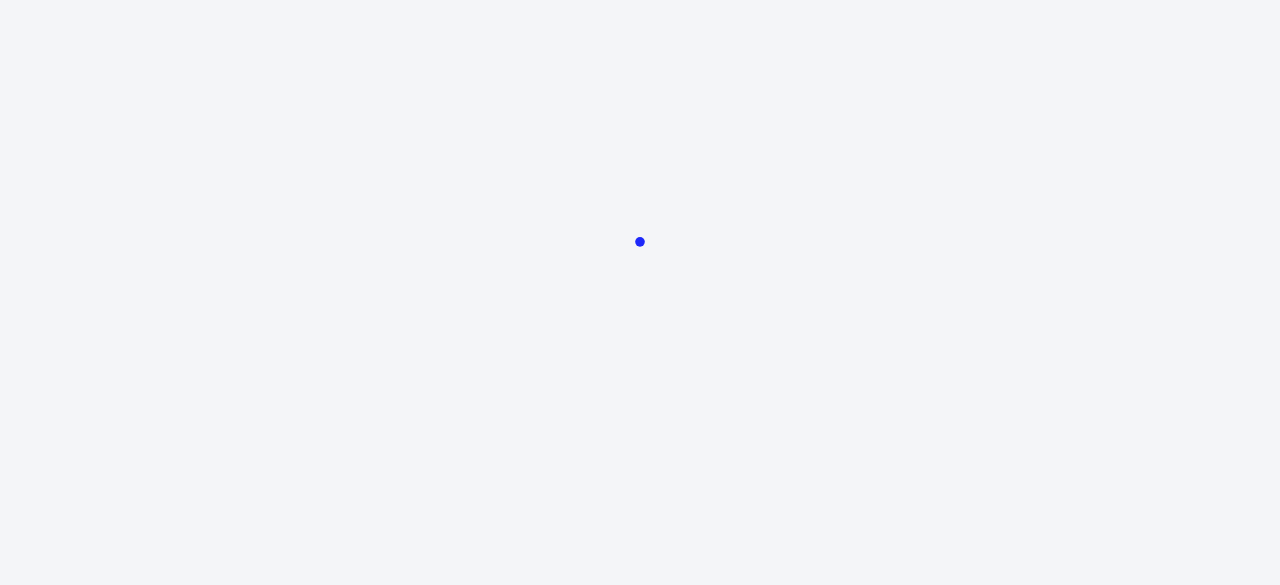 scroll, scrollTop: 0, scrollLeft: 0, axis: both 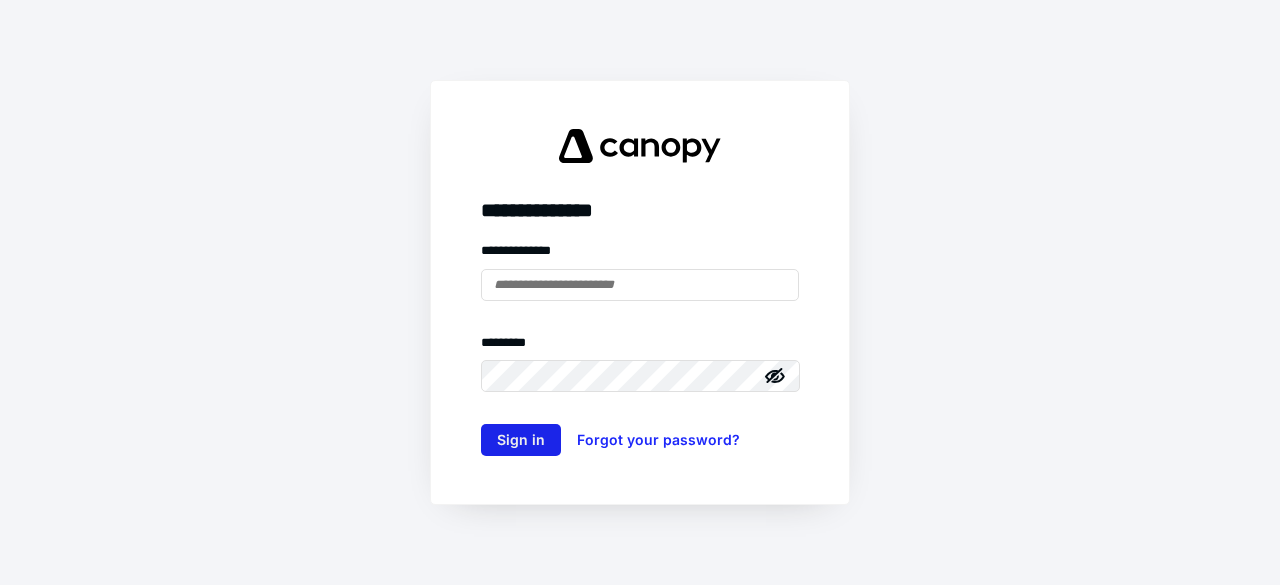 type on "**********" 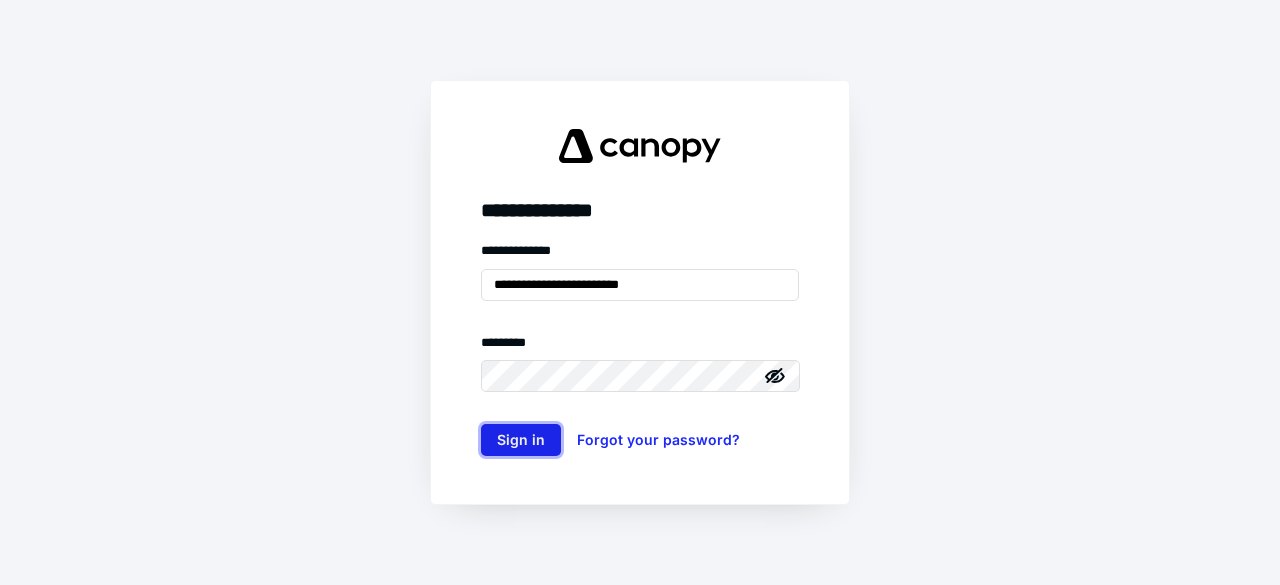 click on "Sign in" at bounding box center [521, 440] 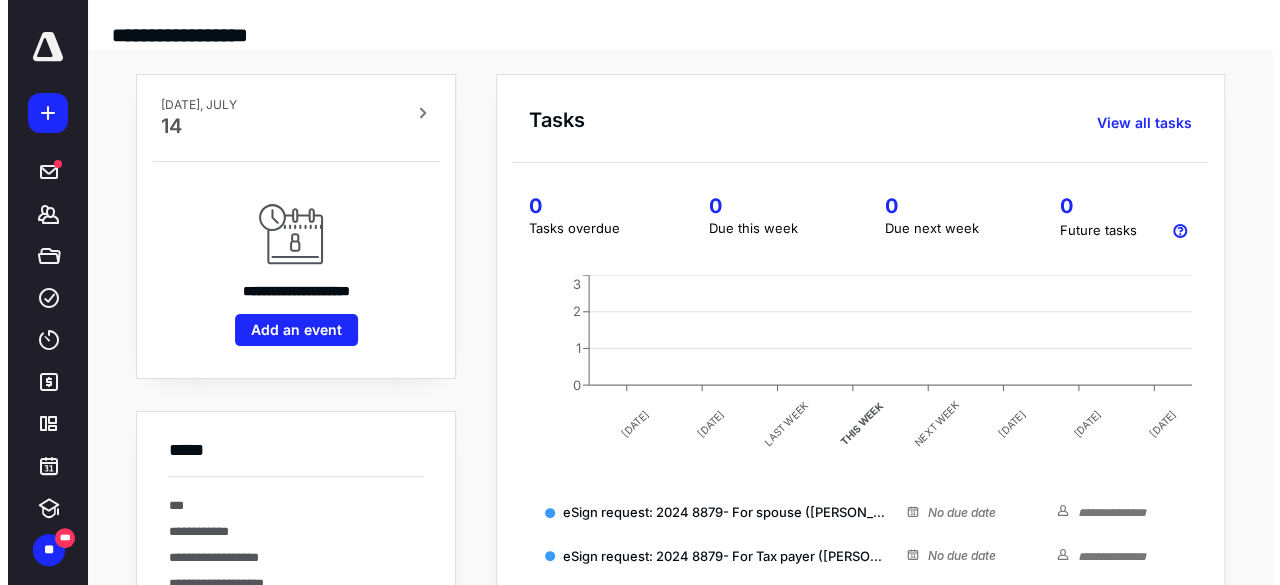 scroll, scrollTop: 0, scrollLeft: 0, axis: both 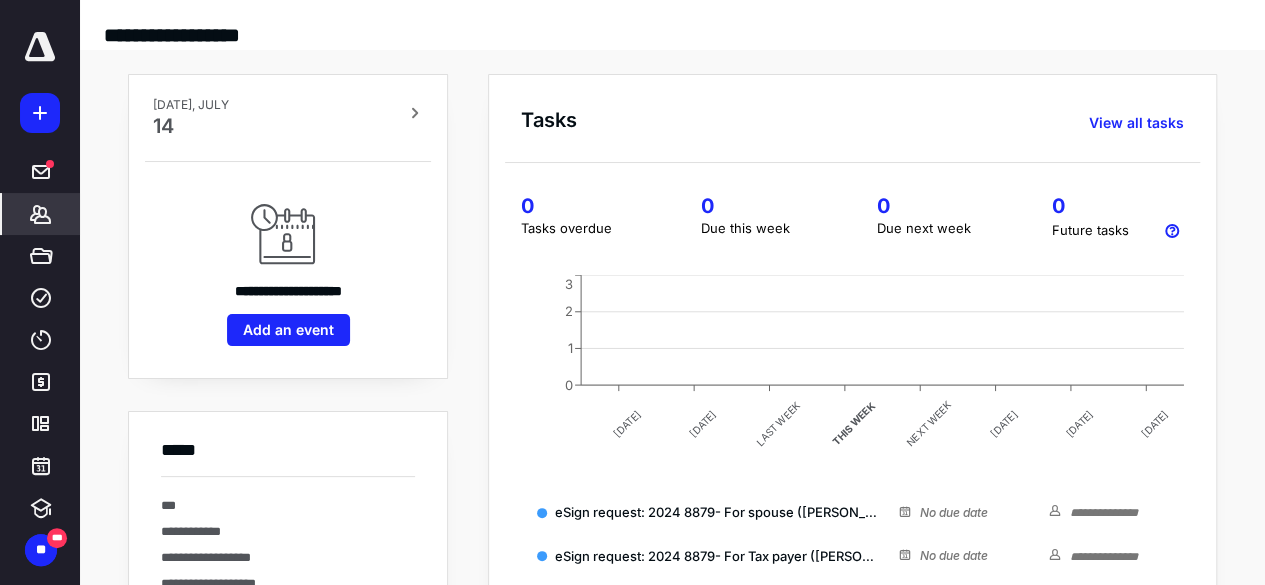 click 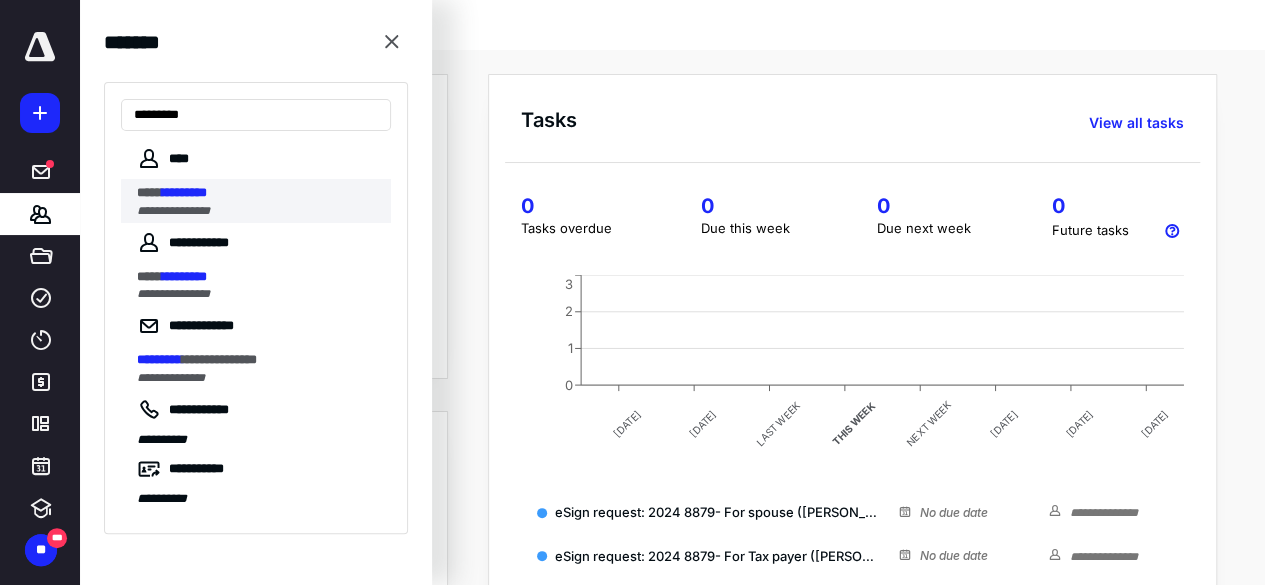type on "*********" 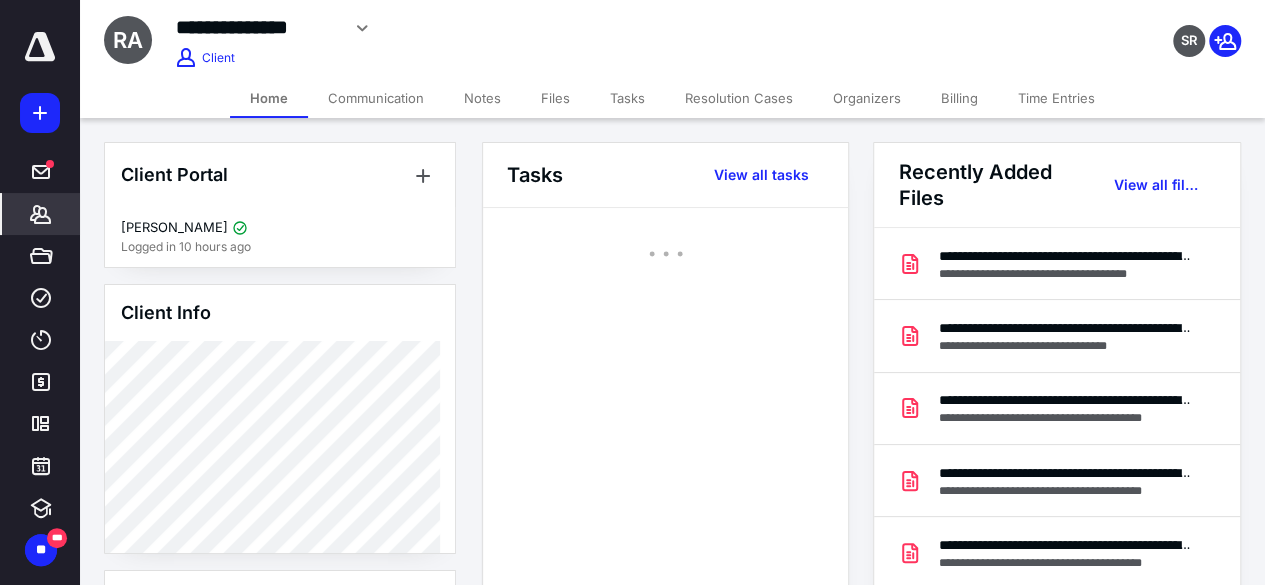click on "Files" at bounding box center [555, 98] 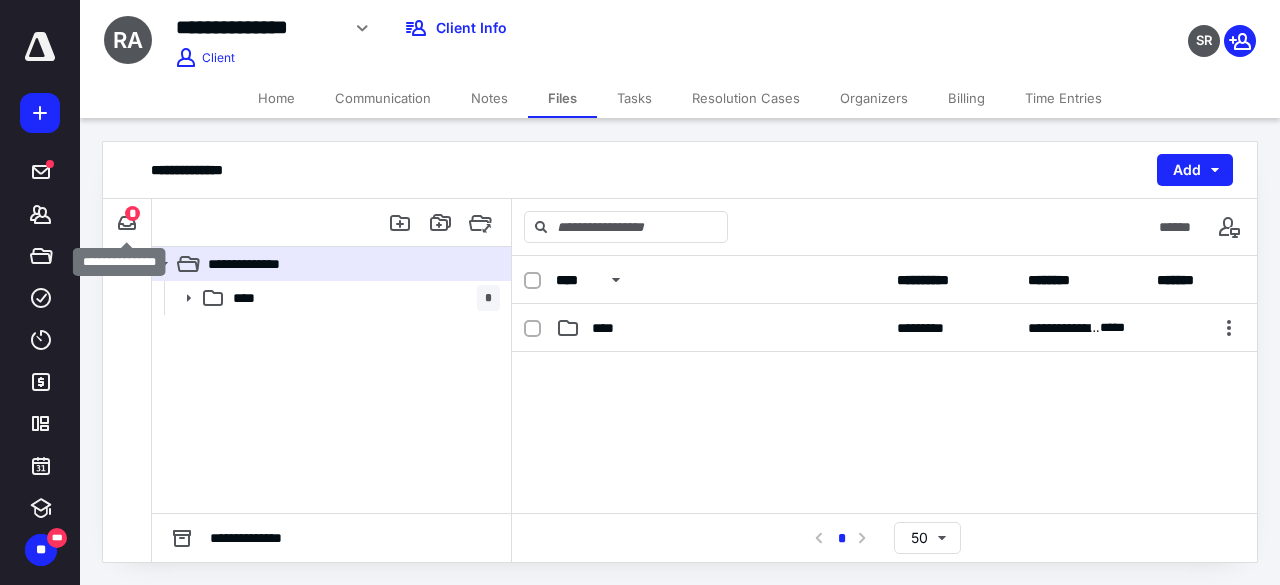 click on "*" at bounding box center [132, 213] 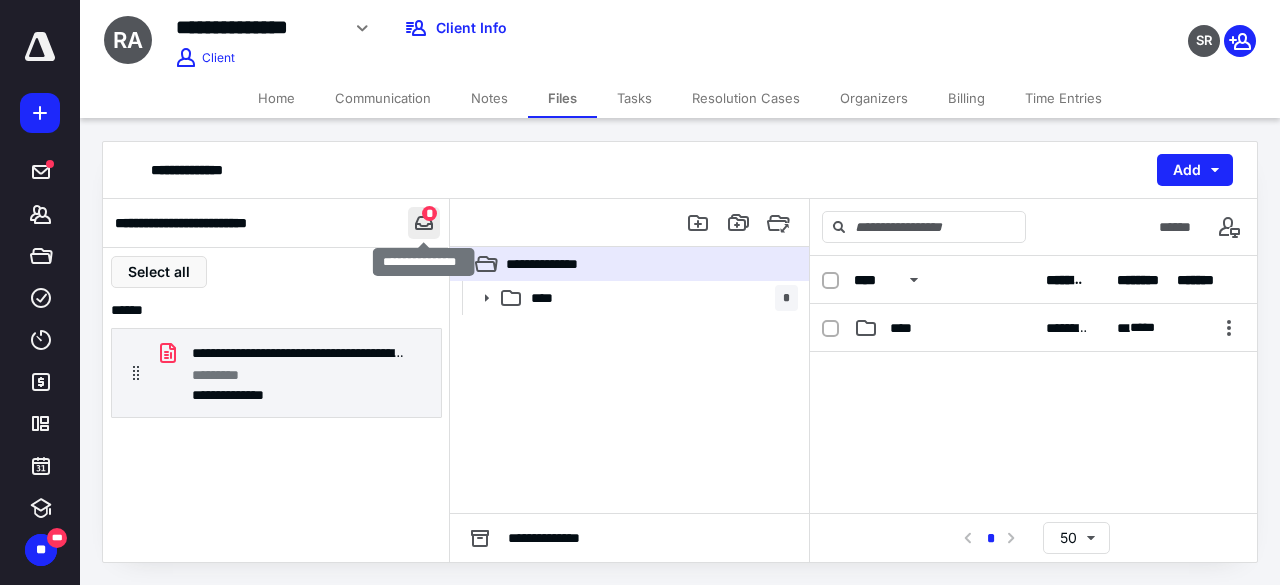 click at bounding box center [424, 223] 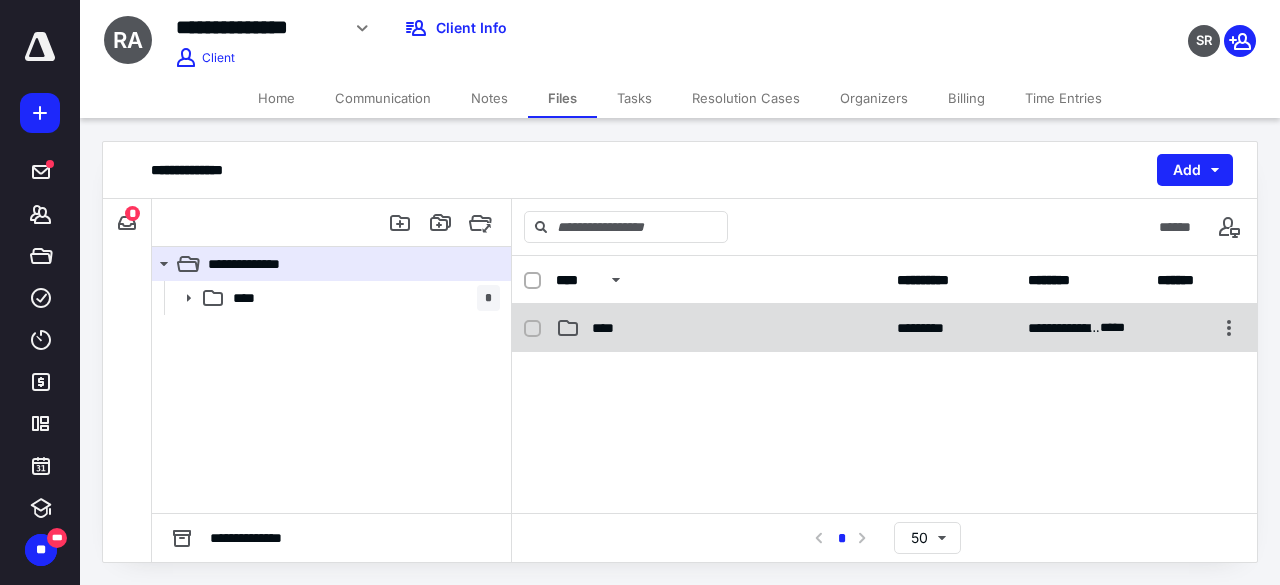 click on "****" at bounding box center [720, 328] 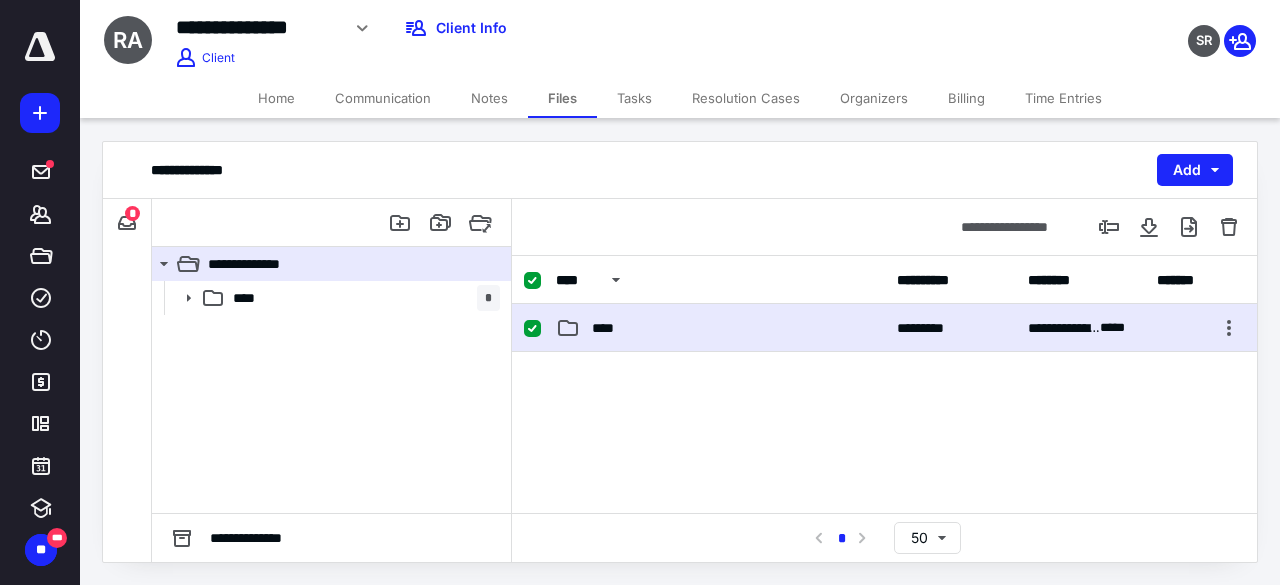 click on "****" at bounding box center [720, 328] 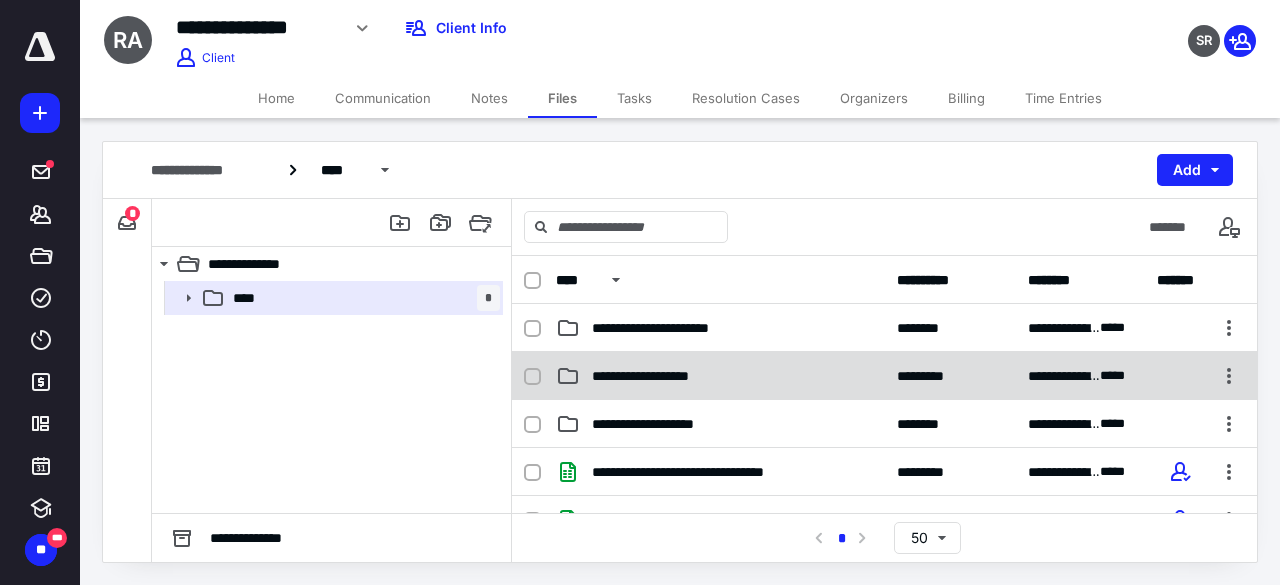 click on "**********" at bounding box center [720, 376] 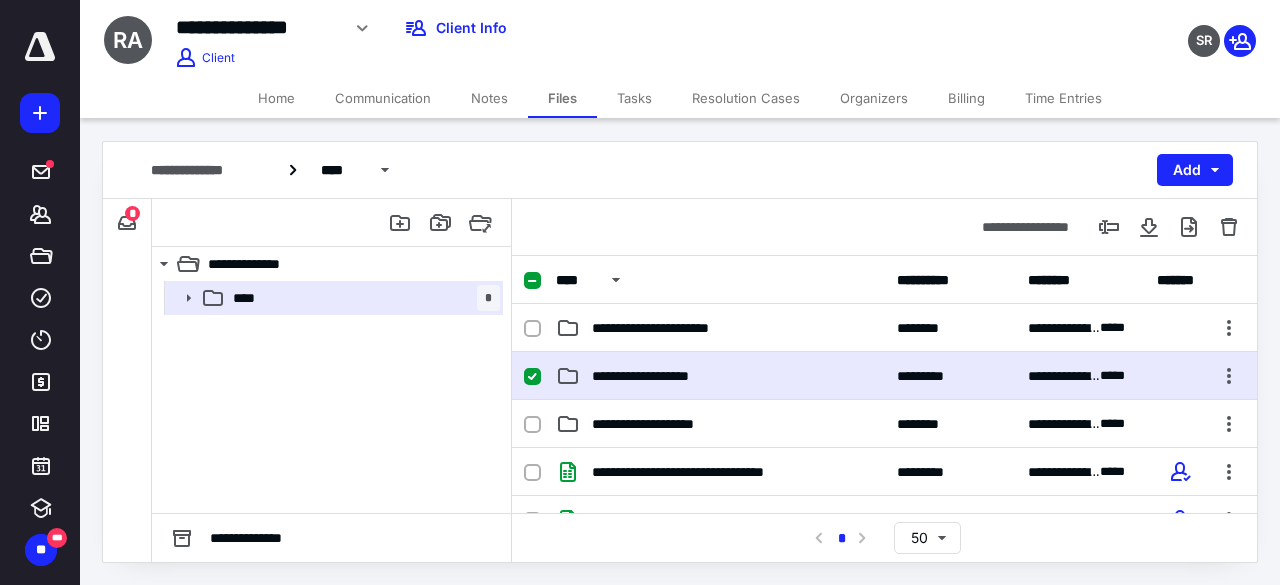click on "**********" at bounding box center (720, 376) 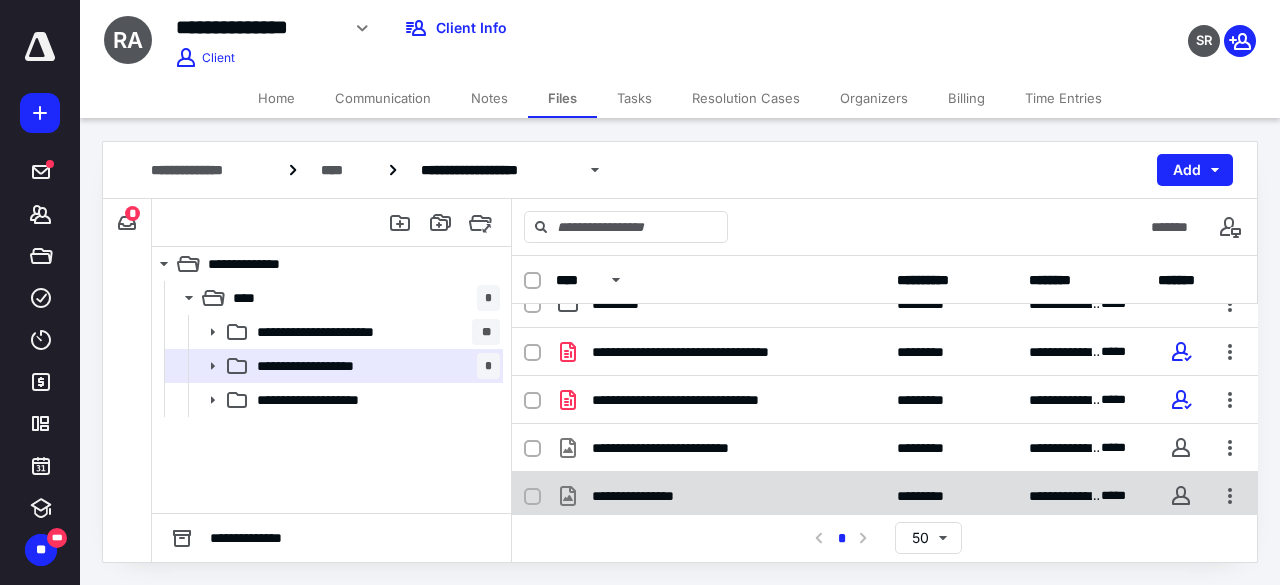 scroll, scrollTop: 0, scrollLeft: 0, axis: both 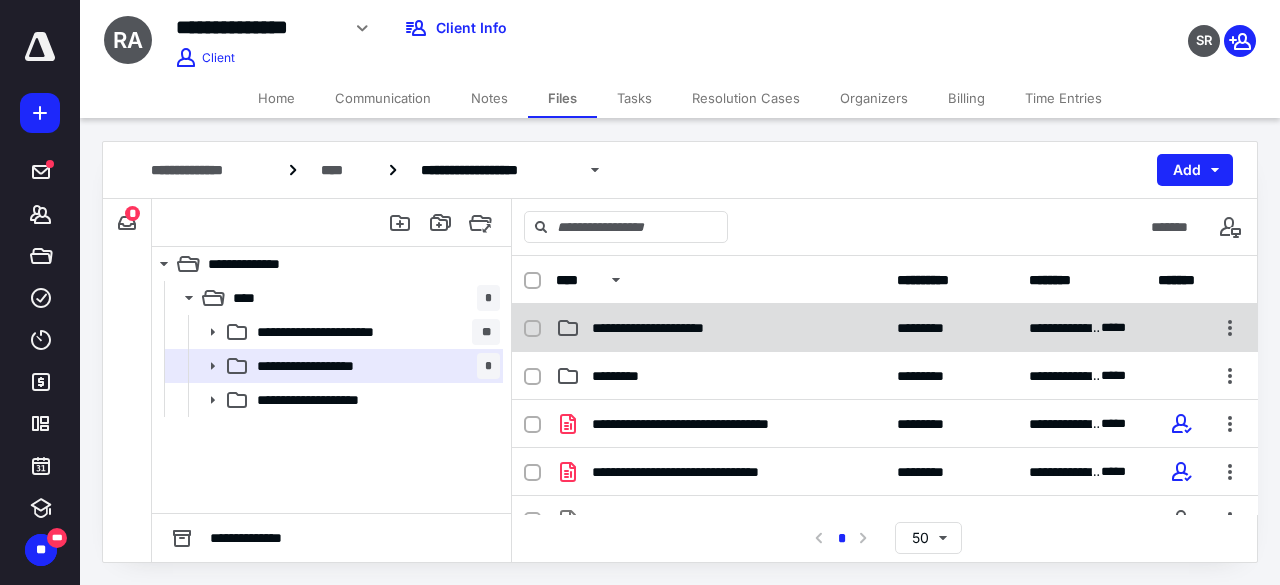 click on "**********" at bounding box center (885, 328) 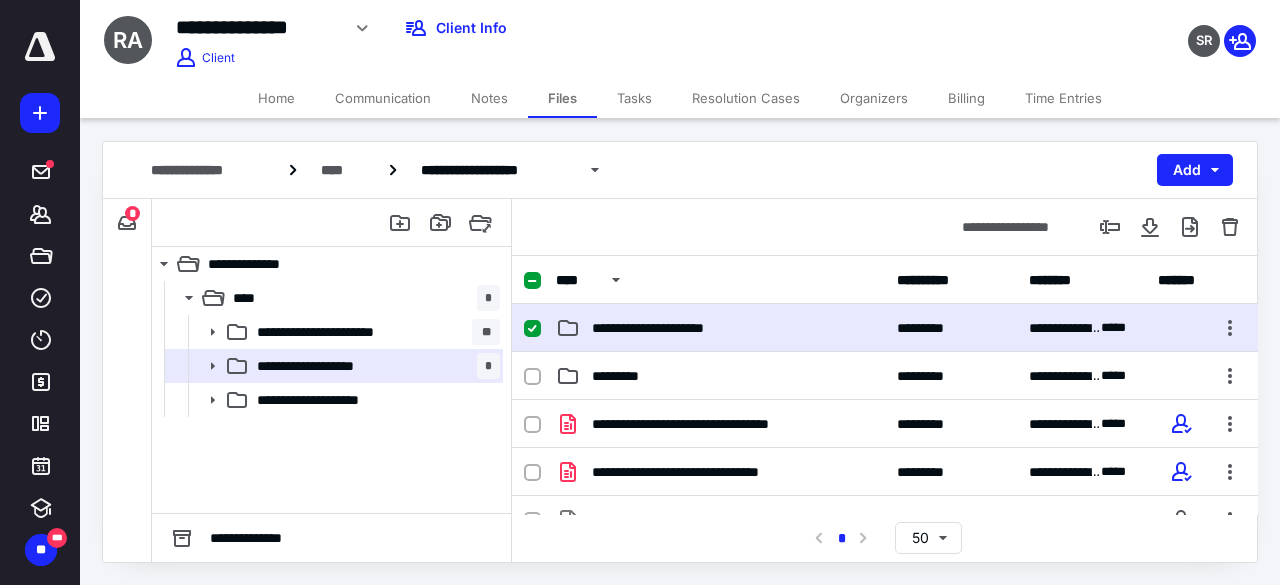 click on "**********" at bounding box center [885, 328] 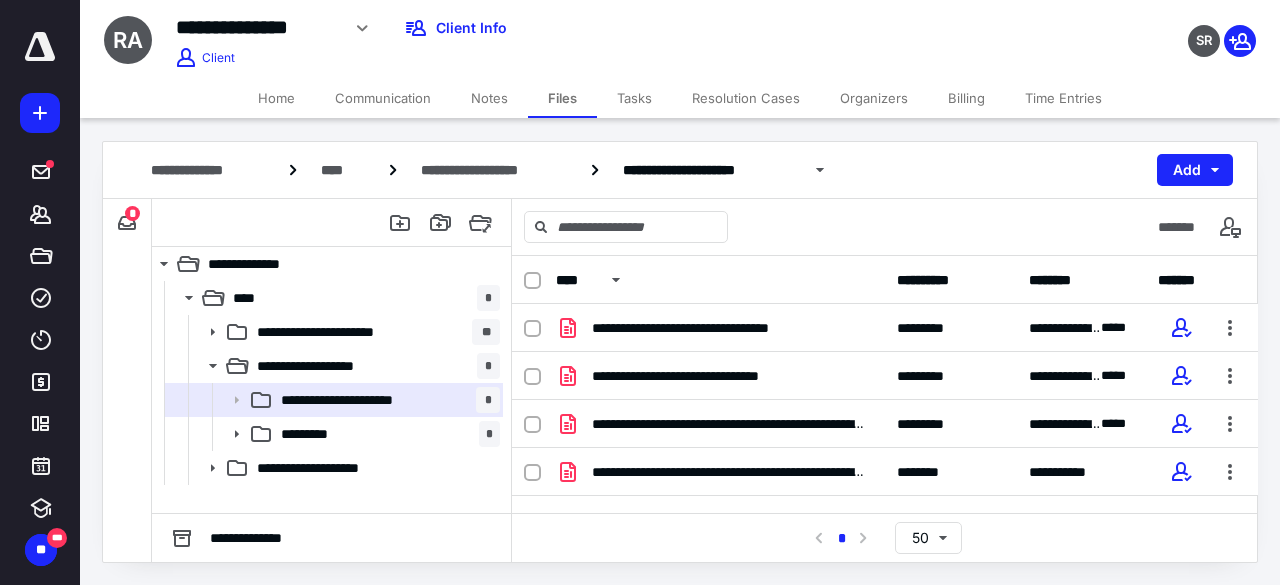 click on "Home" at bounding box center [276, 98] 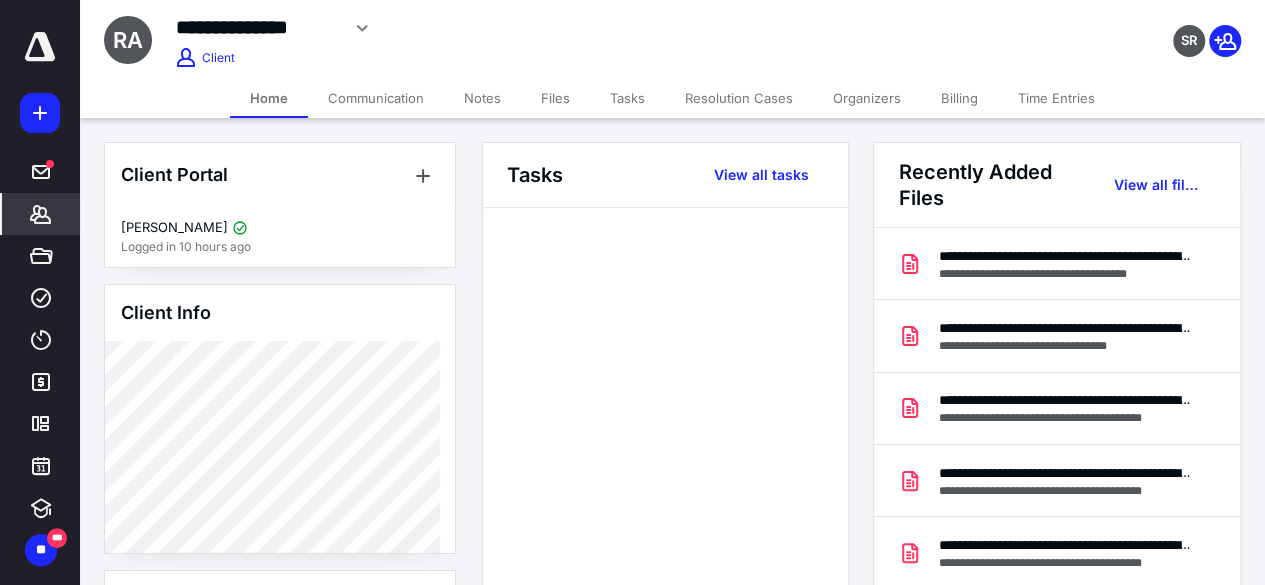 click on "Files" at bounding box center [555, 98] 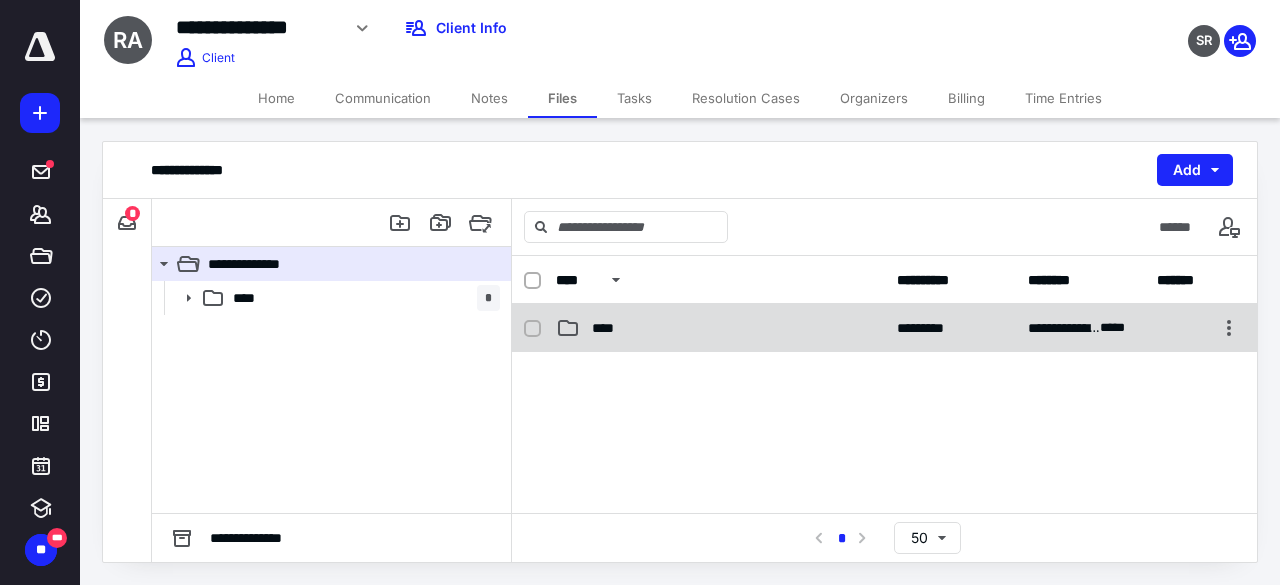 click on "**********" at bounding box center [884, 328] 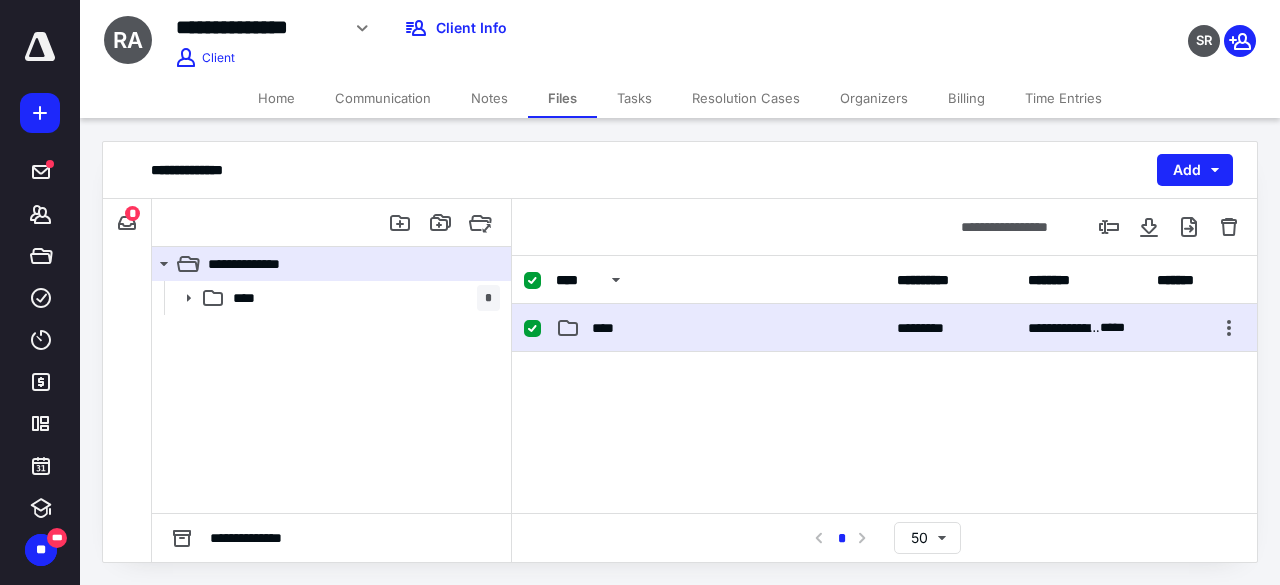 click on "**********" at bounding box center (884, 328) 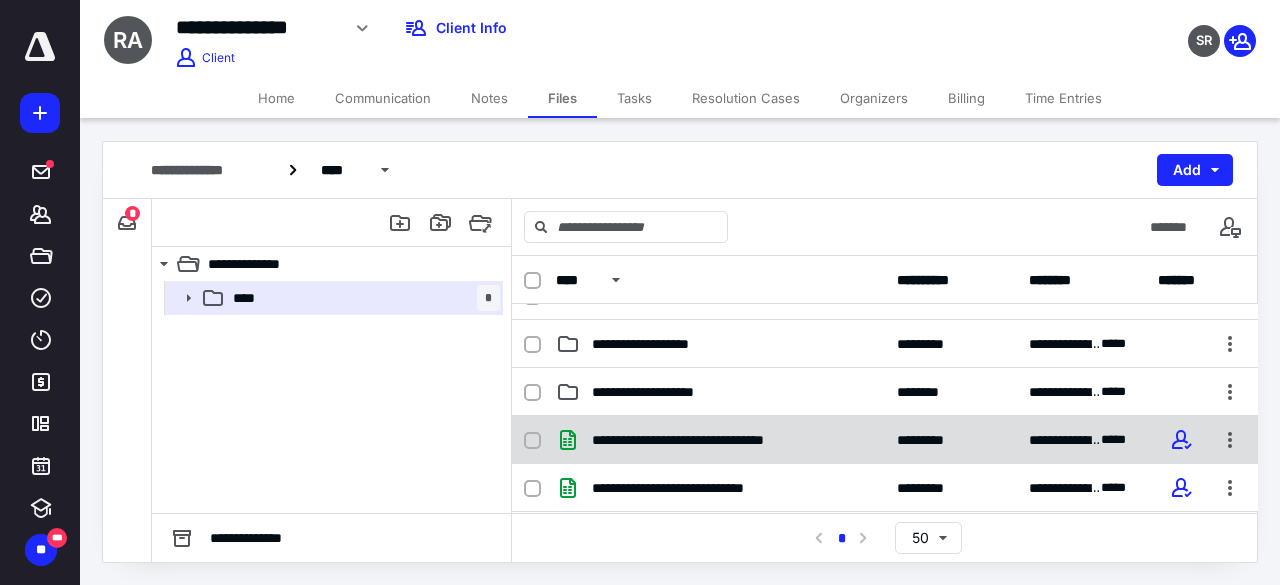 scroll, scrollTop: 132, scrollLeft: 0, axis: vertical 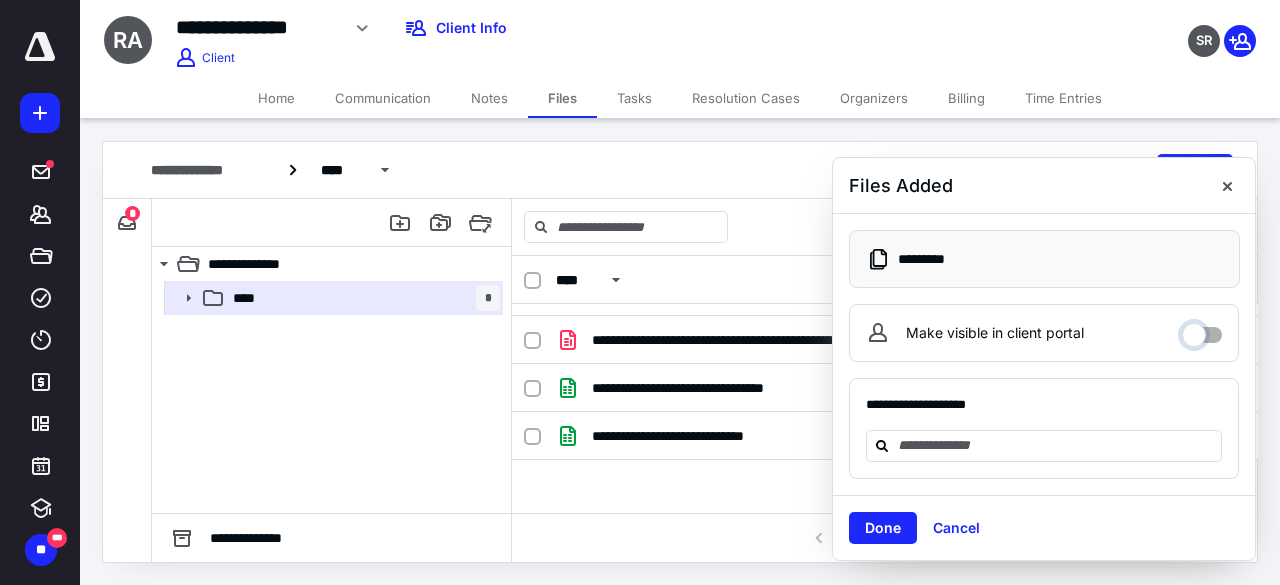 click on "Make visible in client portal" at bounding box center [1202, 330] 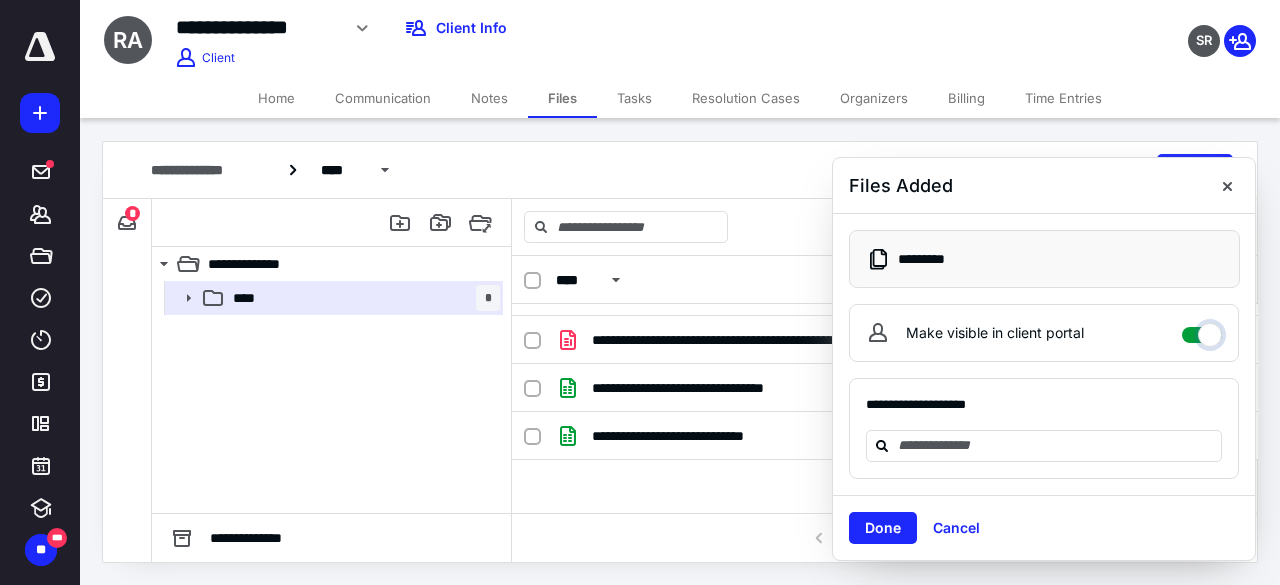 checkbox on "****" 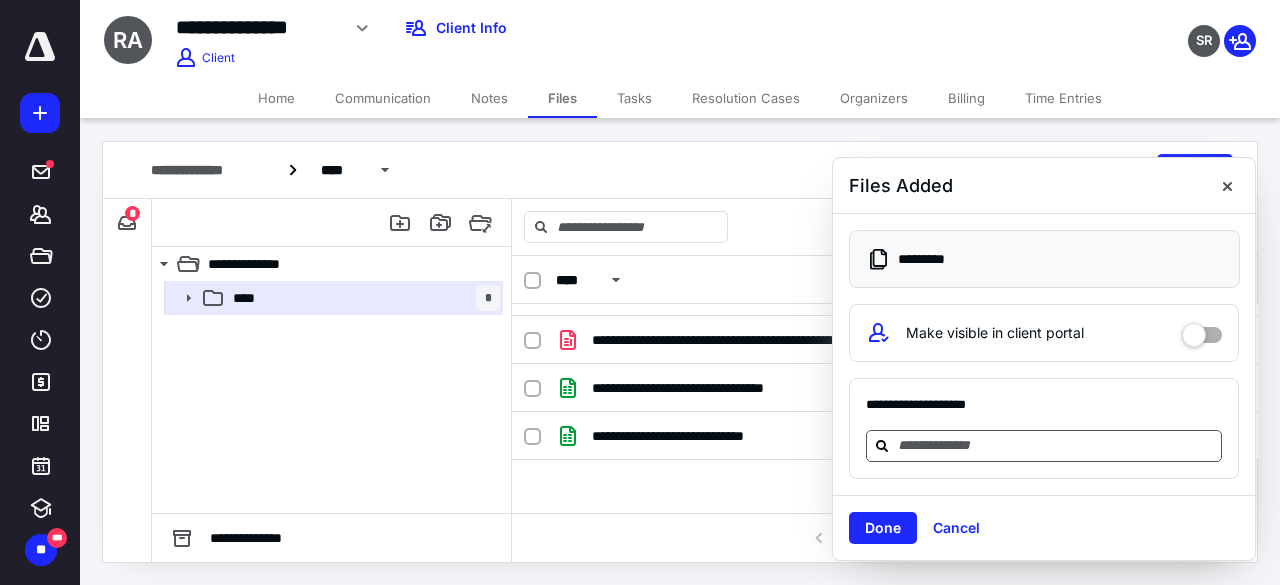 click at bounding box center [1056, 445] 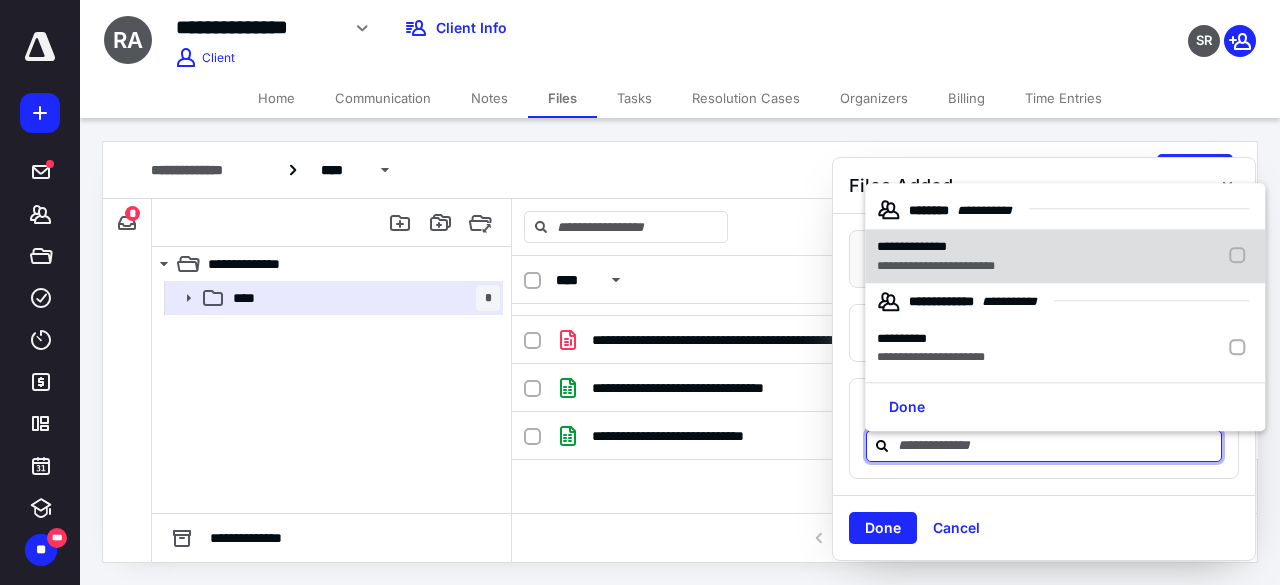 click on "**********" at bounding box center (936, 248) 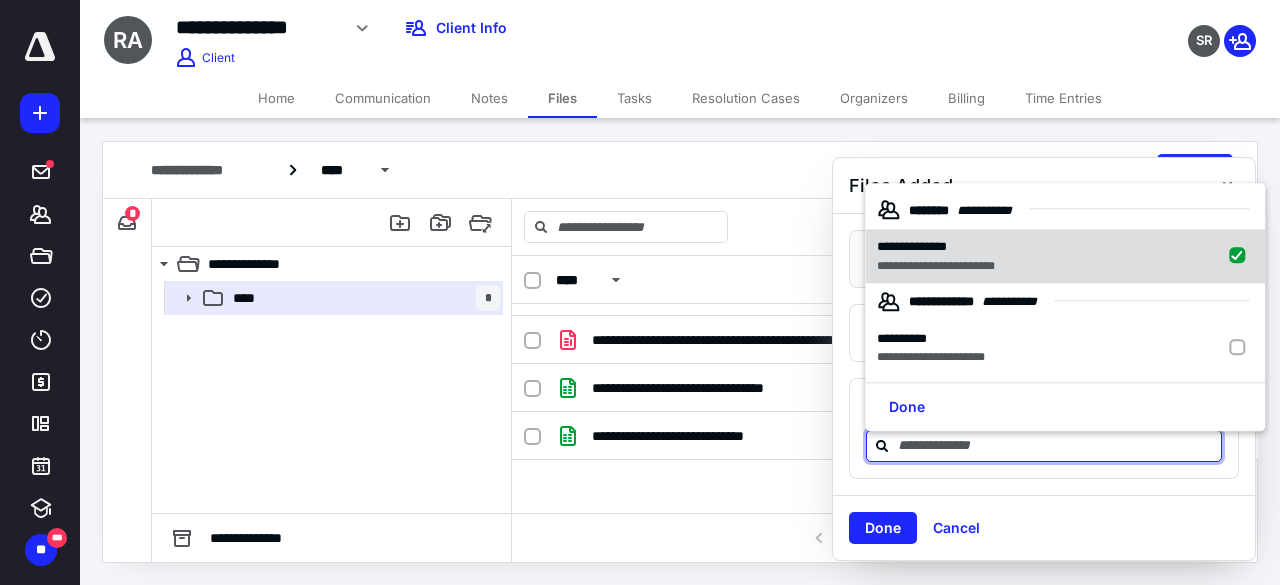 checkbox on "true" 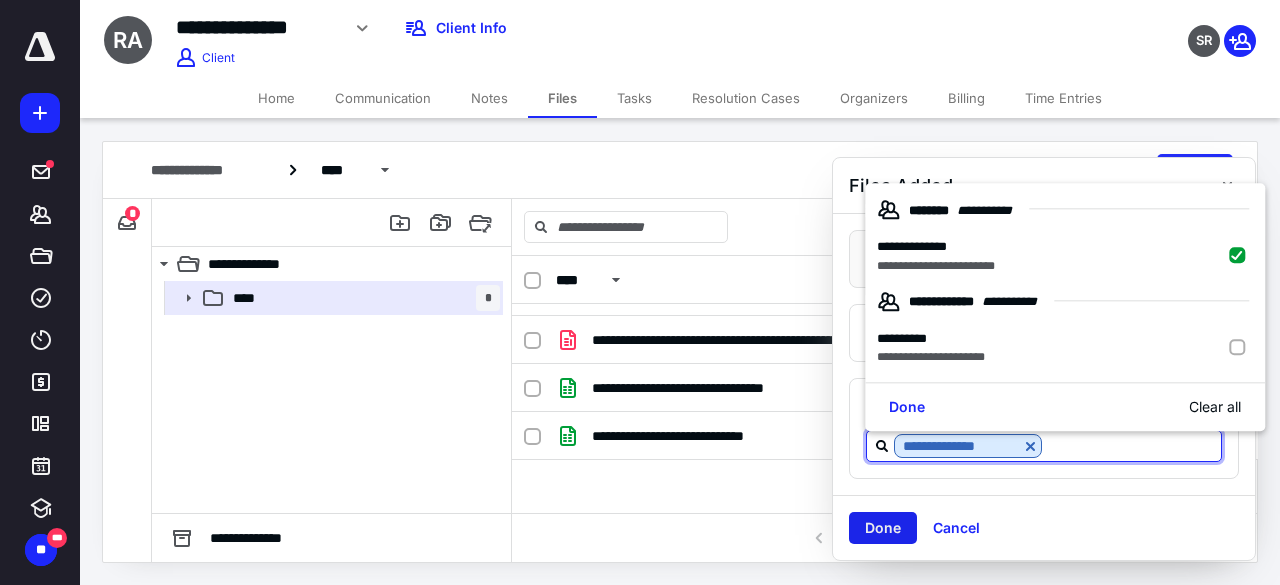 click on "Done" at bounding box center (883, 528) 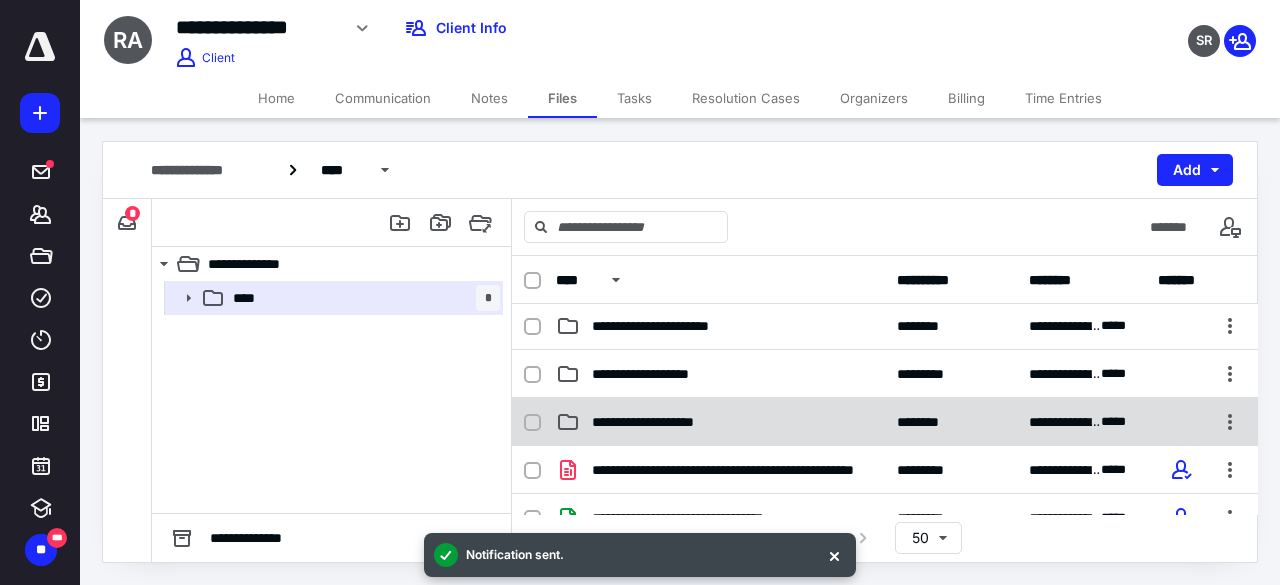 scroll, scrollTop: 0, scrollLeft: 0, axis: both 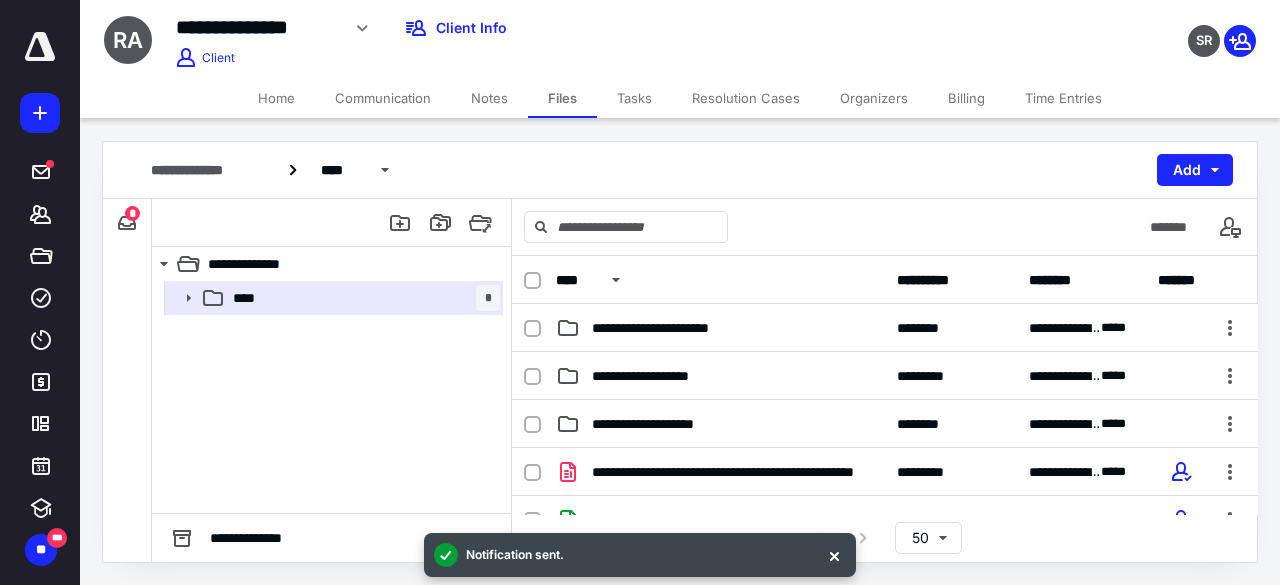 click on "Home" at bounding box center [276, 98] 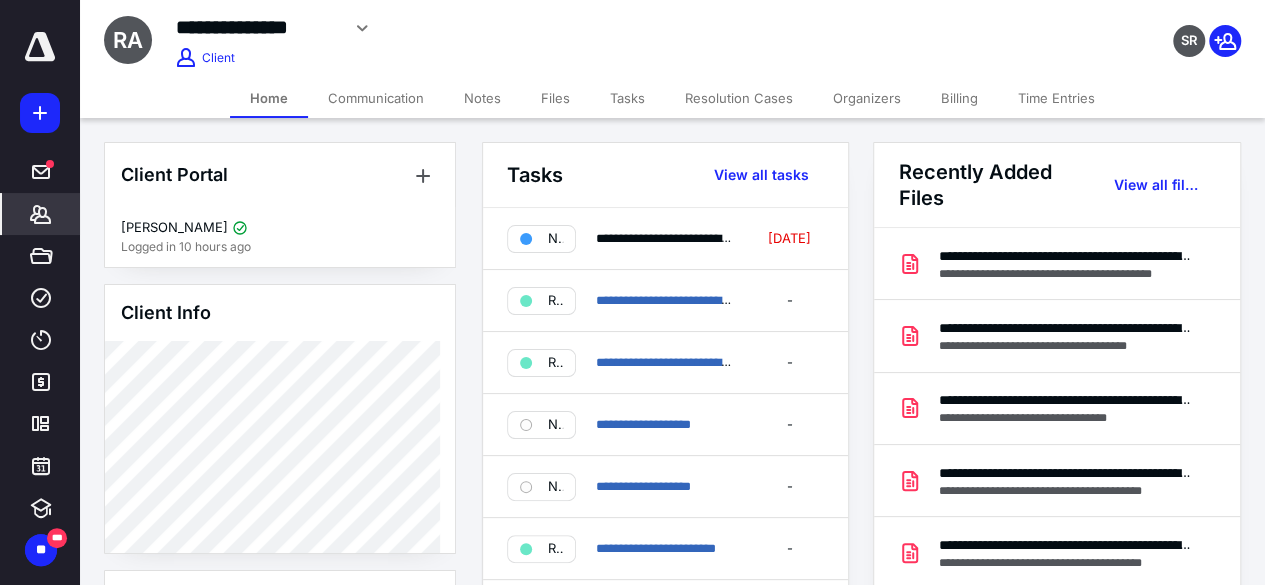 click on "*******" at bounding box center [41, 214] 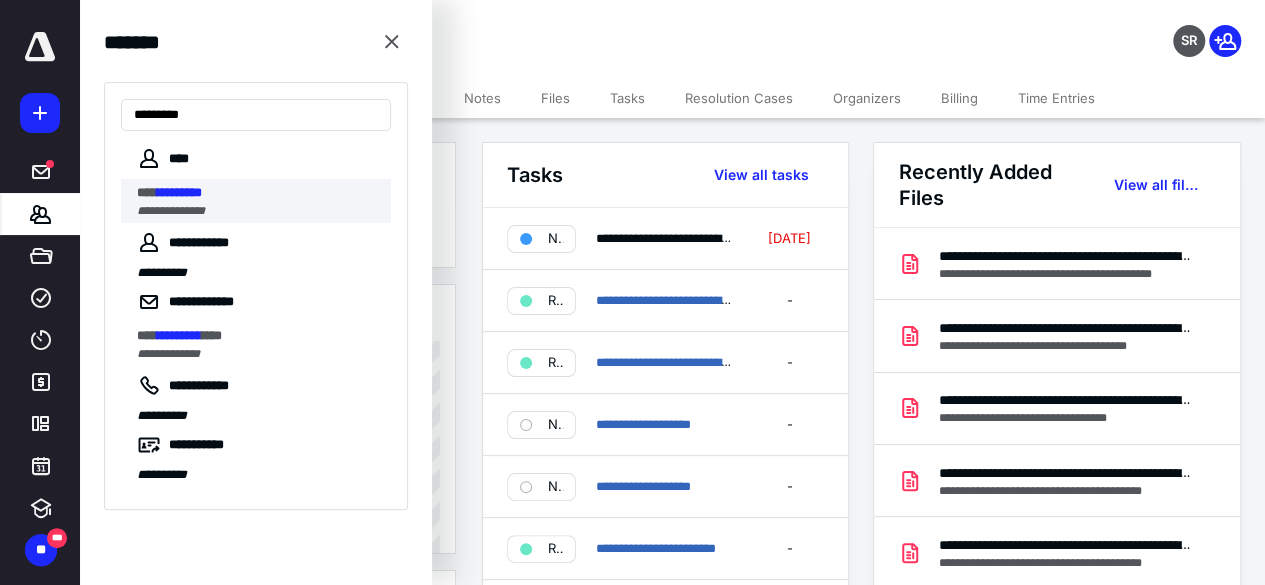 type on "*********" 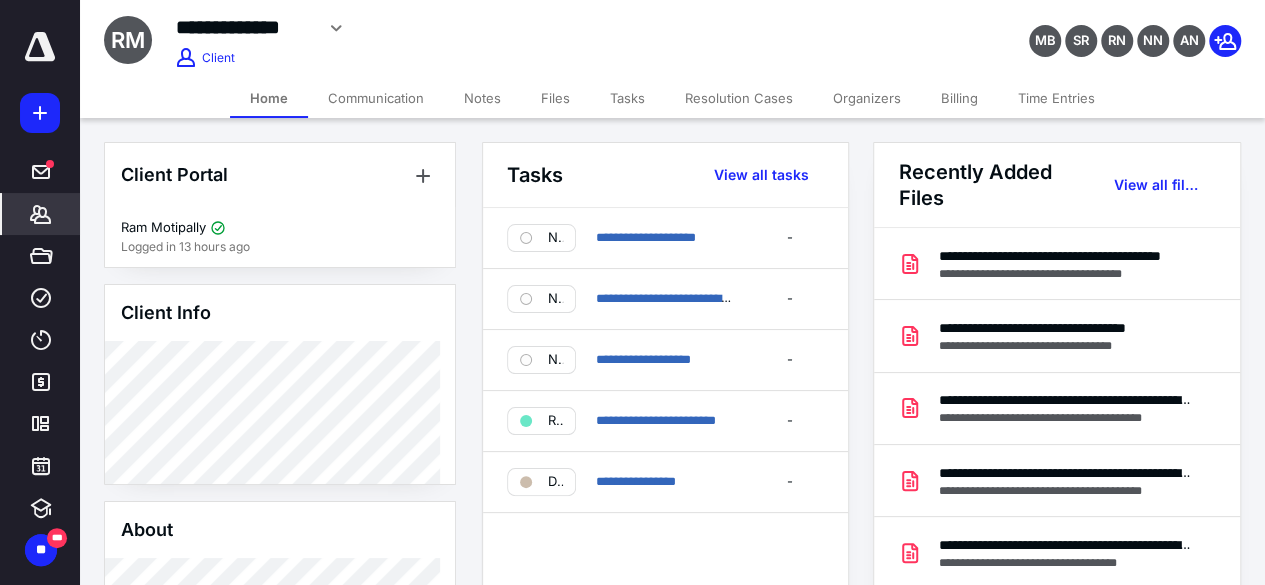 click on "Files" at bounding box center [555, 98] 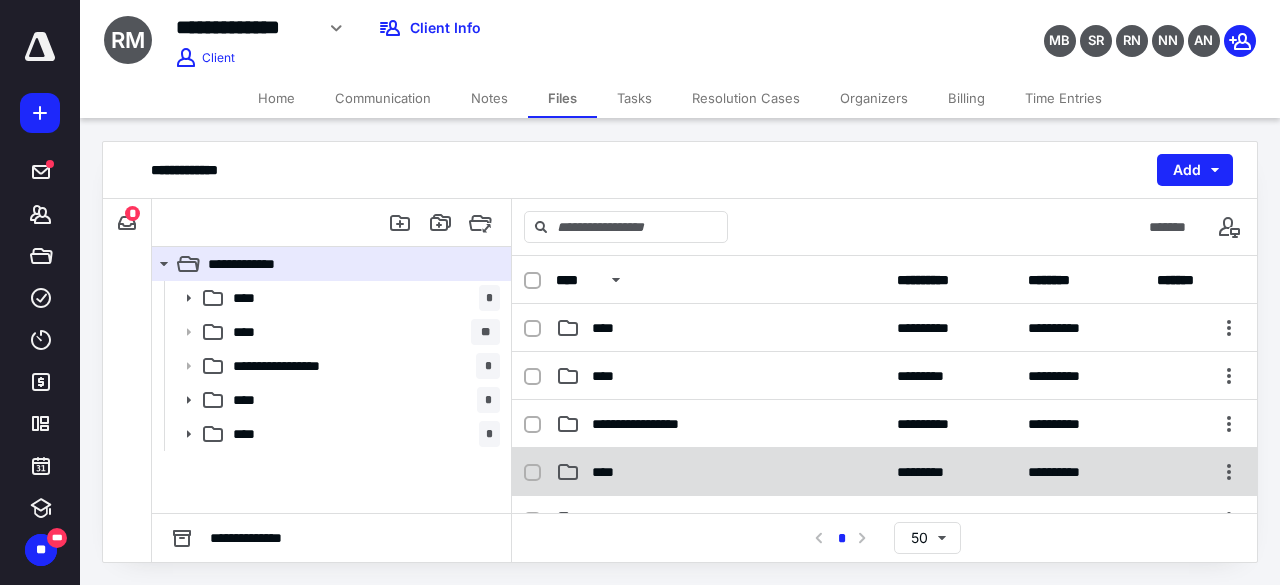 scroll, scrollTop: 84, scrollLeft: 0, axis: vertical 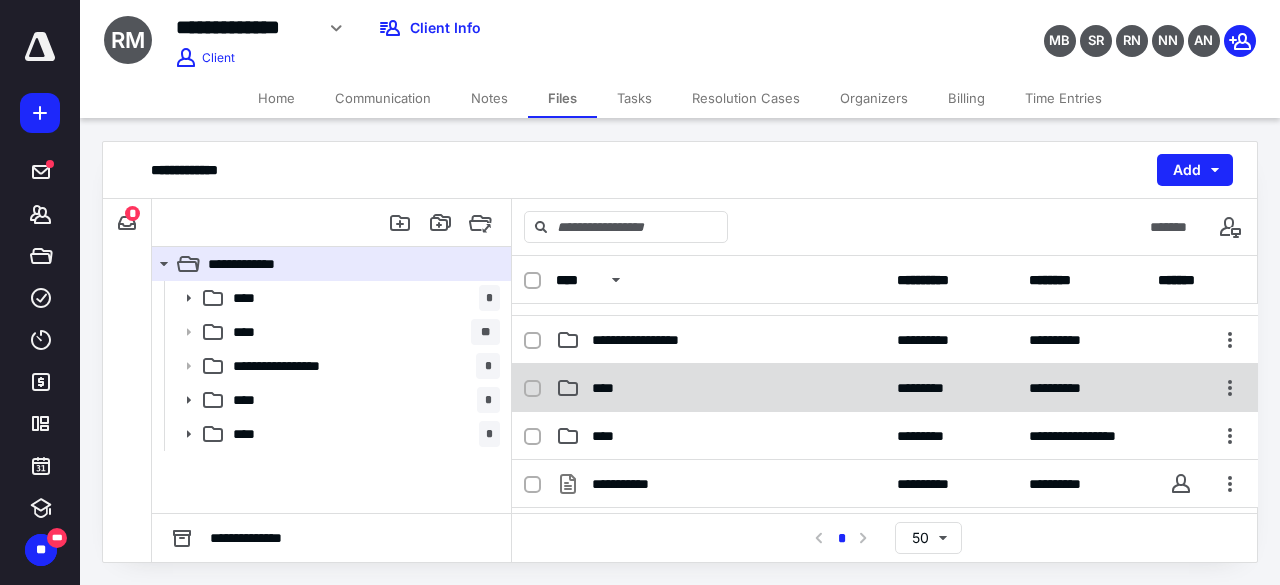 click on "**********" at bounding box center [885, 436] 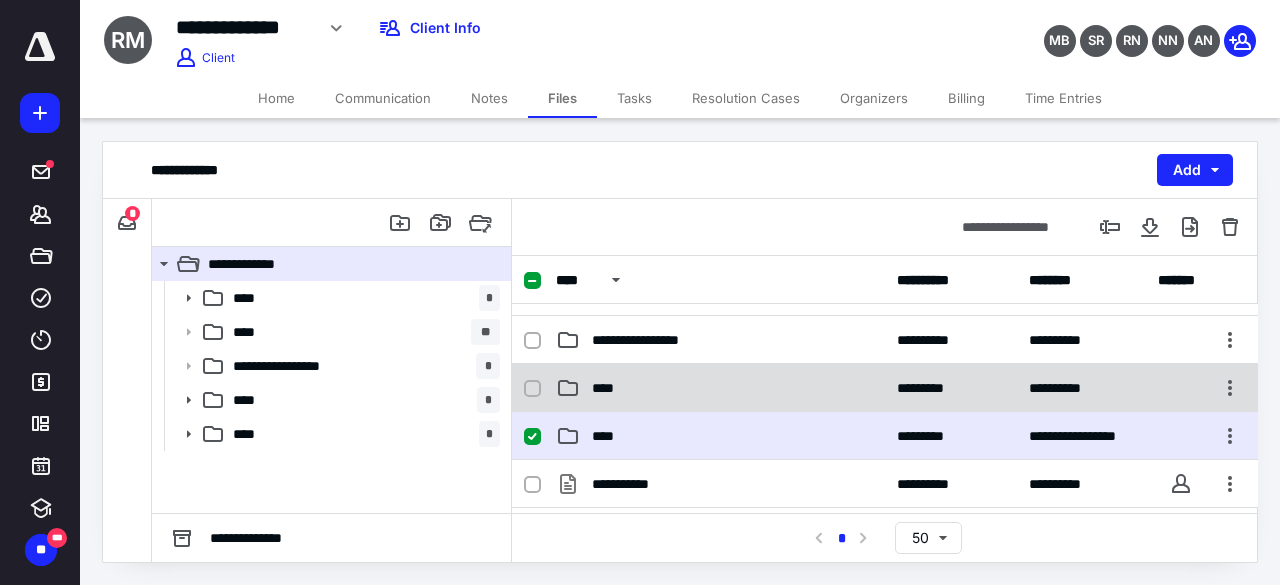 click on "**********" at bounding box center (885, 436) 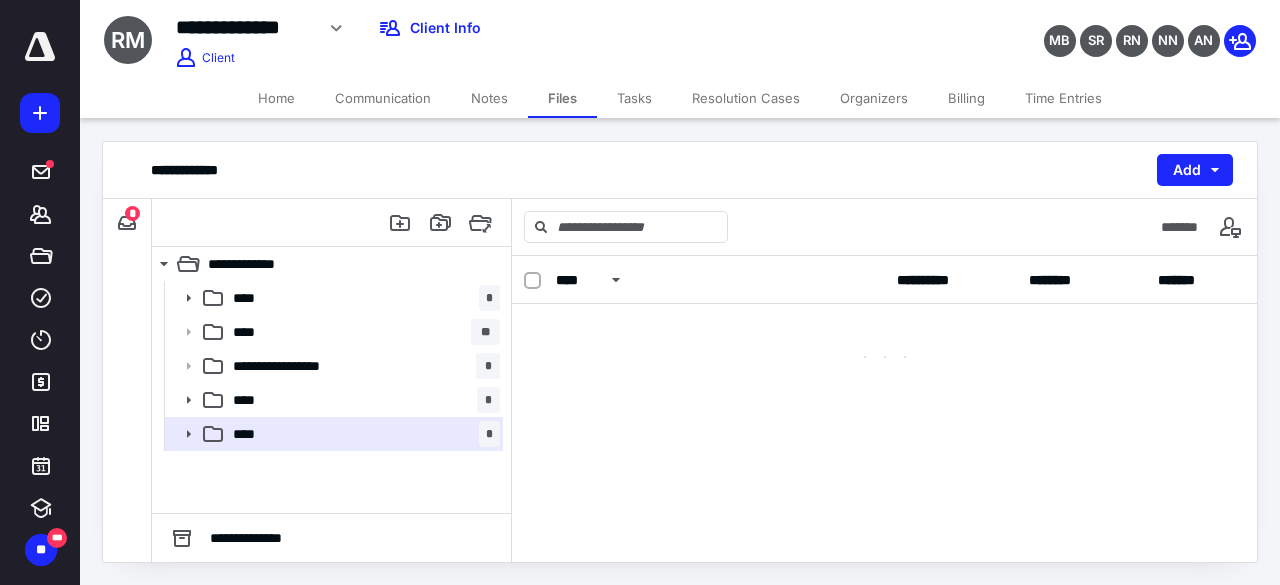scroll, scrollTop: 0, scrollLeft: 0, axis: both 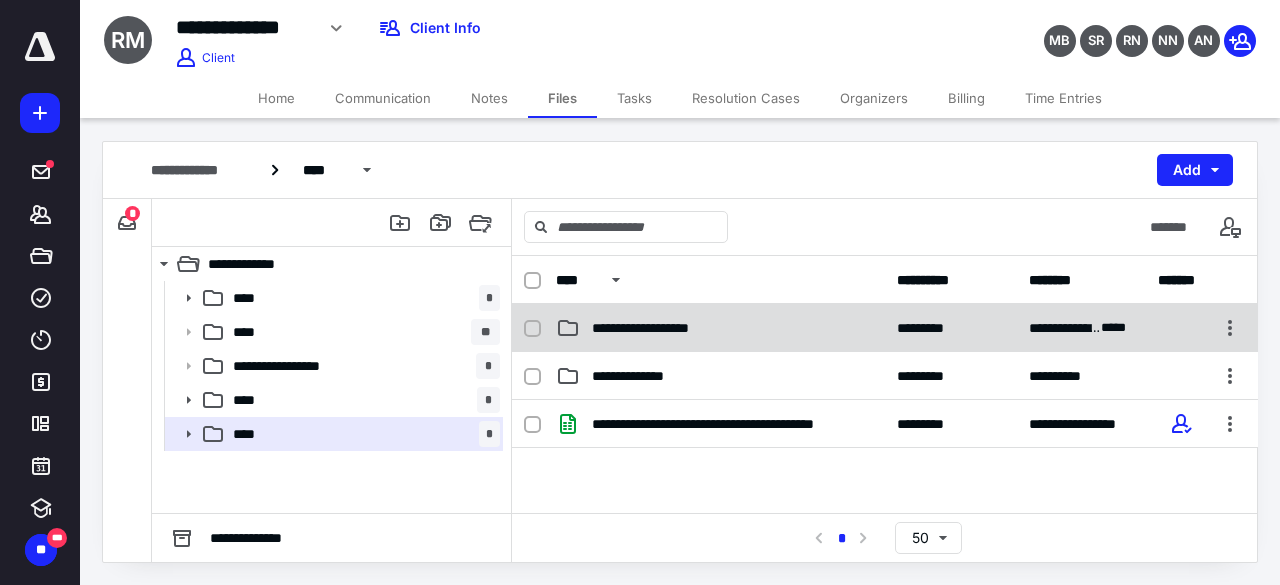 click on "**********" at bounding box center (720, 328) 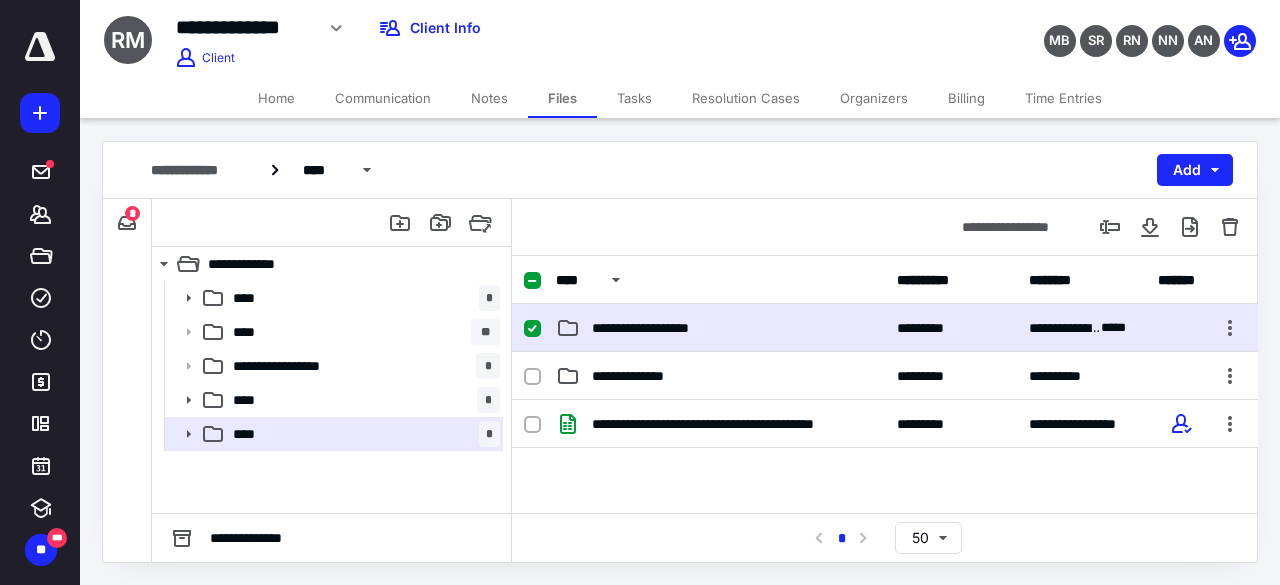 click on "**********" at bounding box center [720, 328] 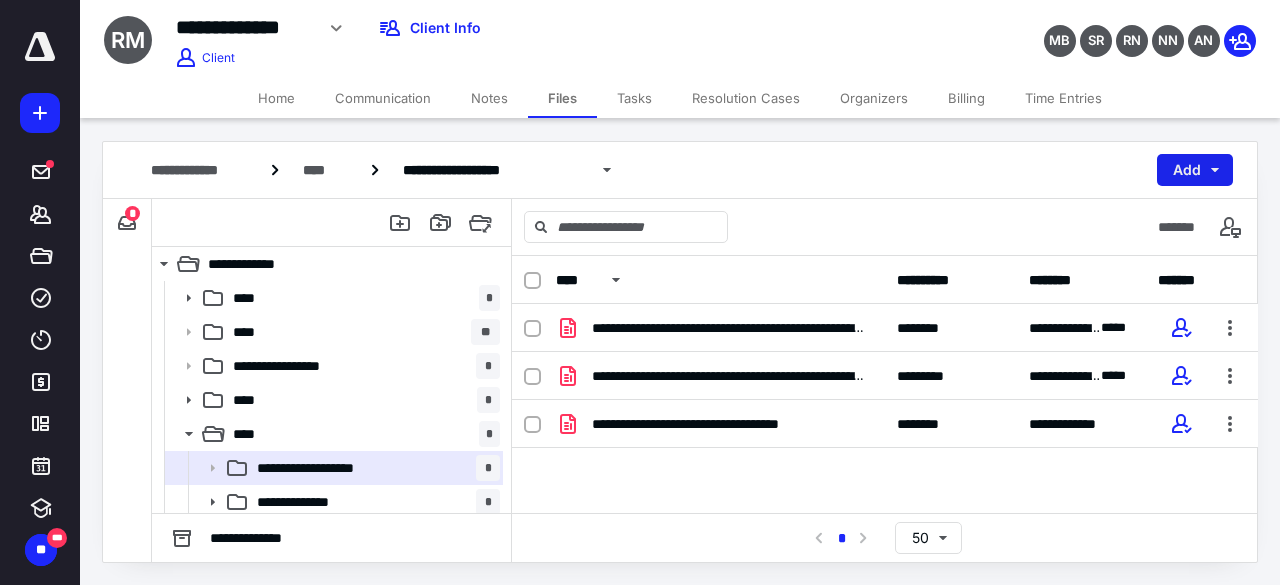 click on "Add" at bounding box center (1195, 170) 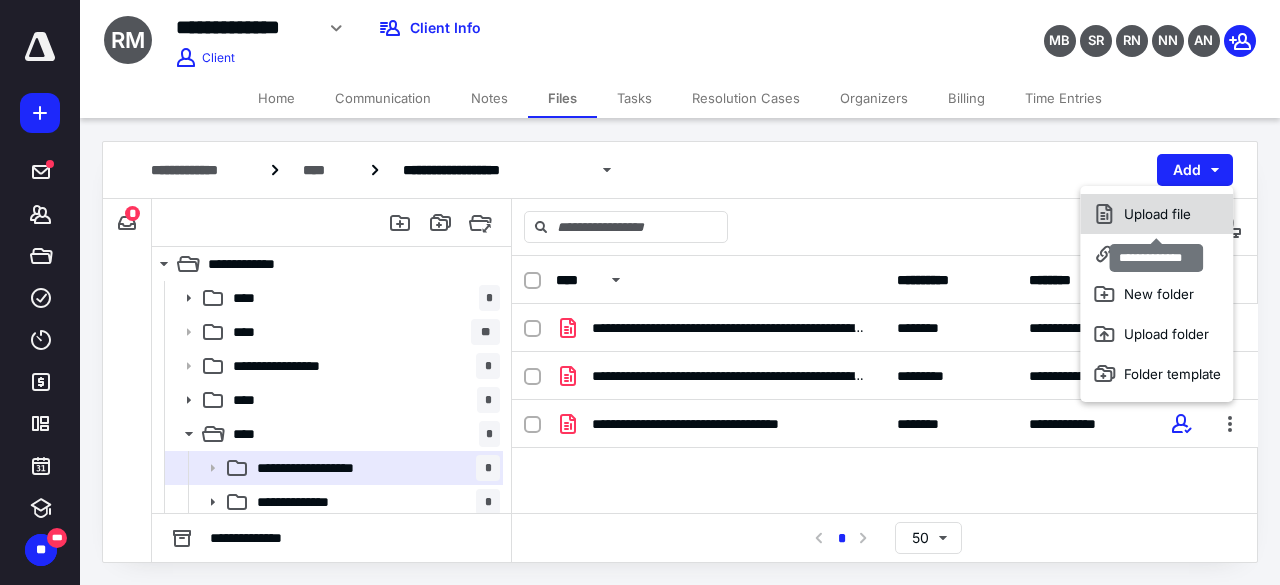 click on "Upload file" at bounding box center (1156, 214) 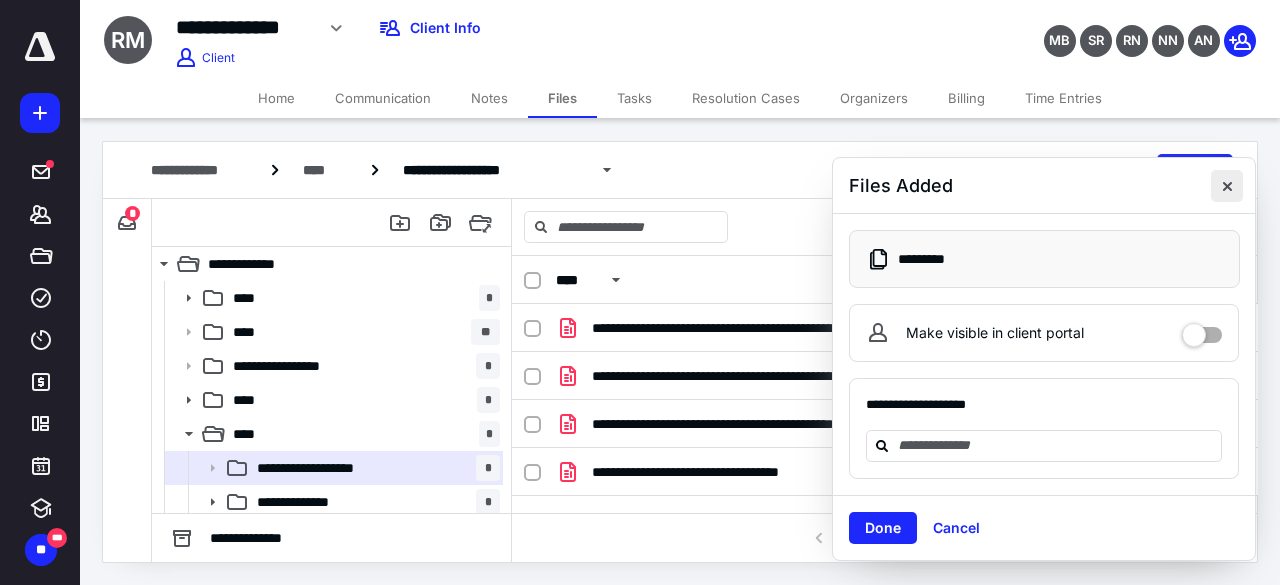 click at bounding box center [1227, 186] 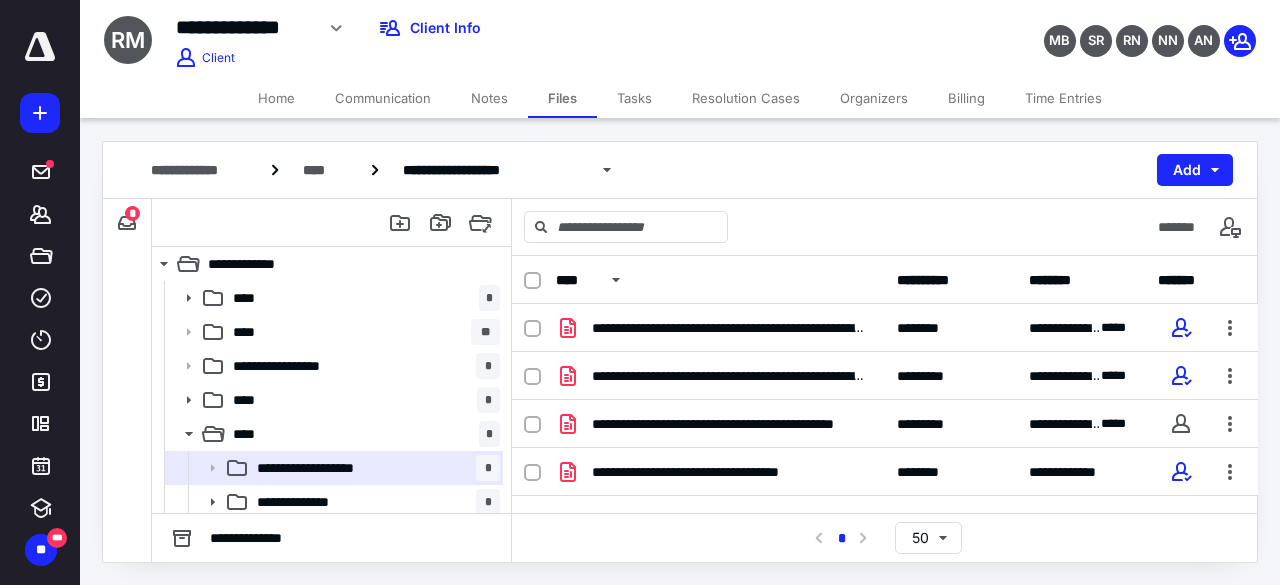 click on "Home" at bounding box center (276, 98) 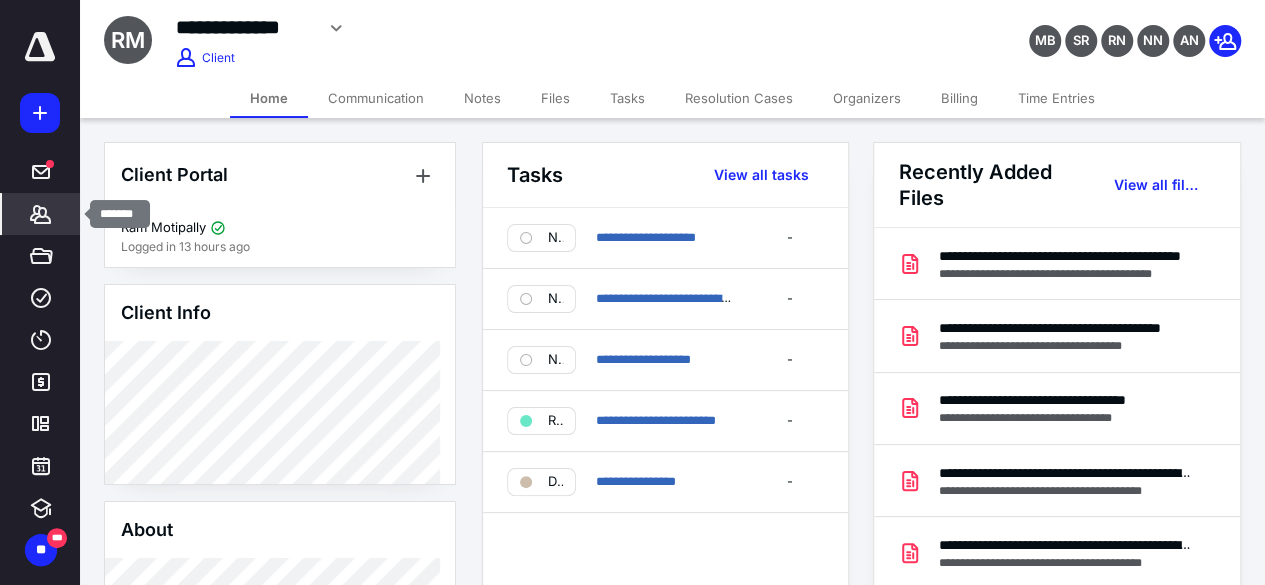 click 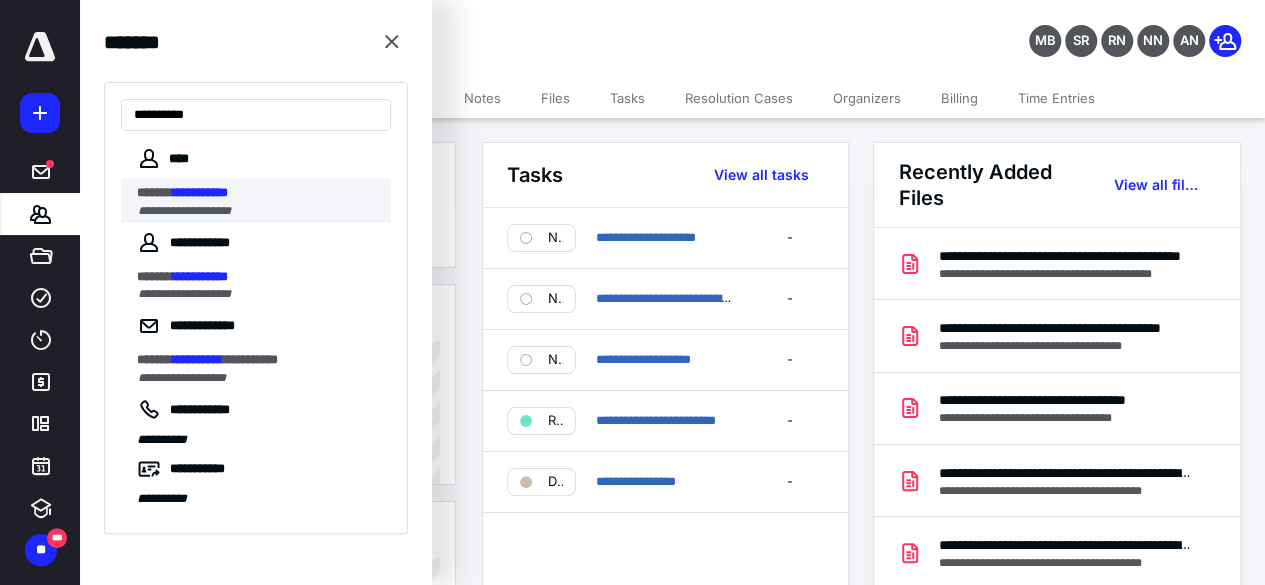 type on "**********" 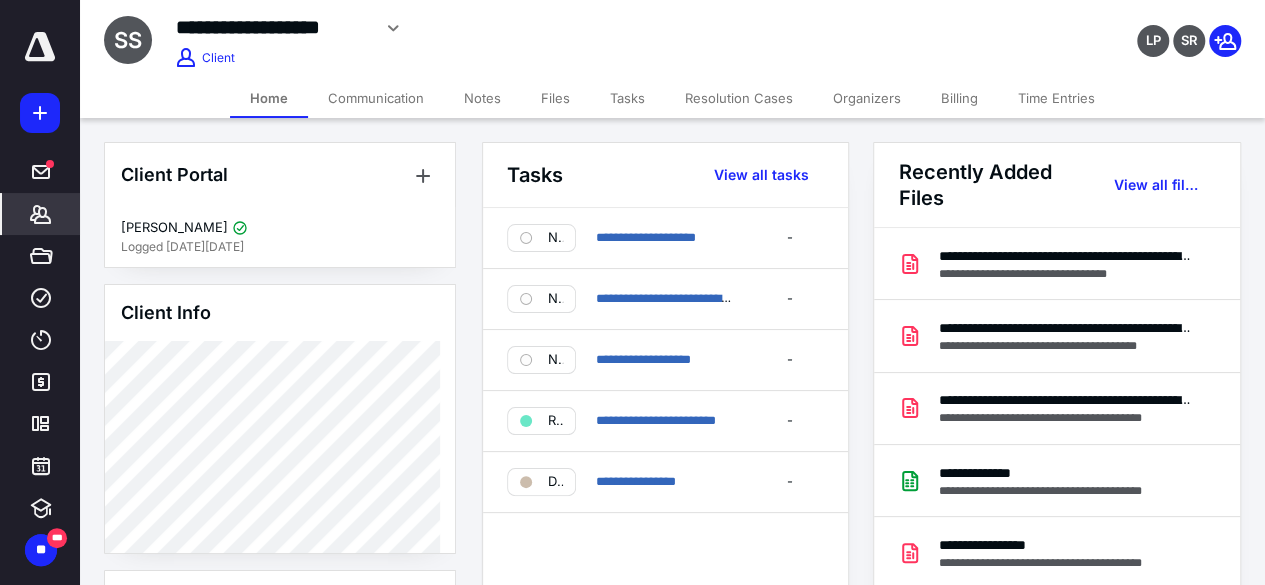 click on "Files" at bounding box center (555, 98) 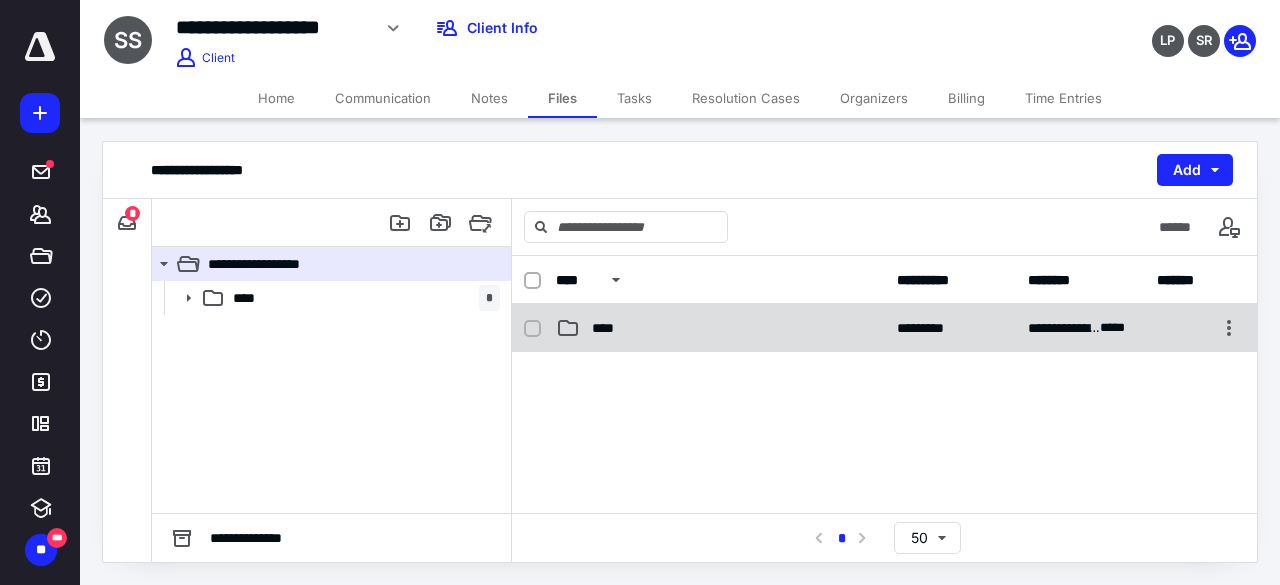 click on "****" at bounding box center (720, 328) 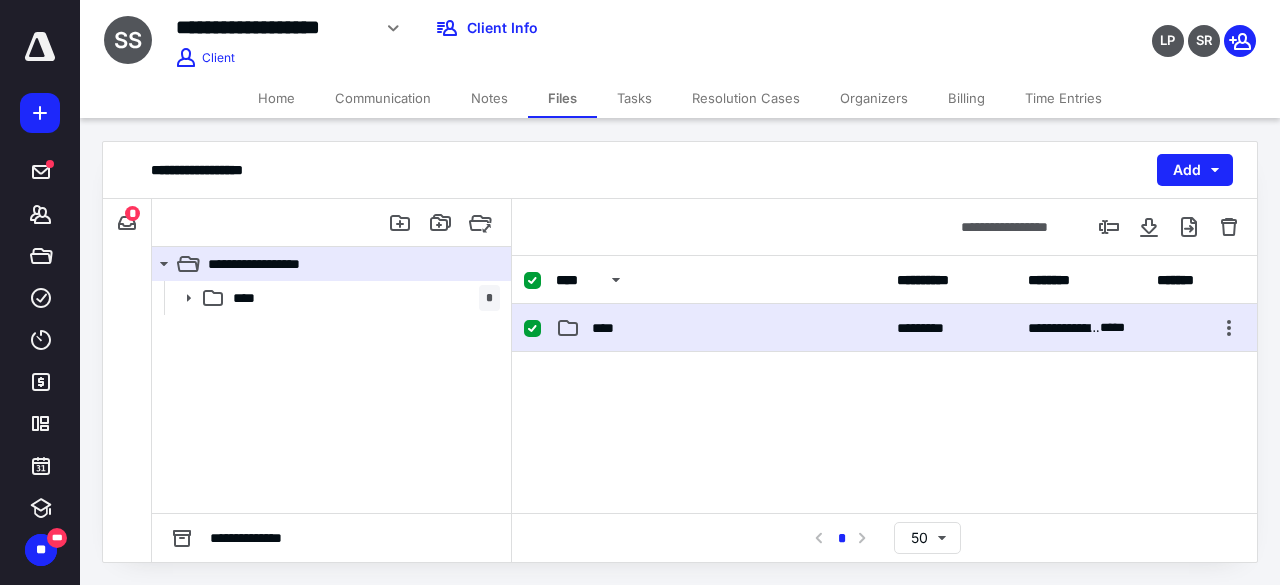 click on "****" at bounding box center (720, 328) 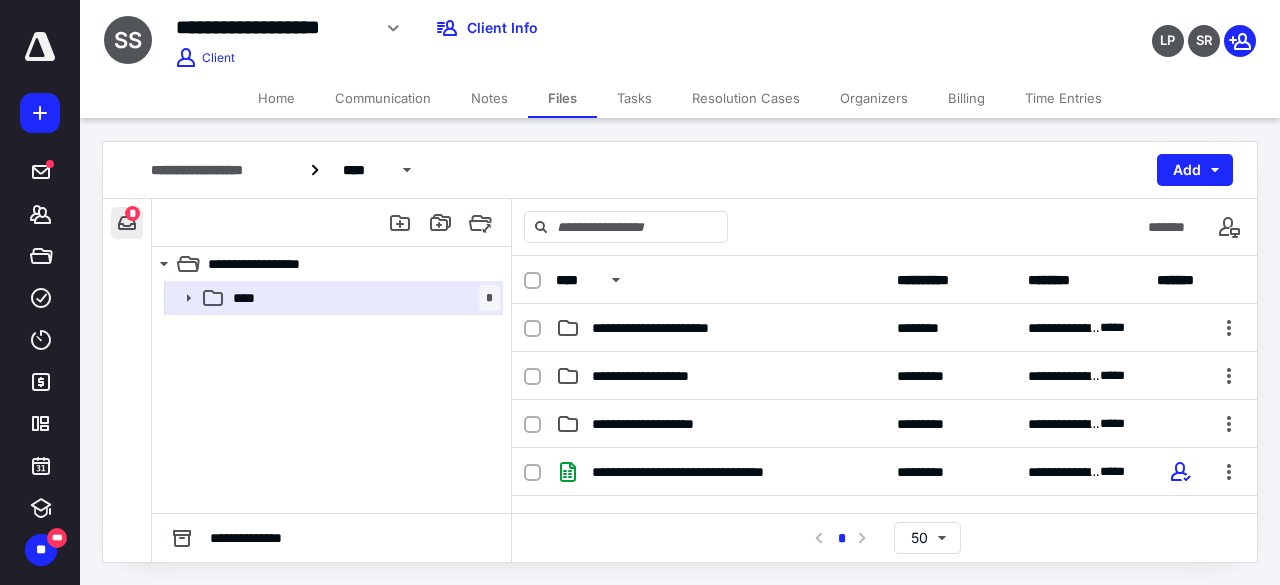 click on "*" at bounding box center (127, 223) 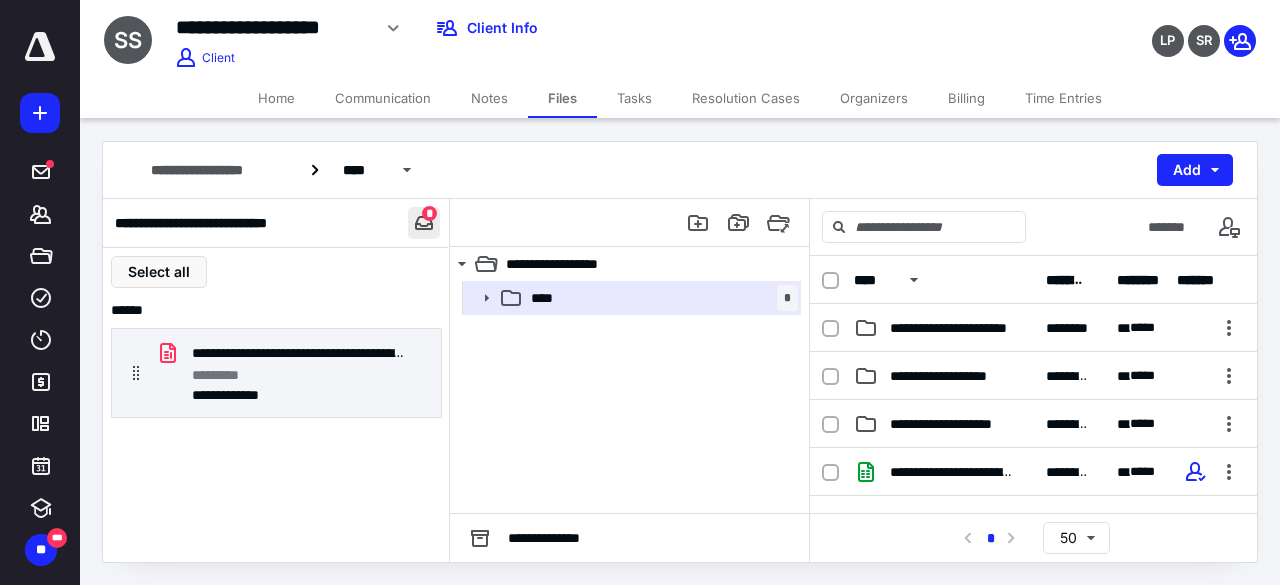 click at bounding box center (424, 223) 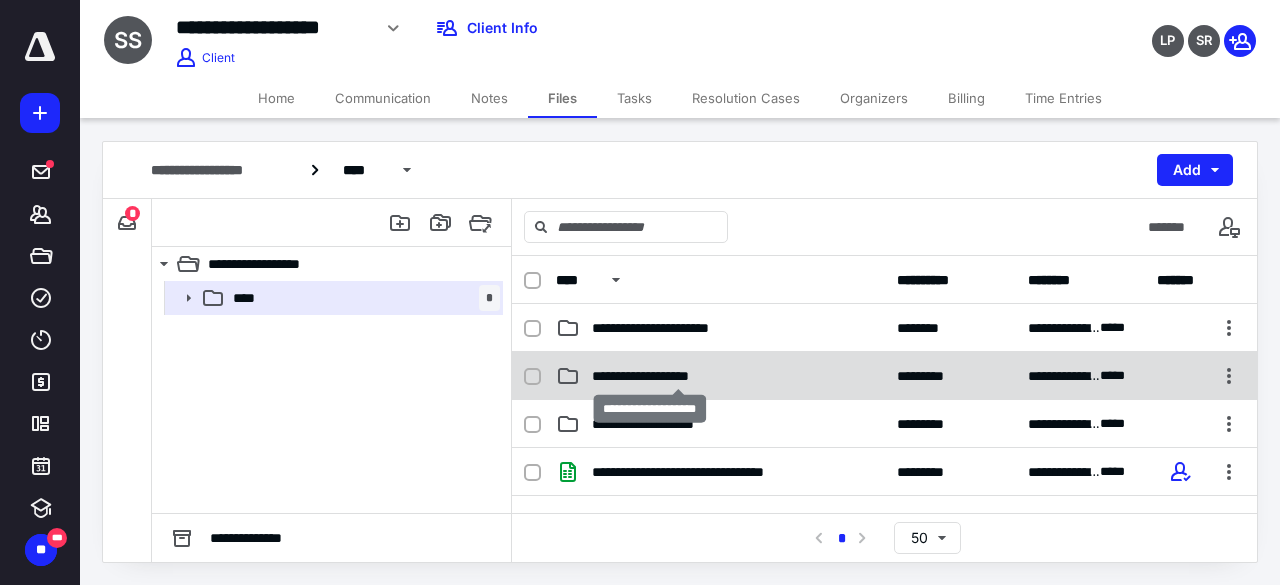click on "**********" at bounding box center [679, 376] 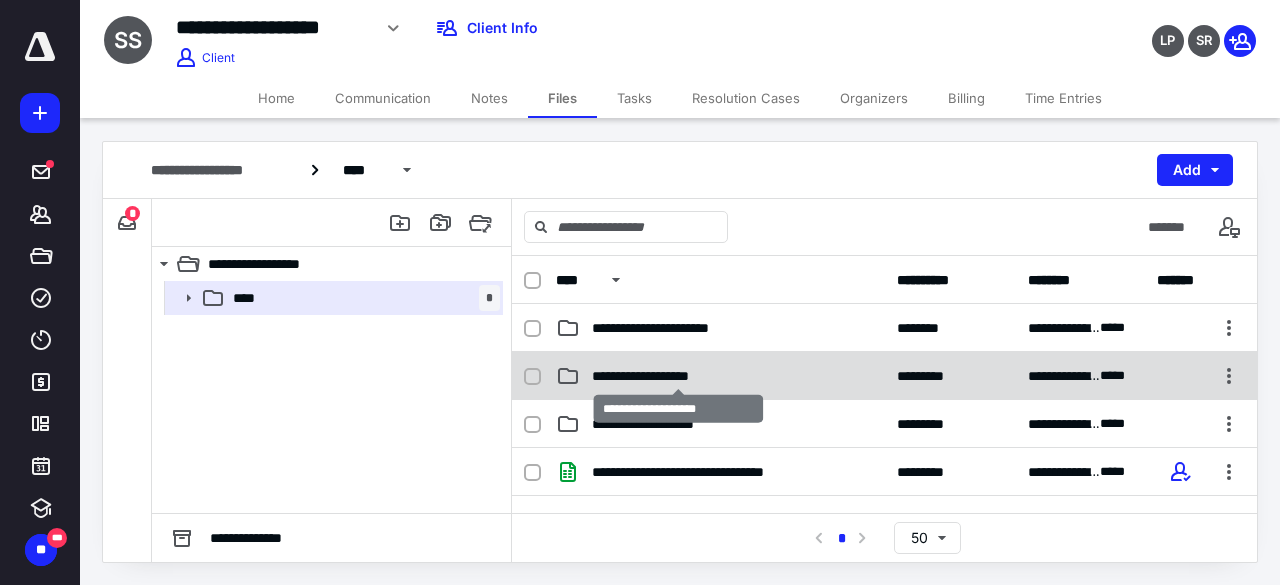 click on "**********" at bounding box center [679, 376] 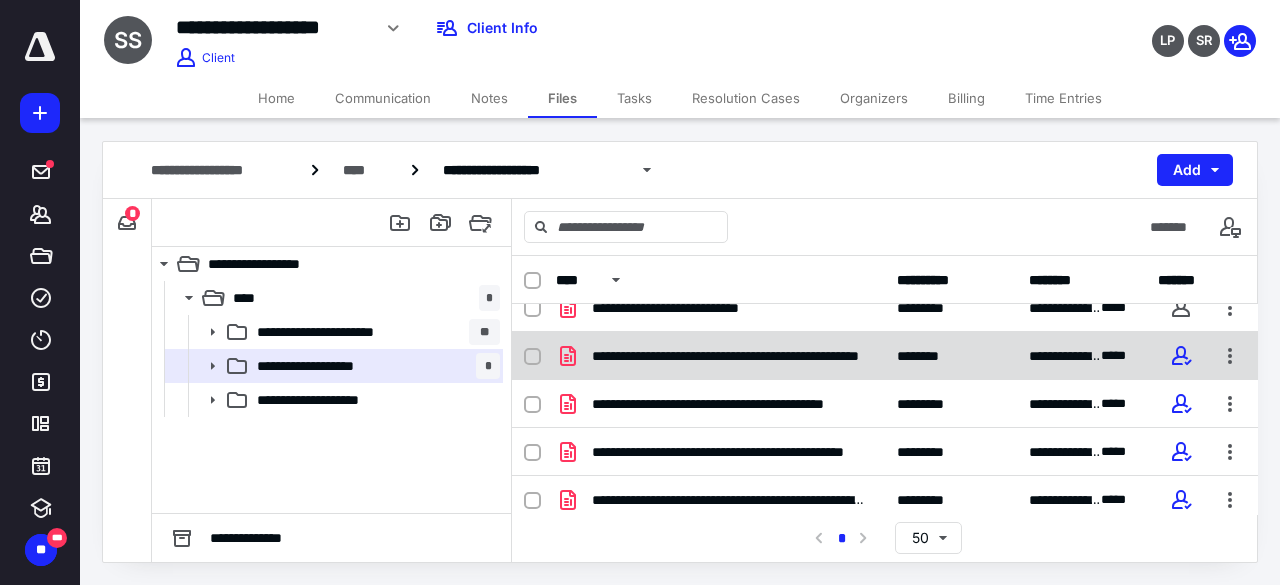 scroll, scrollTop: 184, scrollLeft: 0, axis: vertical 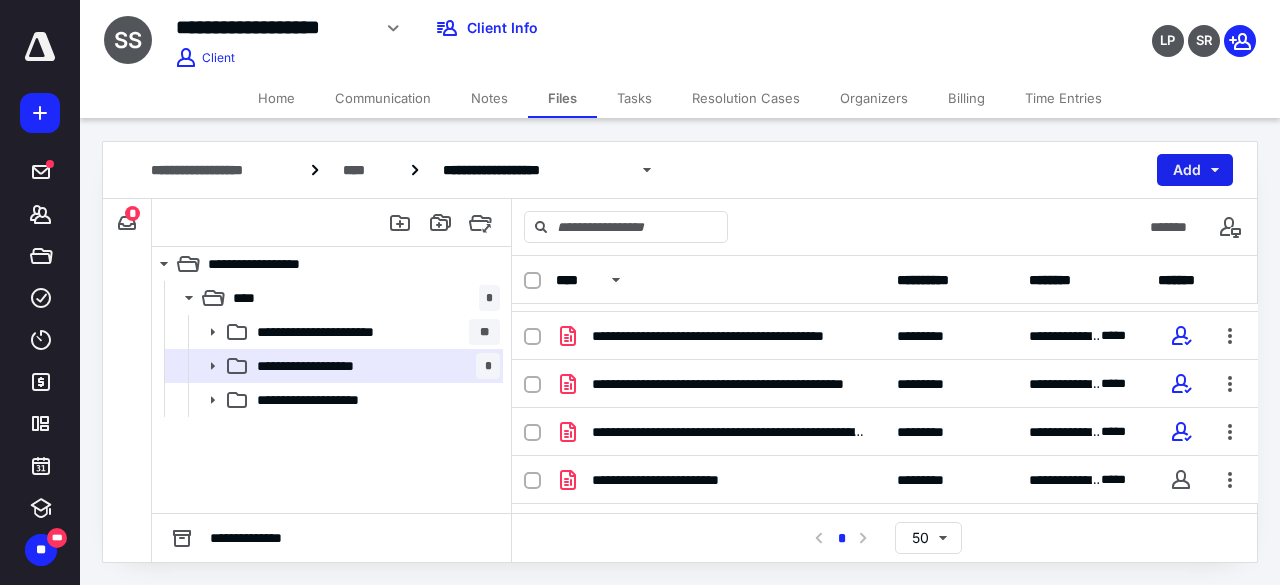 click on "Add" at bounding box center (1195, 170) 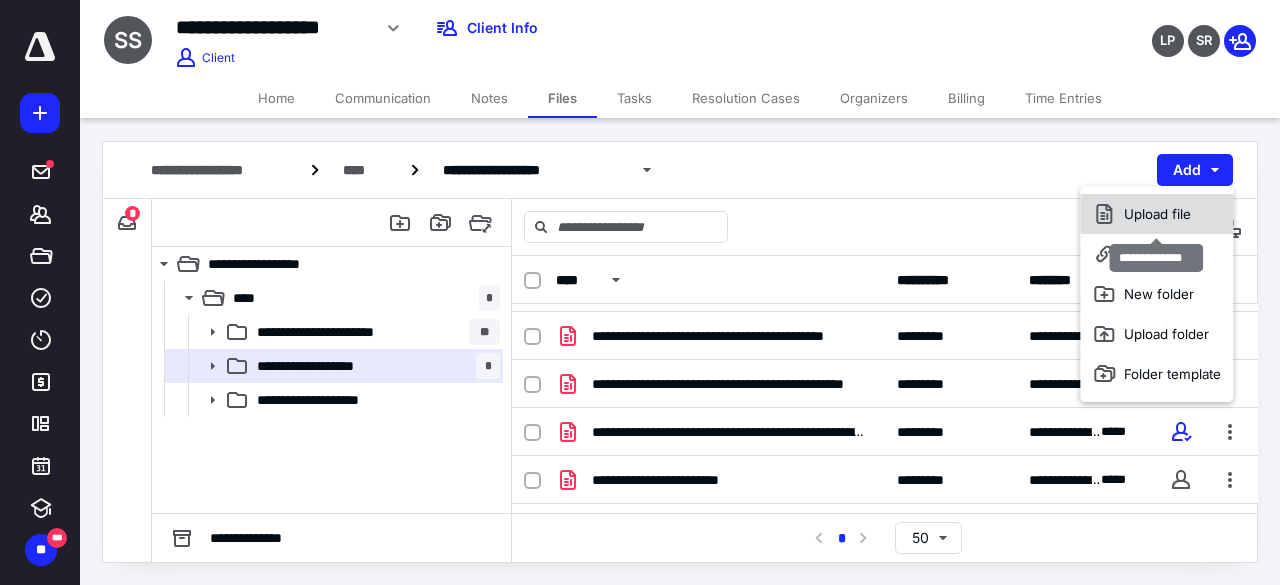 click on "Upload file" at bounding box center (1156, 214) 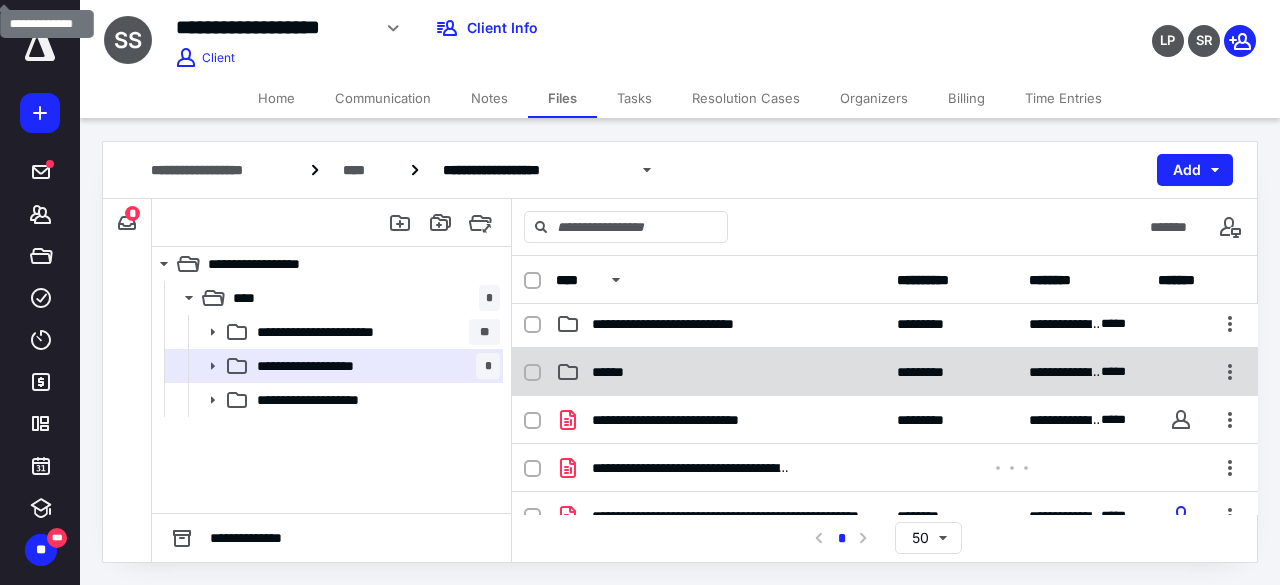 scroll, scrollTop: 0, scrollLeft: 0, axis: both 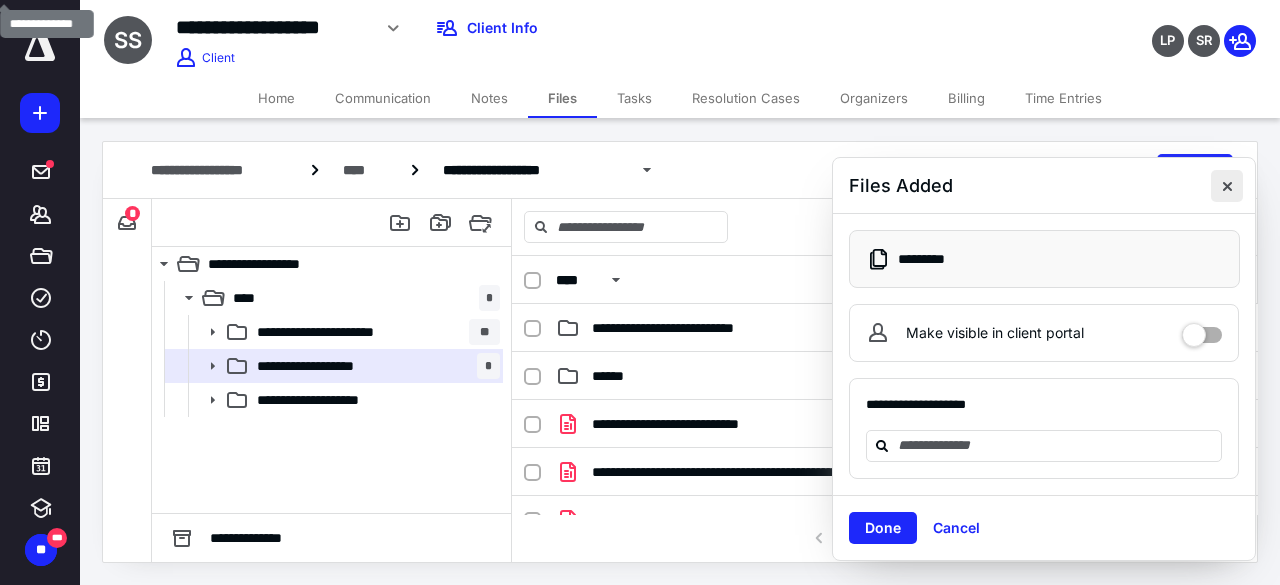click at bounding box center (1227, 186) 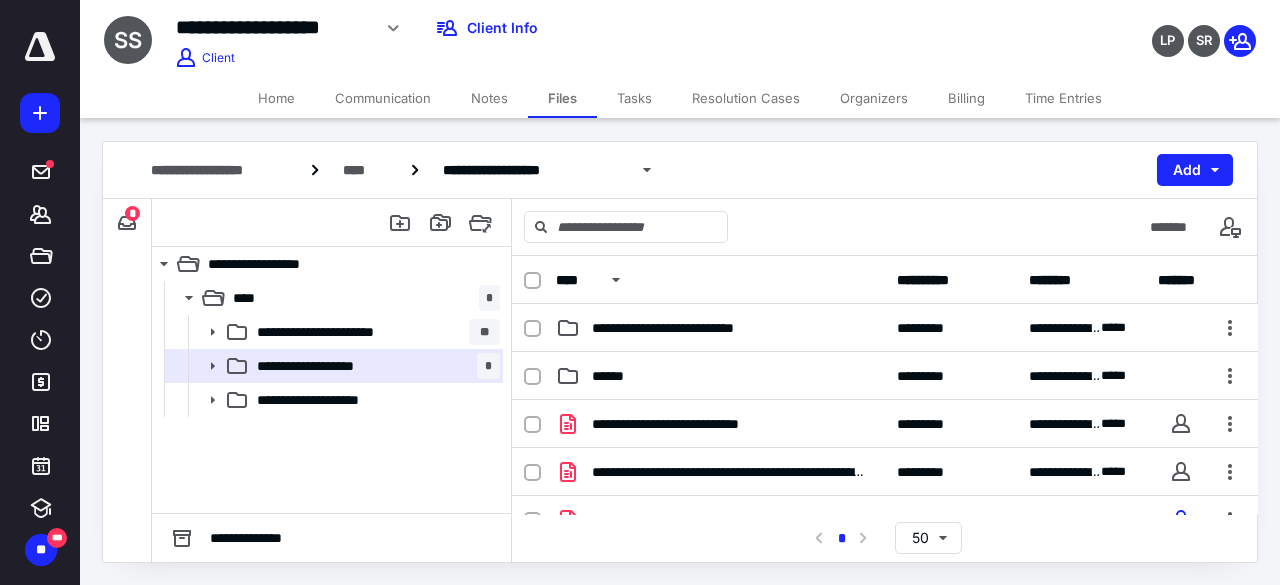 click on "Home" at bounding box center [276, 98] 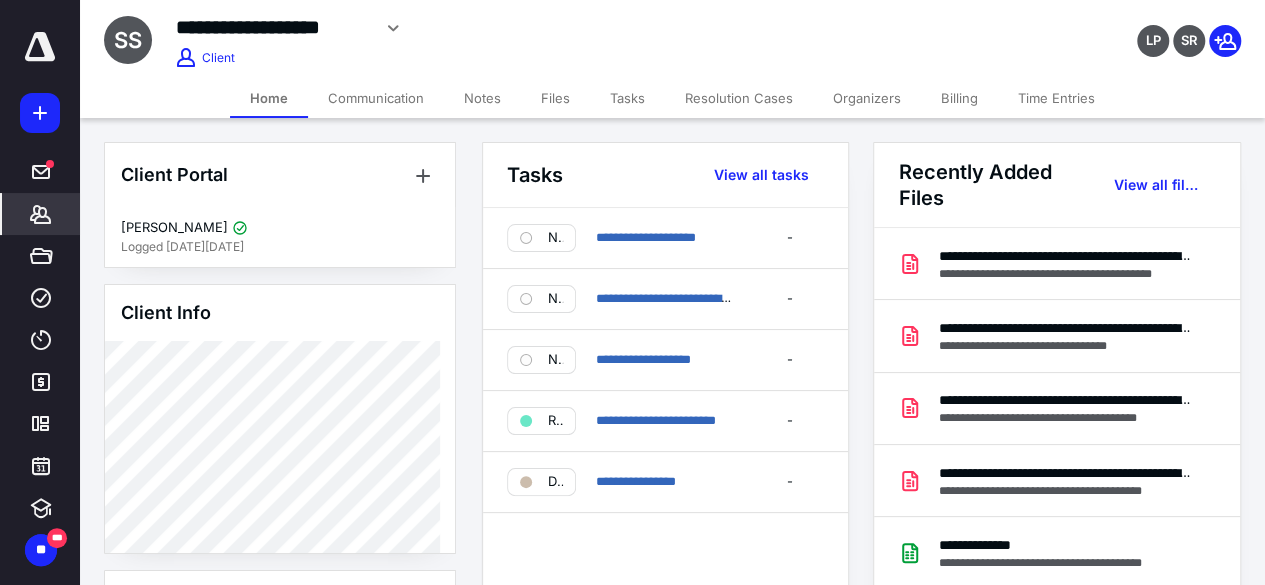 click 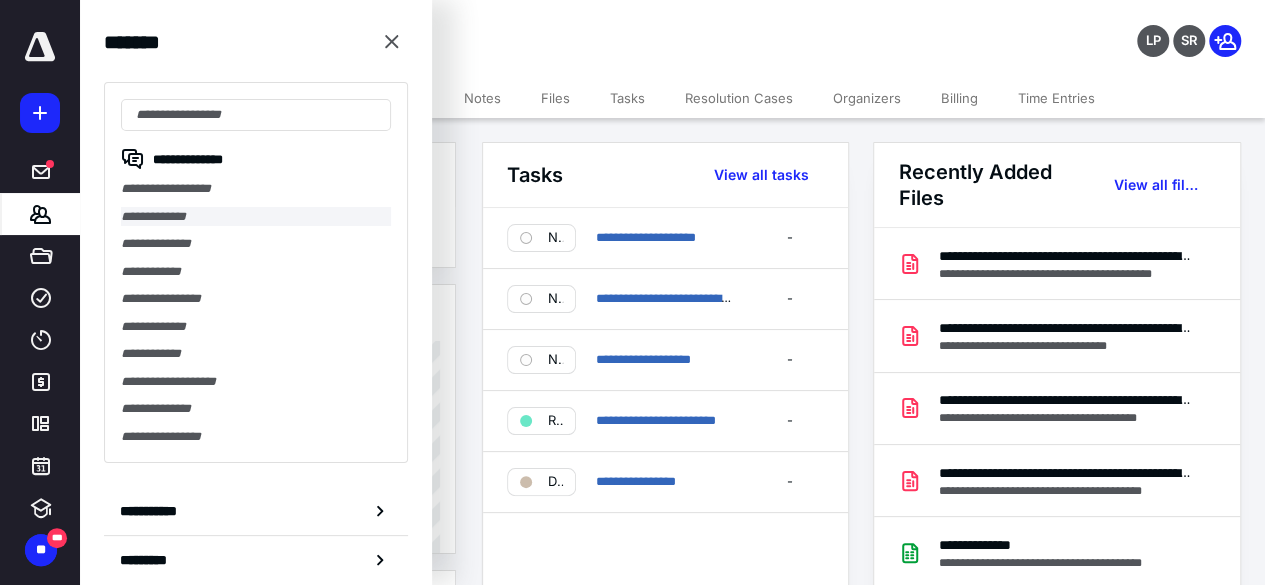 click on "**********" at bounding box center [256, 217] 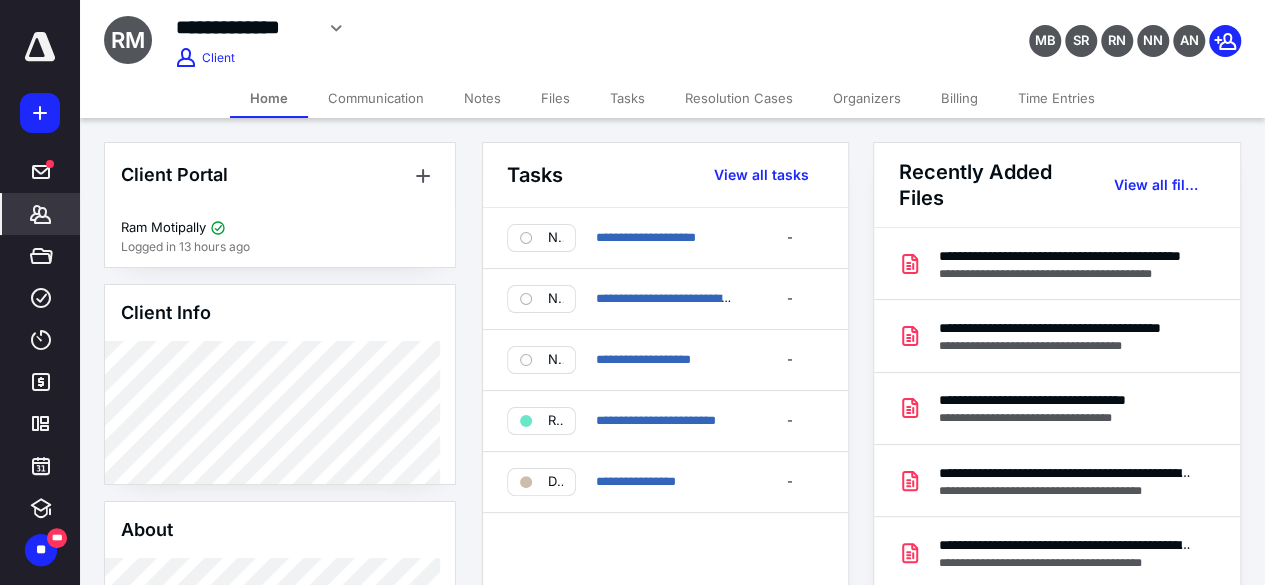 click on "Files" at bounding box center [555, 98] 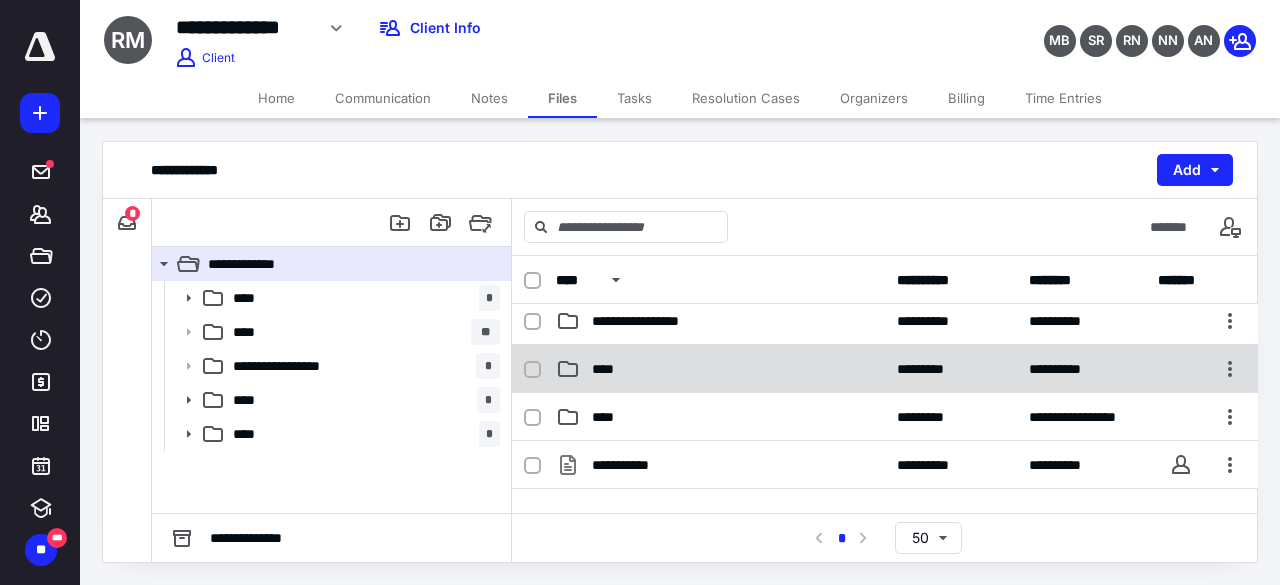 scroll, scrollTop: 200, scrollLeft: 0, axis: vertical 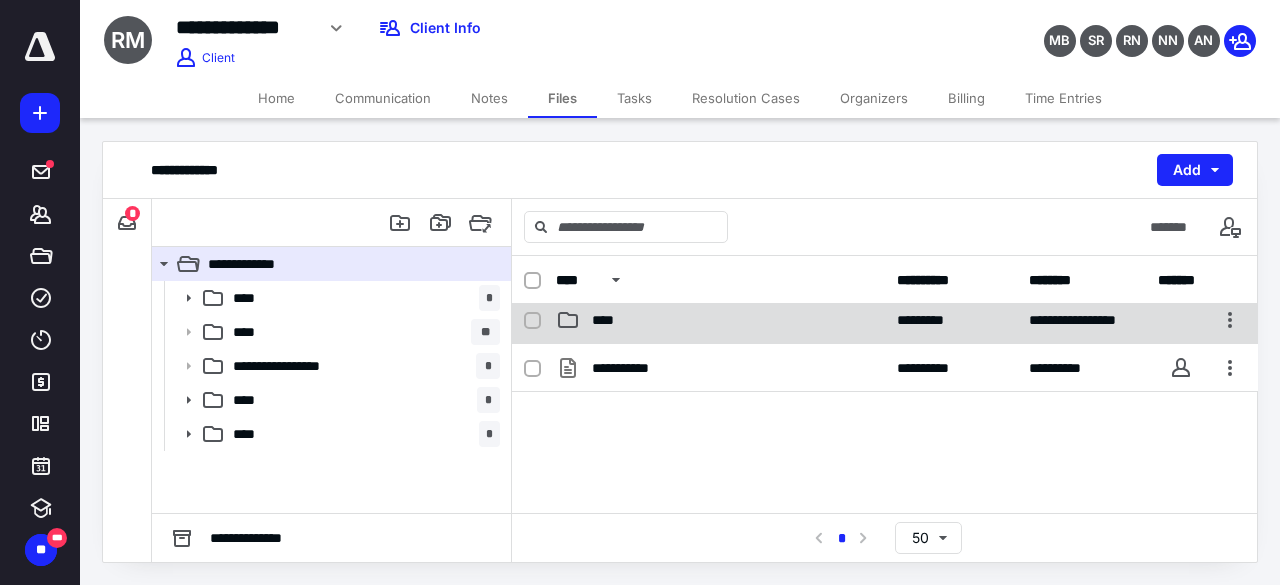 click on "**********" at bounding box center [885, 320] 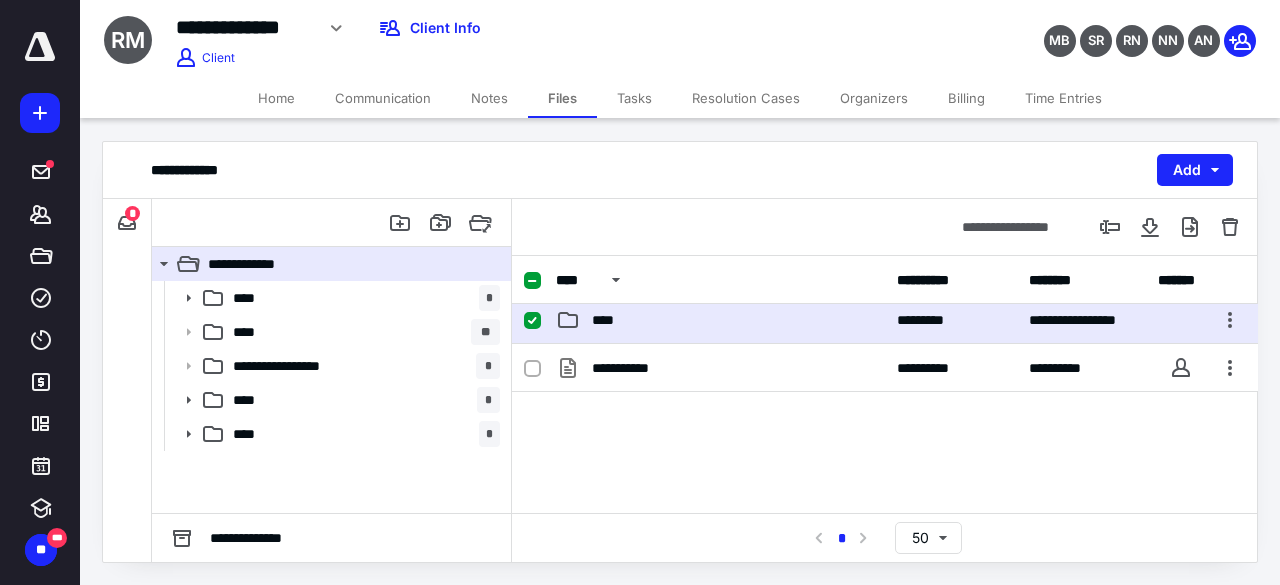 click on "**********" at bounding box center [885, 320] 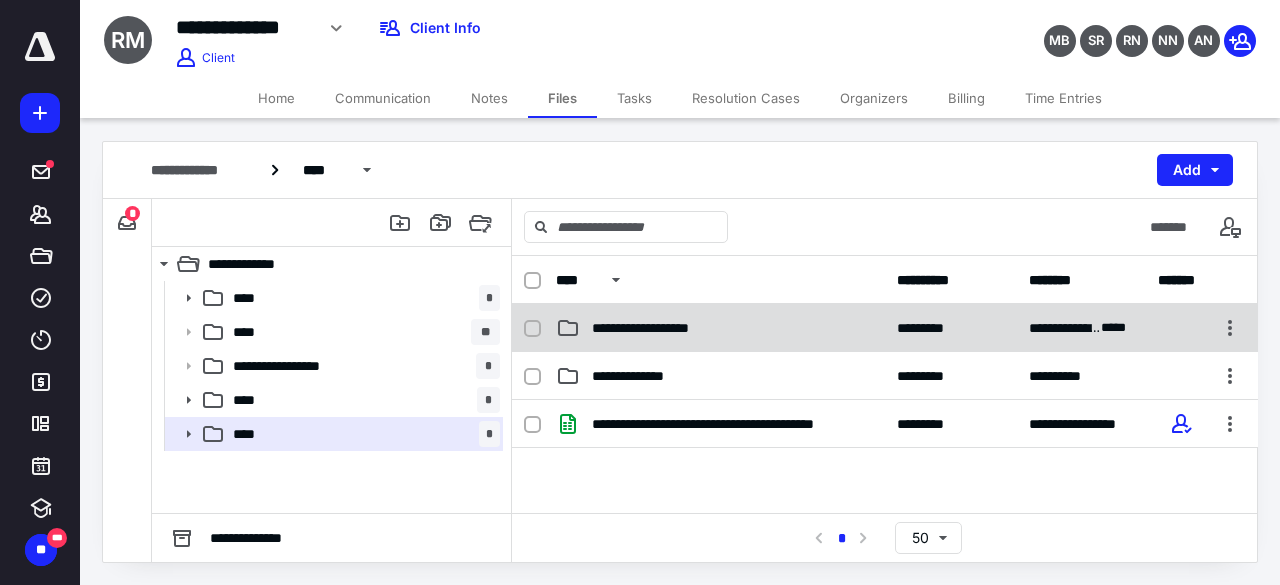 click on "**********" at bounding box center (885, 328) 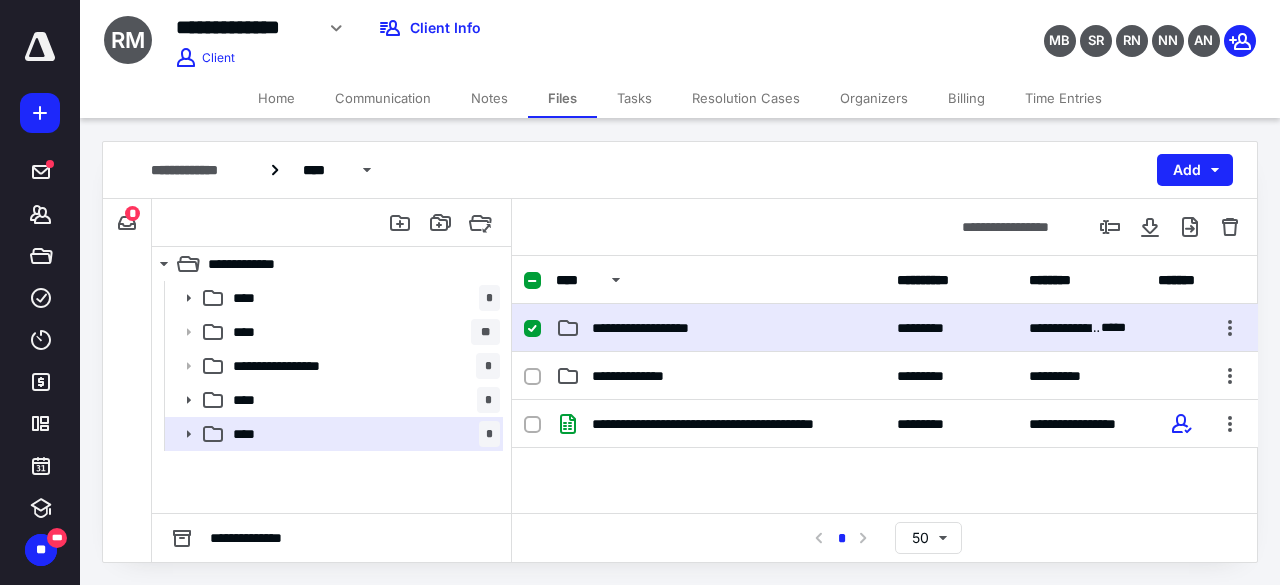 click on "**********" at bounding box center [885, 328] 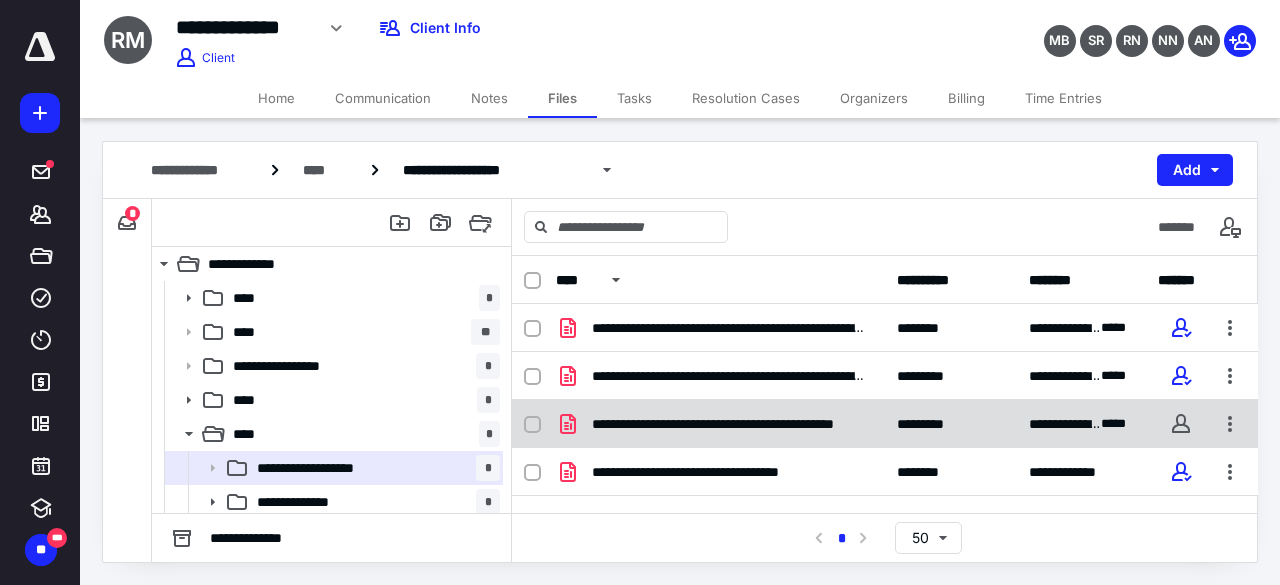 scroll, scrollTop: 89, scrollLeft: 0, axis: vertical 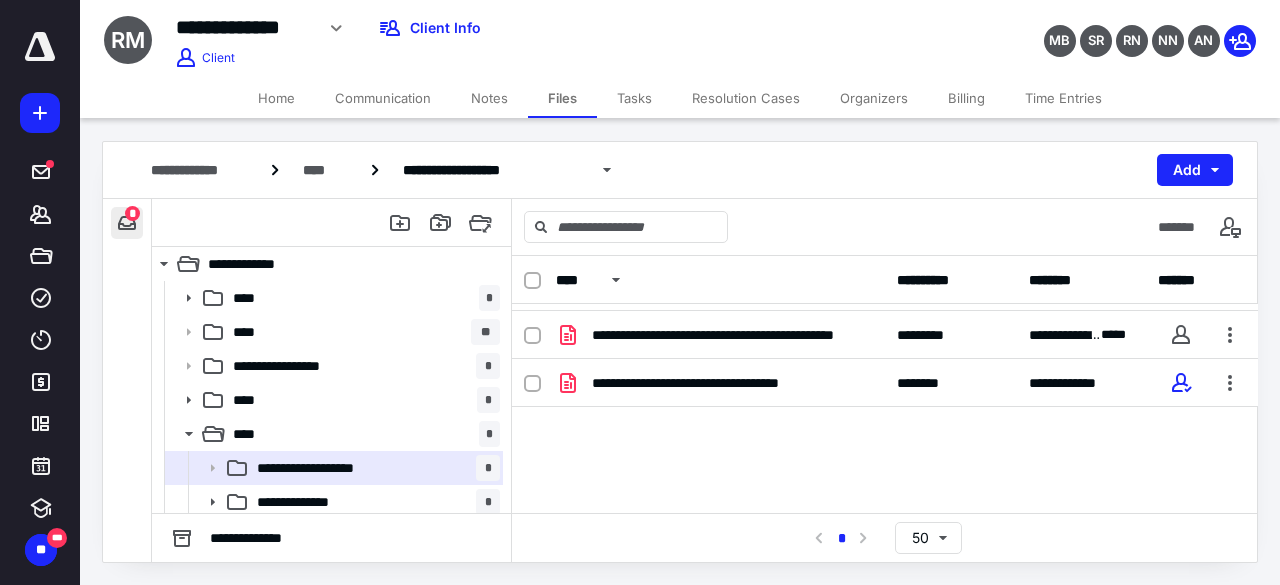 click at bounding box center (127, 223) 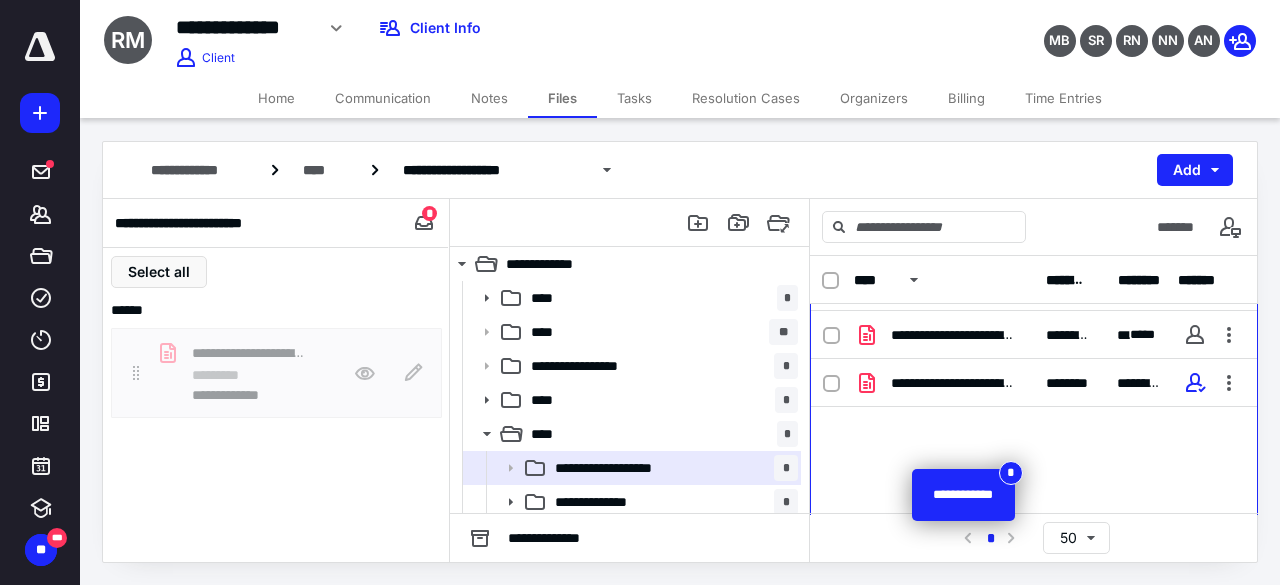scroll, scrollTop: 89, scrollLeft: 0, axis: vertical 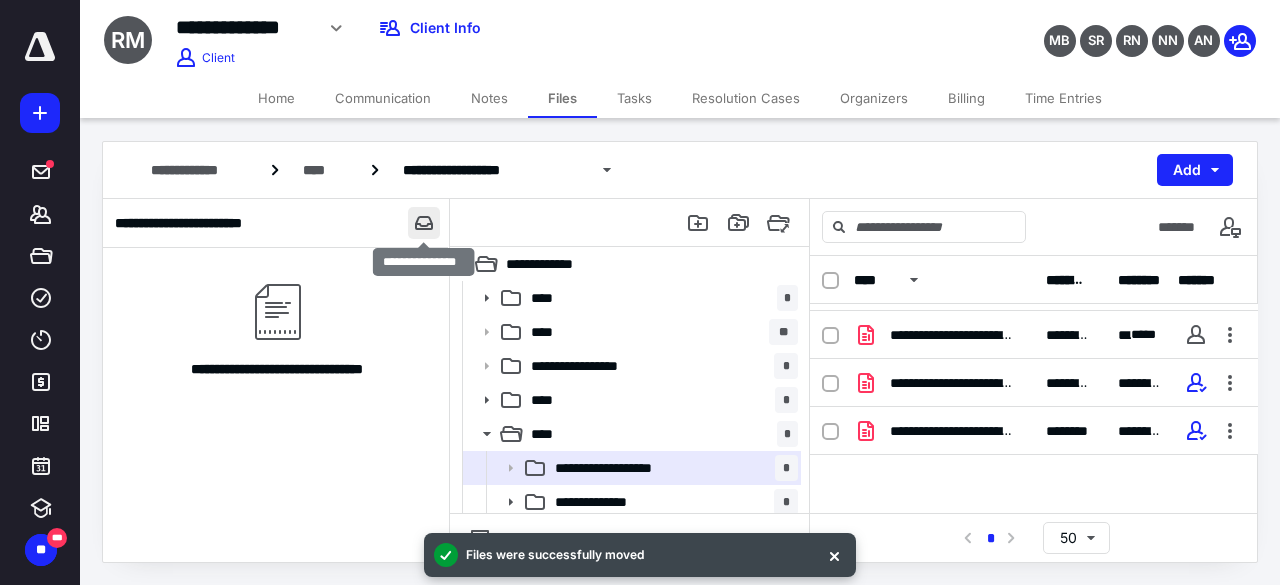 click at bounding box center [424, 223] 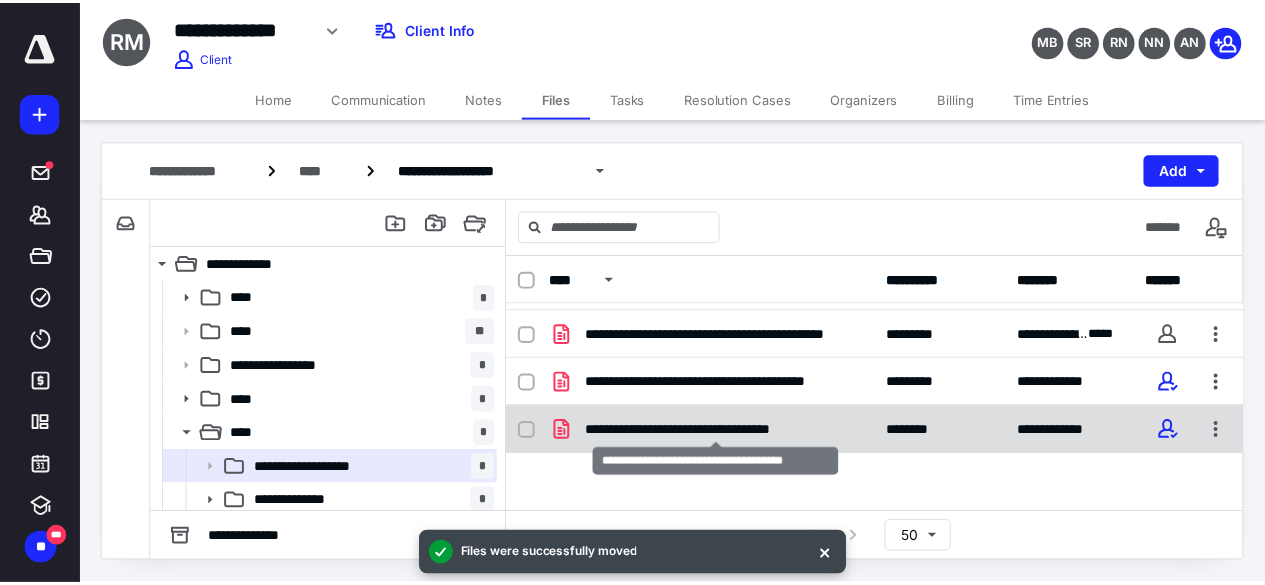 scroll, scrollTop: 0, scrollLeft: 0, axis: both 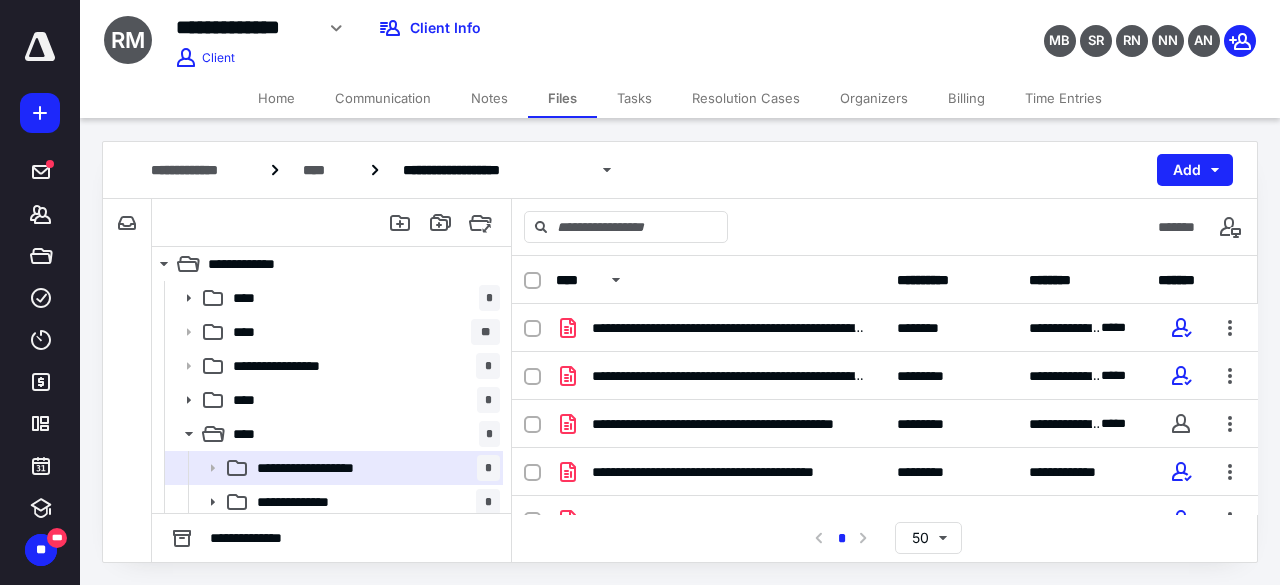click on "Home" at bounding box center (276, 98) 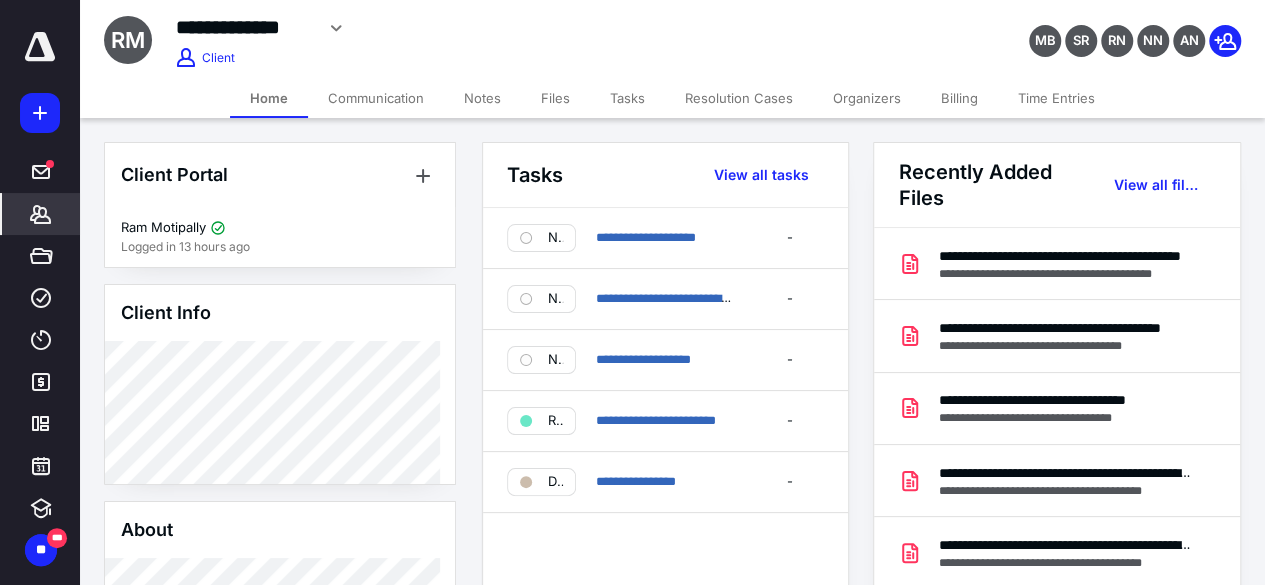 click on "Billing" at bounding box center (959, 98) 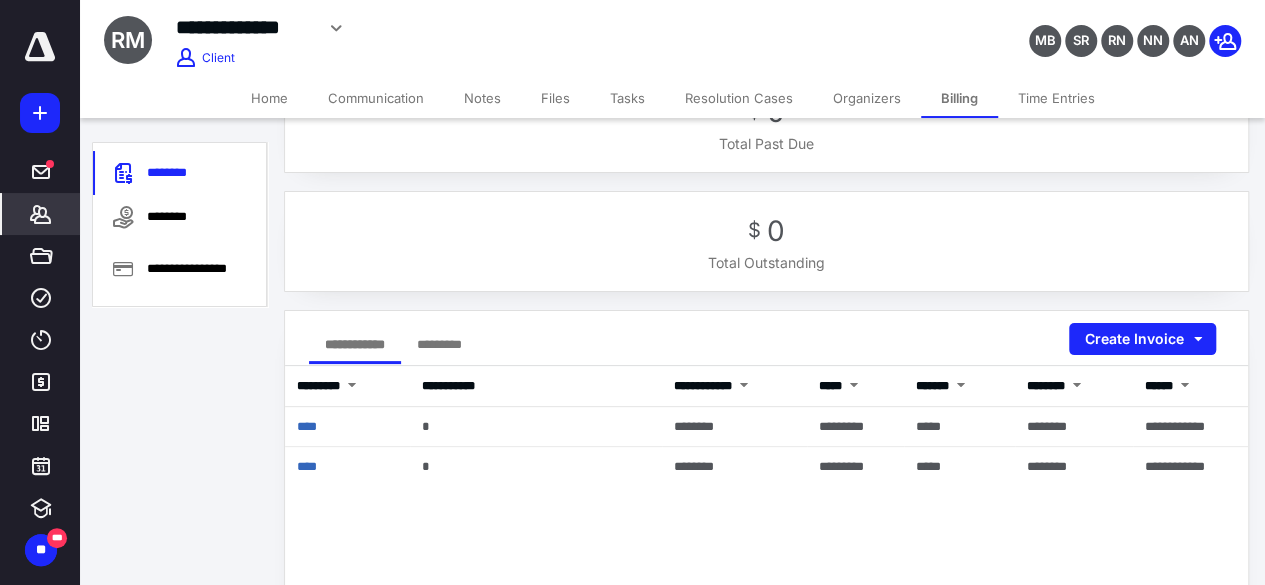 scroll, scrollTop: 100, scrollLeft: 0, axis: vertical 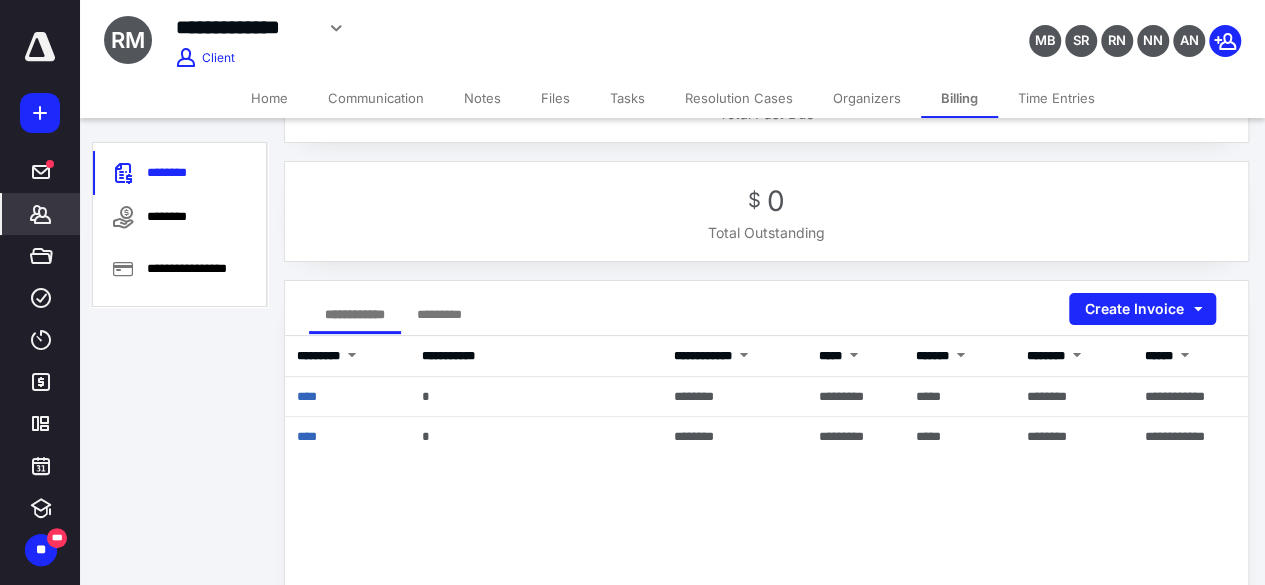 click on "Files" at bounding box center (555, 98) 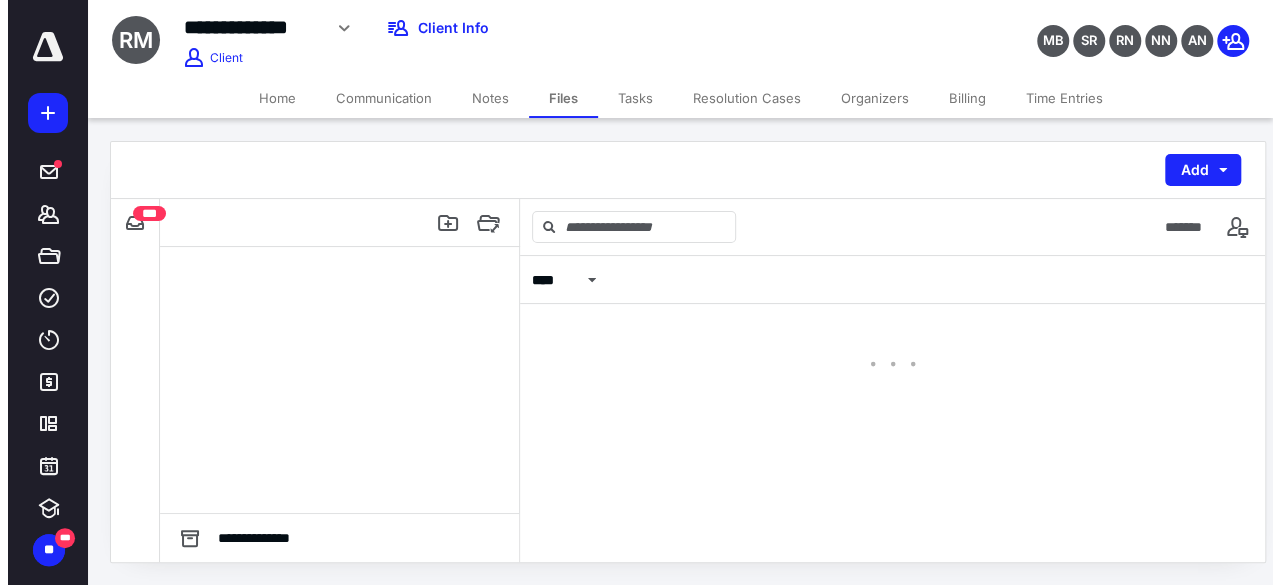 scroll, scrollTop: 0, scrollLeft: 0, axis: both 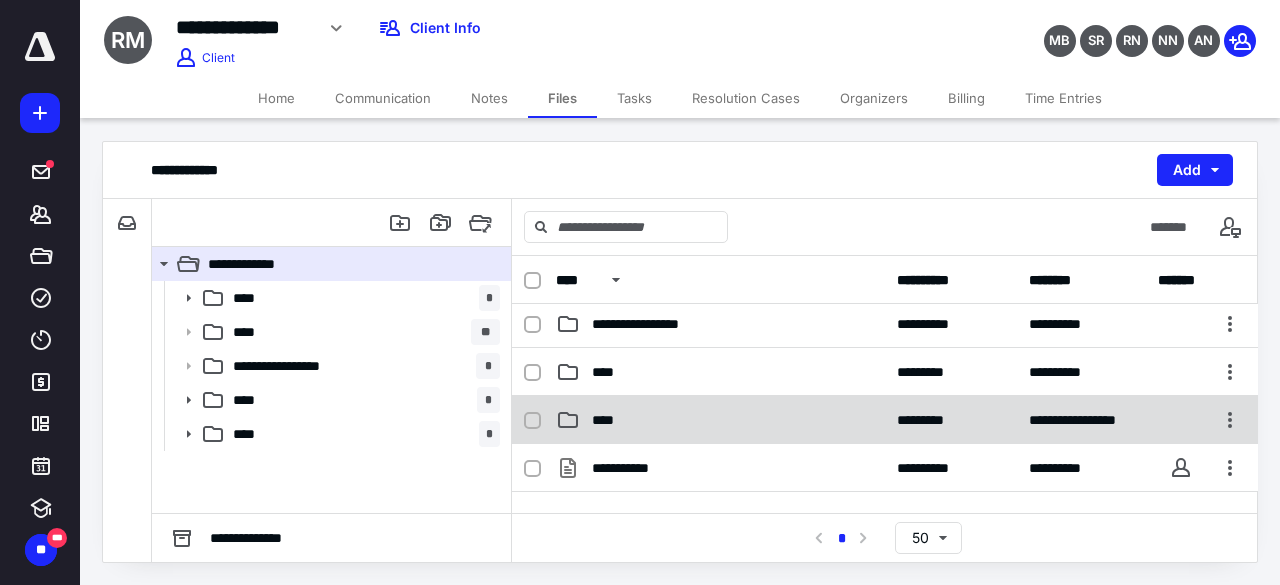 click on "**********" at bounding box center (885, 420) 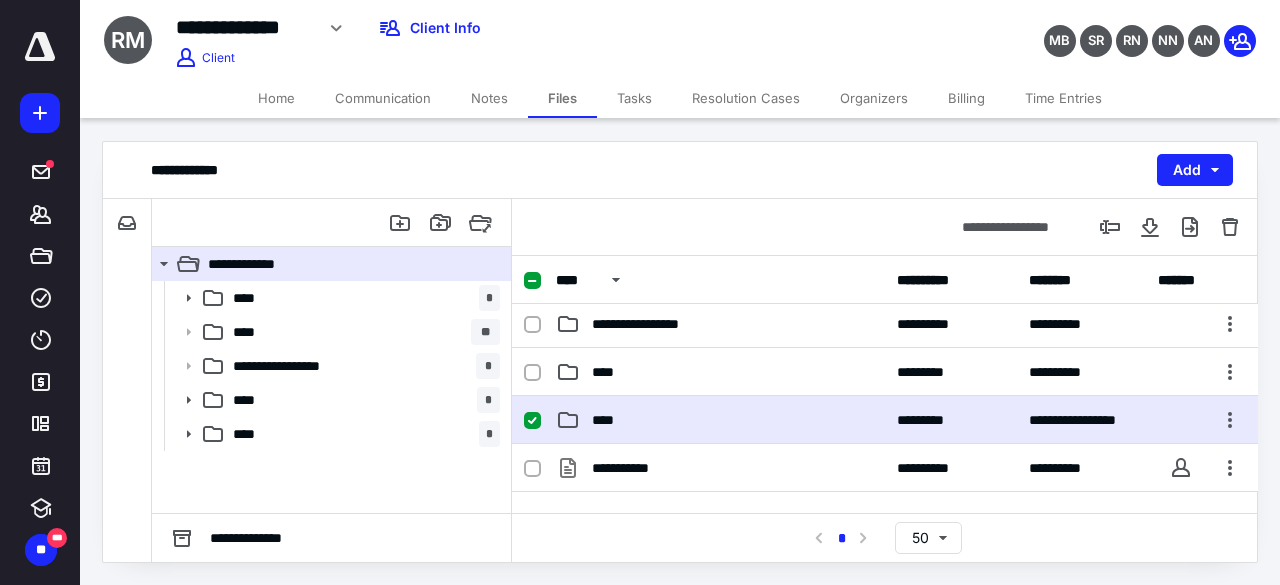 click on "**********" at bounding box center [885, 420] 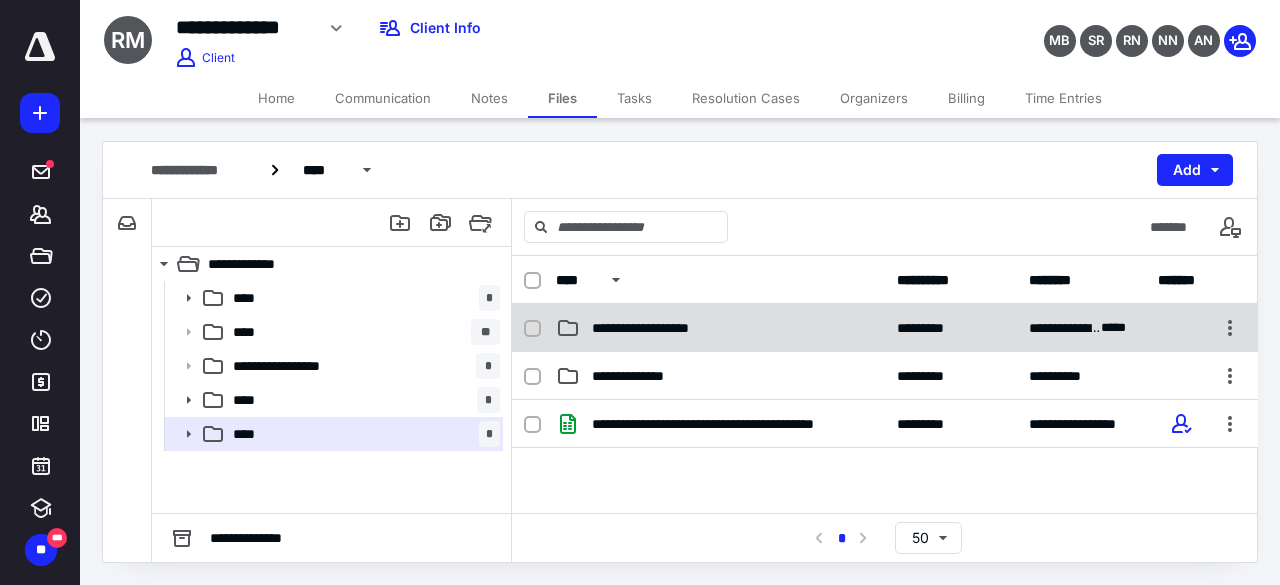click on "**********" at bounding box center [885, 328] 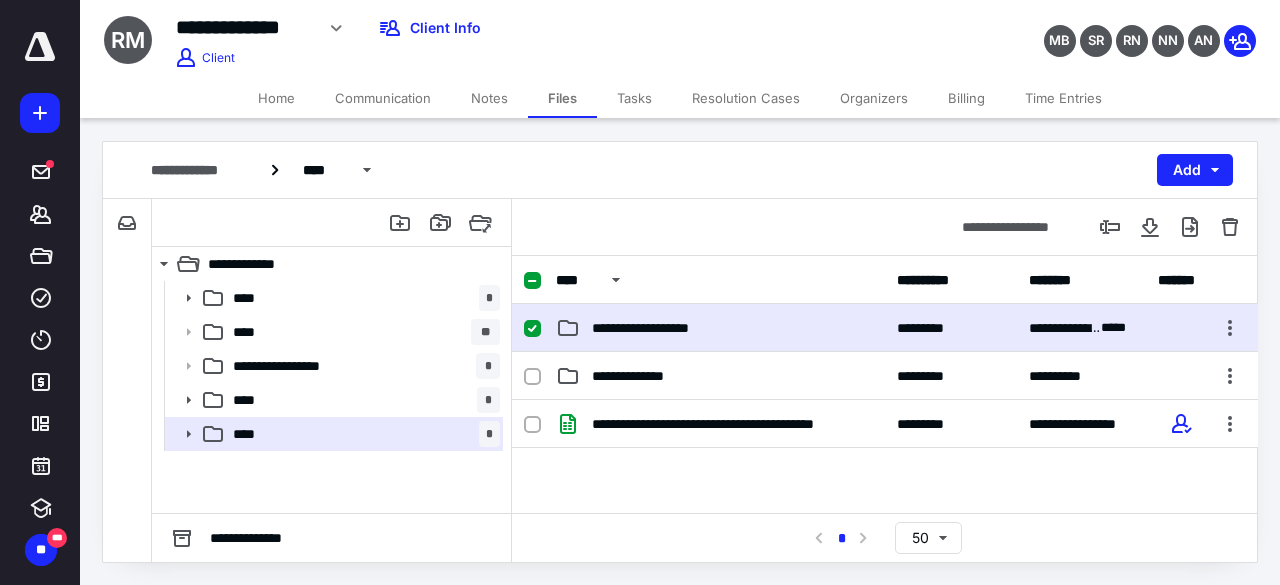 click on "**********" at bounding box center (885, 328) 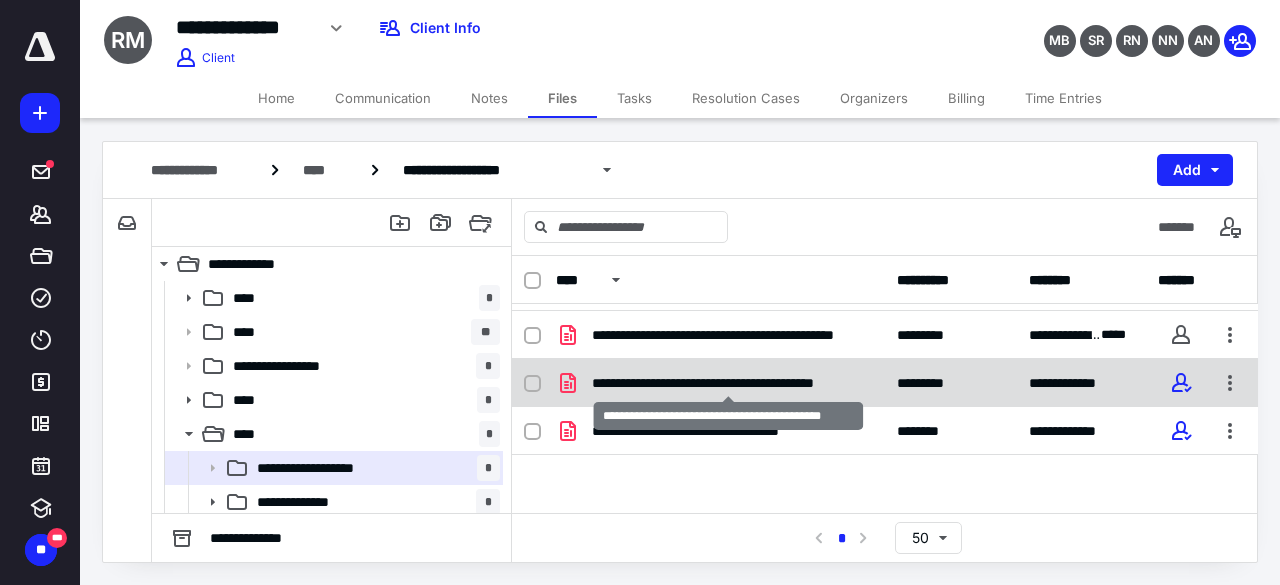 scroll, scrollTop: 0, scrollLeft: 0, axis: both 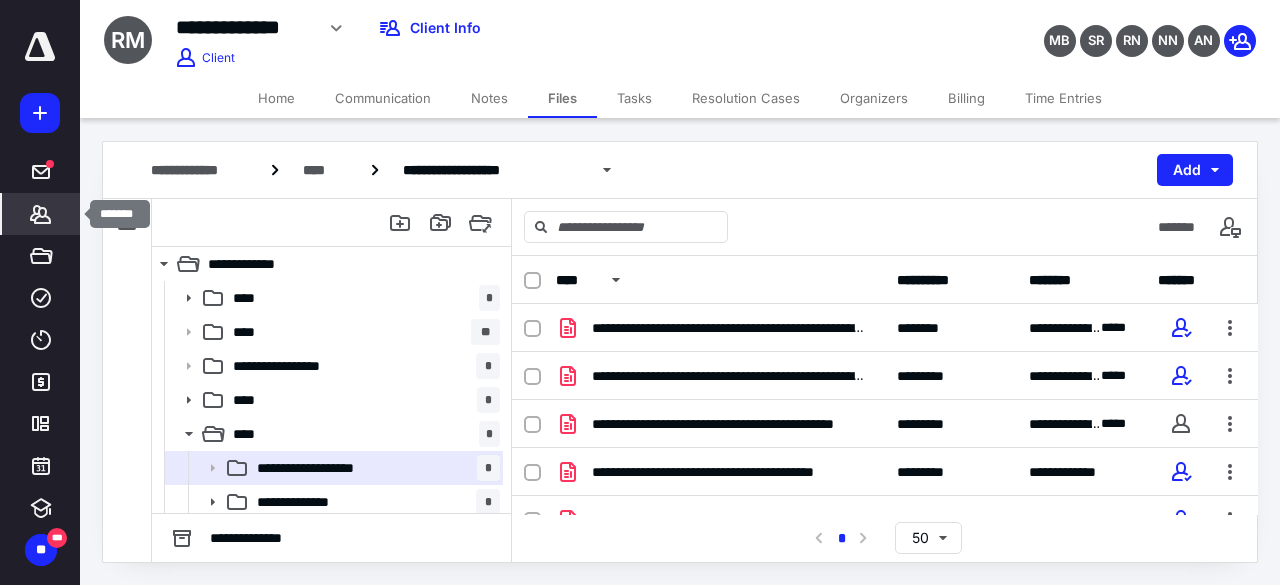 click on "*******" at bounding box center [41, 214] 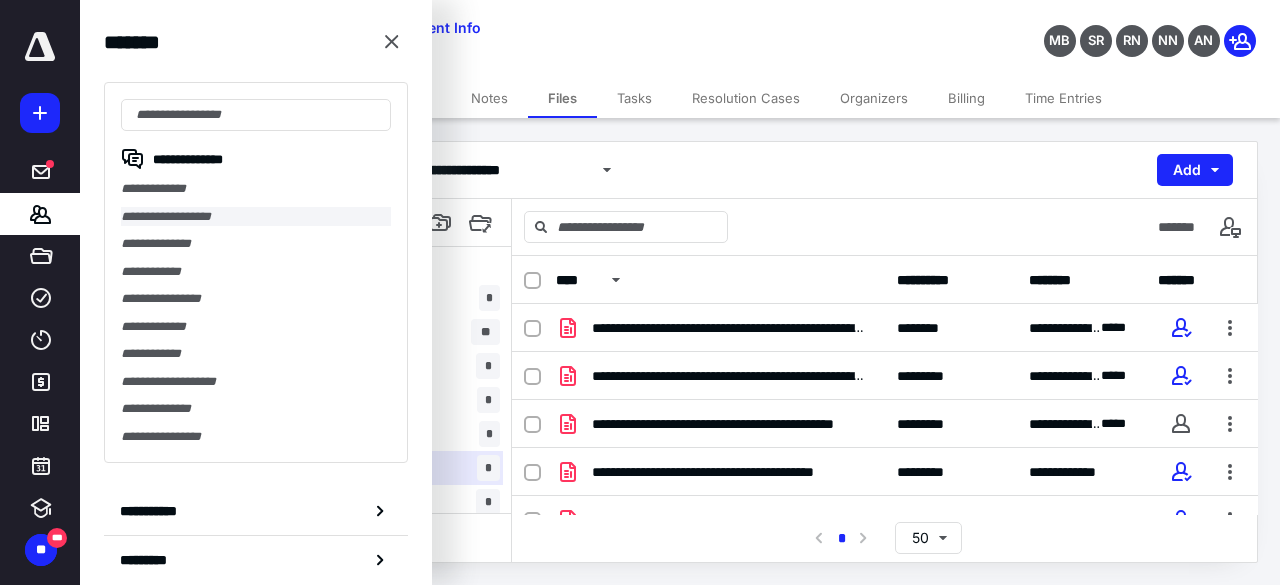 click on "**********" at bounding box center [256, 217] 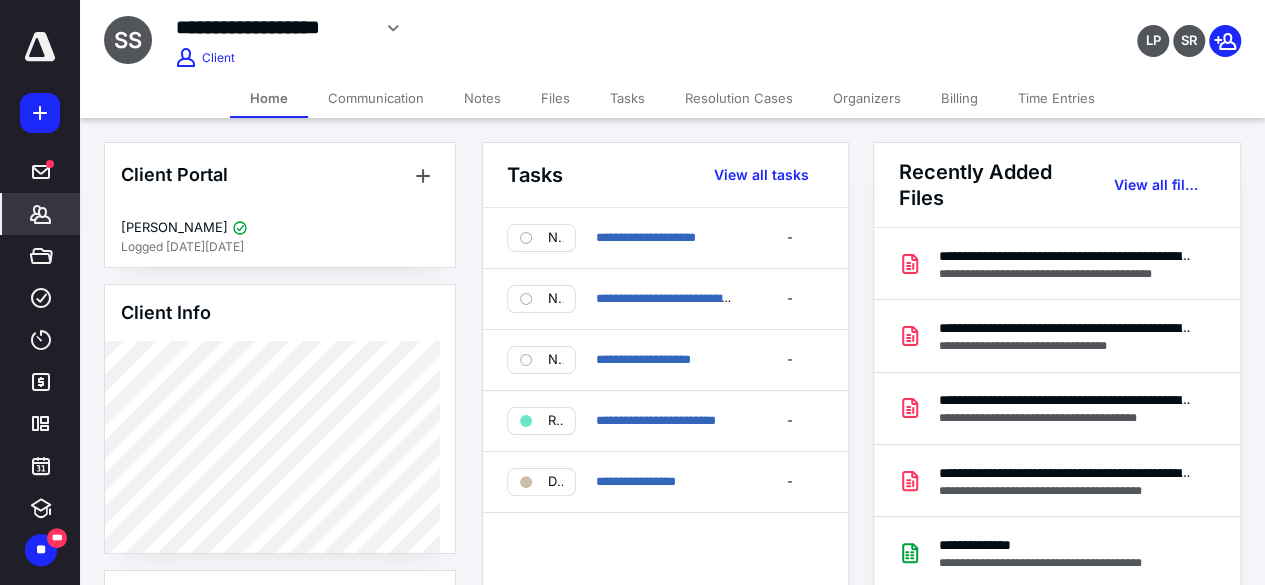 click on "Files" at bounding box center [555, 98] 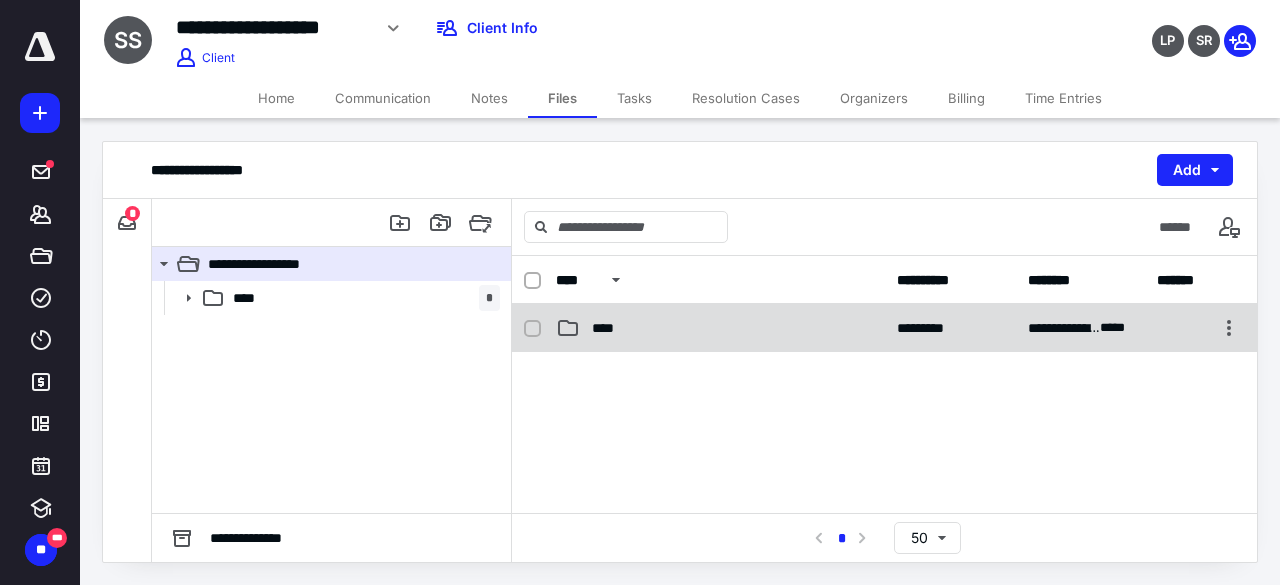 click on "****" at bounding box center (609, 328) 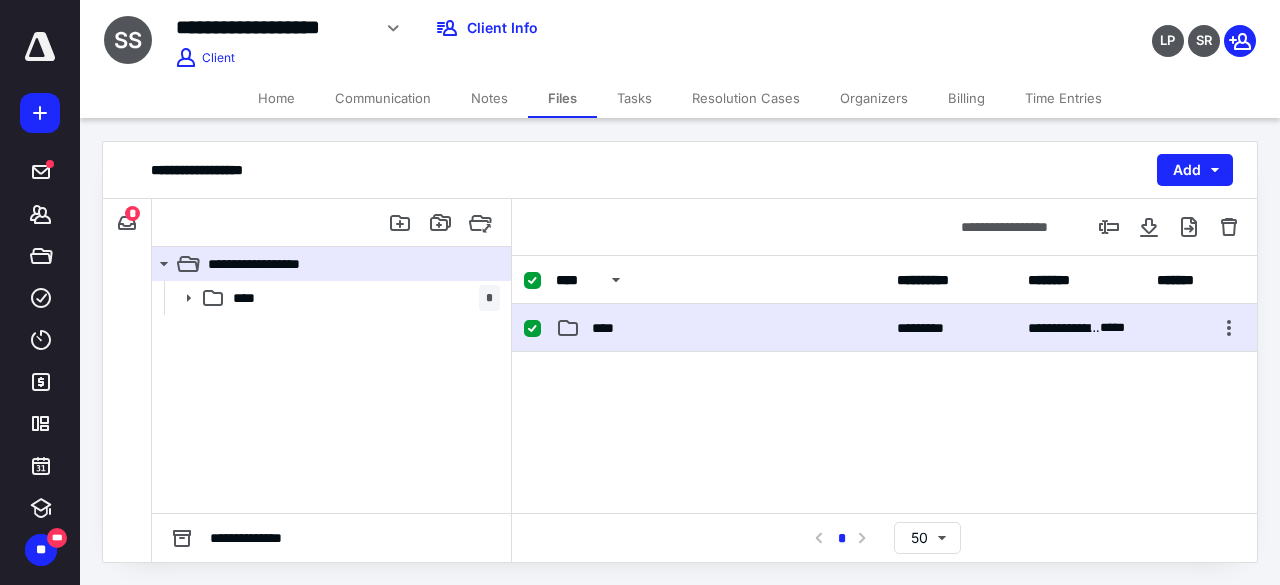 click on "****" at bounding box center (609, 328) 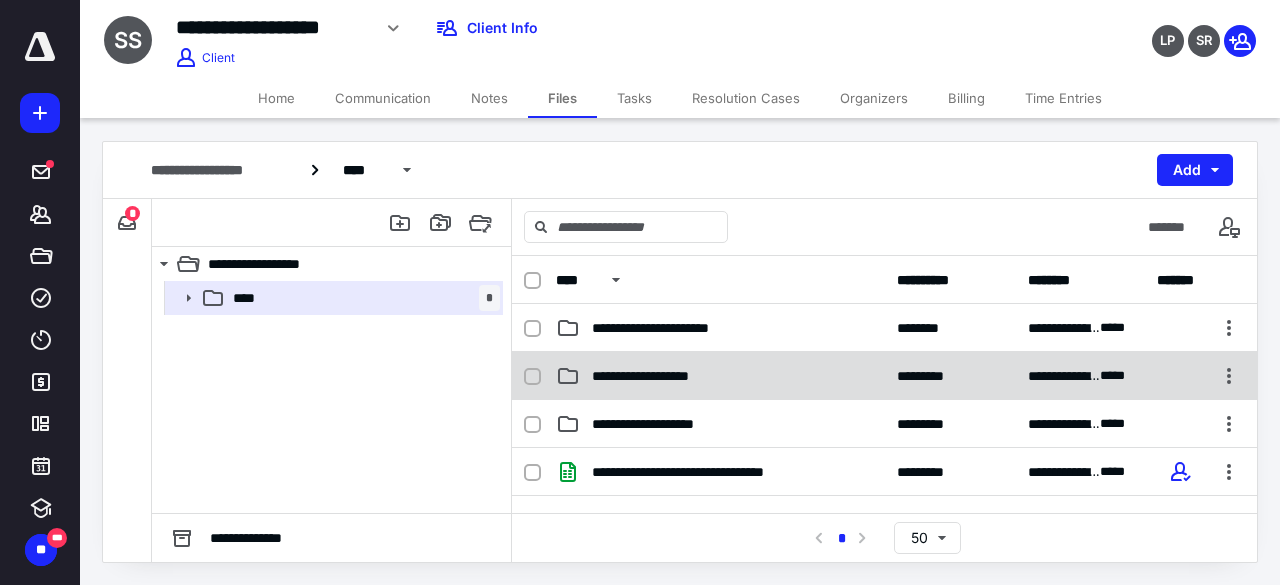 click on "**********" at bounding box center [720, 376] 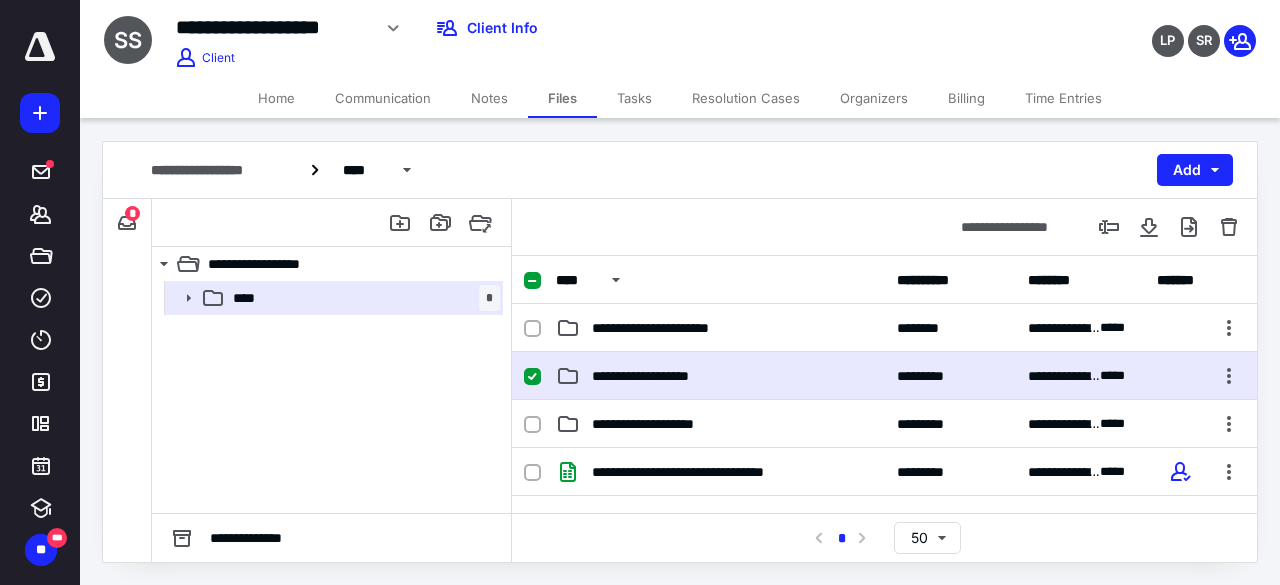 click on "**********" at bounding box center (720, 376) 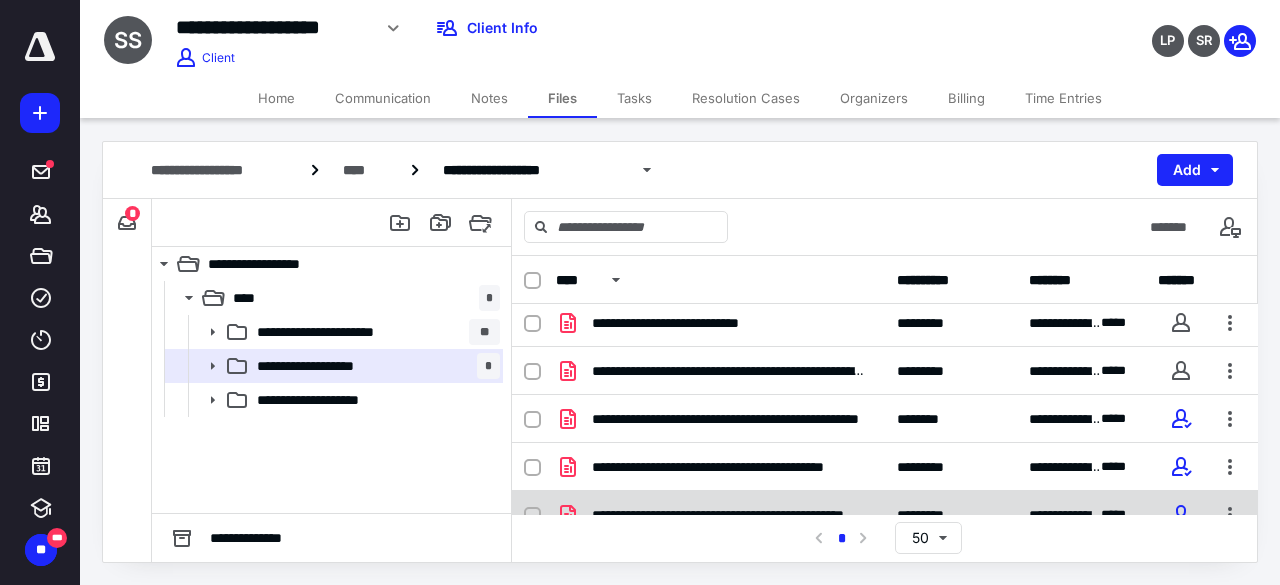 scroll, scrollTop: 218, scrollLeft: 0, axis: vertical 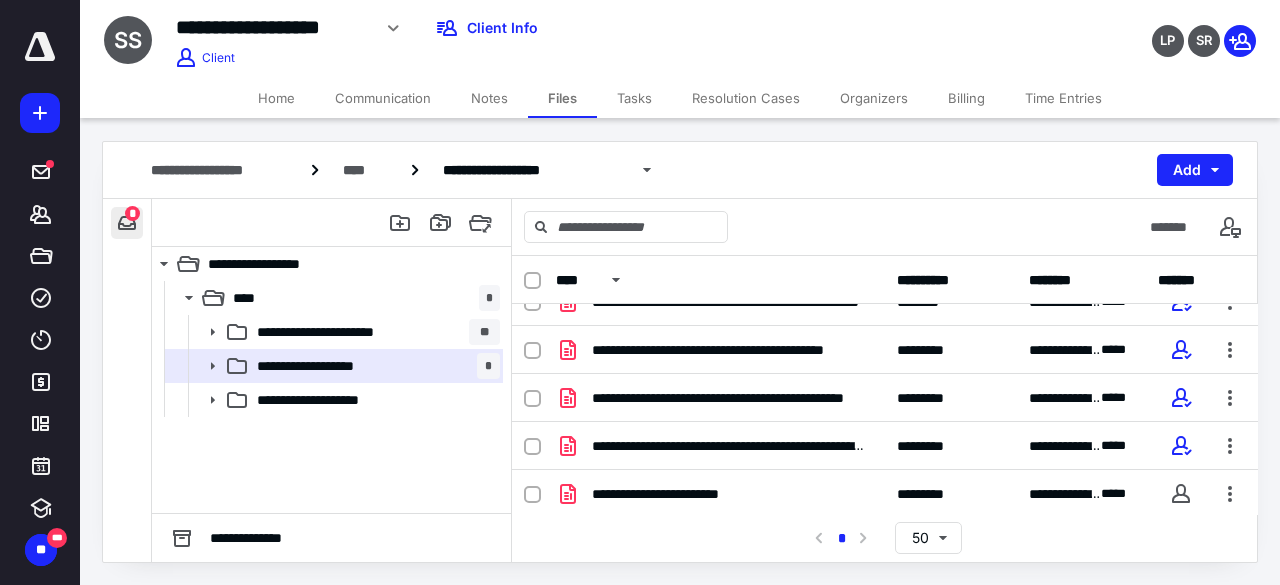 click at bounding box center [127, 223] 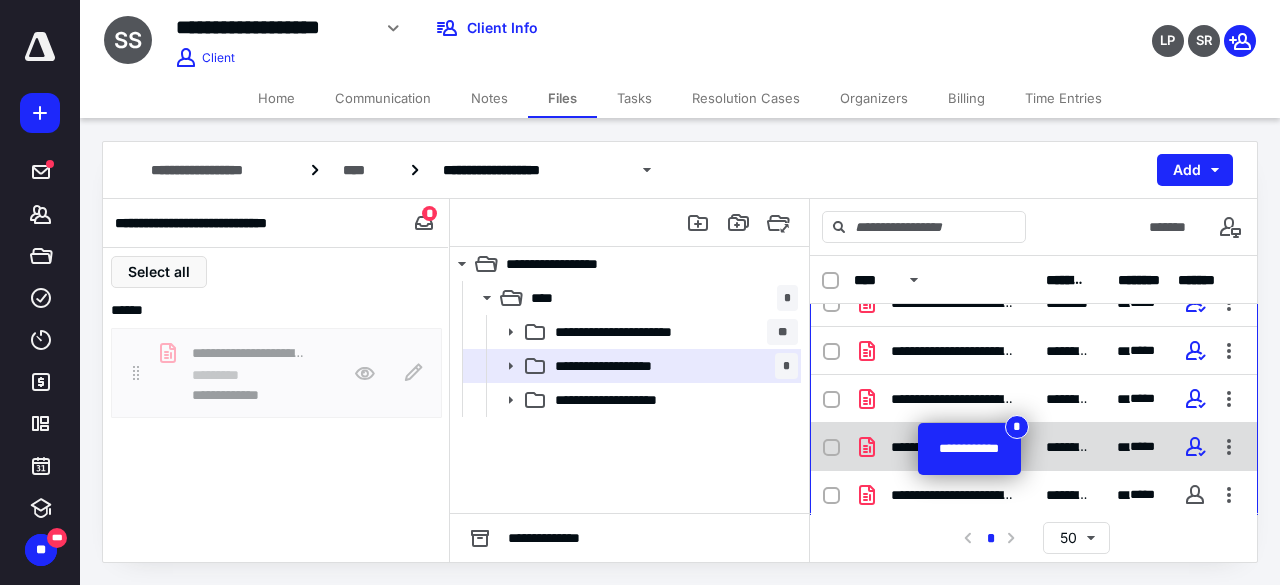 scroll, scrollTop: 218, scrollLeft: 0, axis: vertical 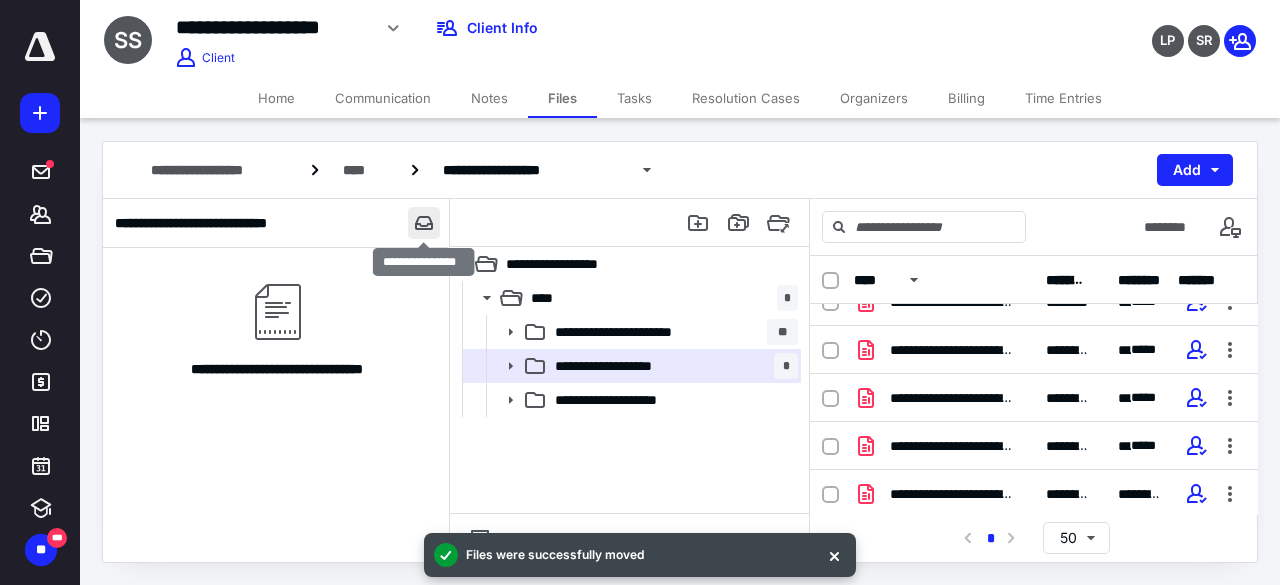 click at bounding box center [424, 223] 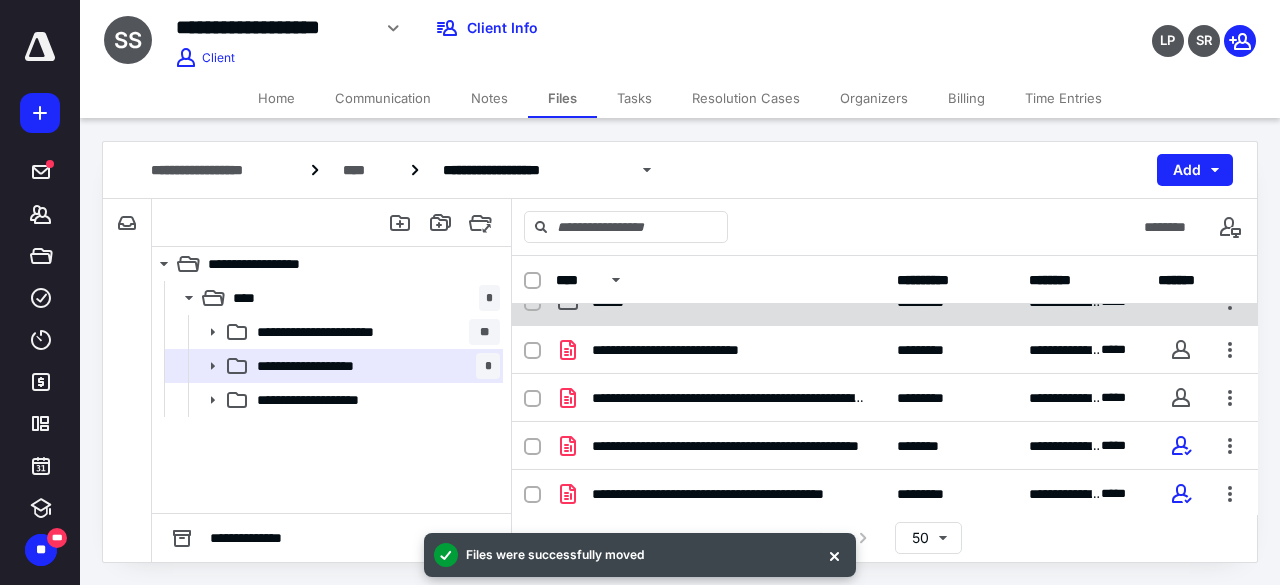 scroll, scrollTop: 0, scrollLeft: 0, axis: both 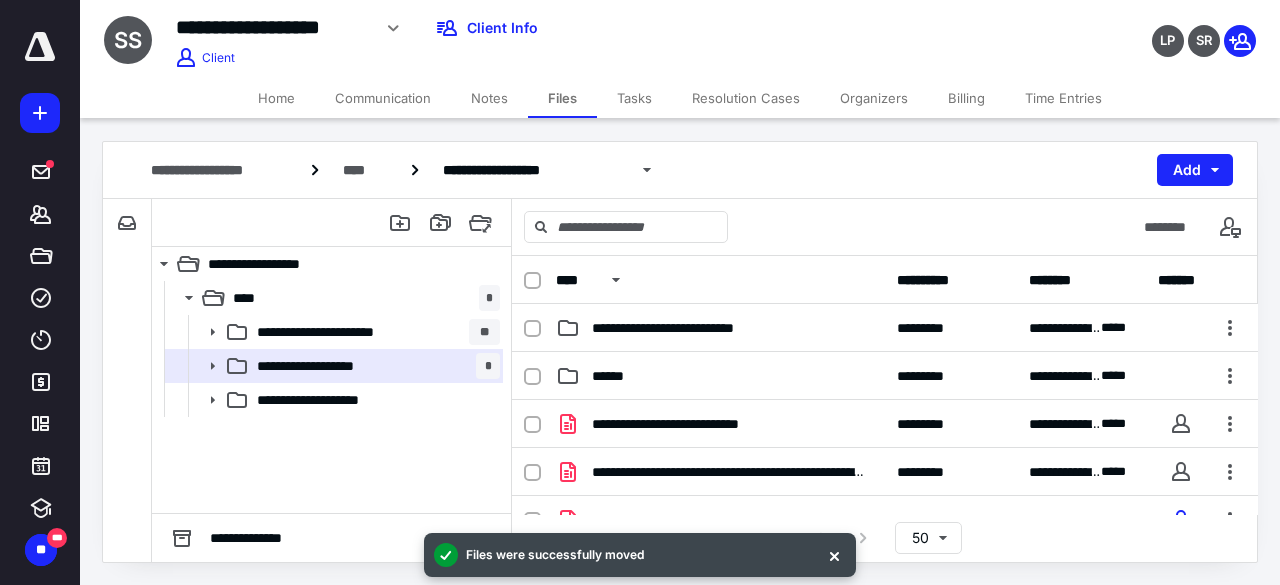 click on "Home" at bounding box center [276, 98] 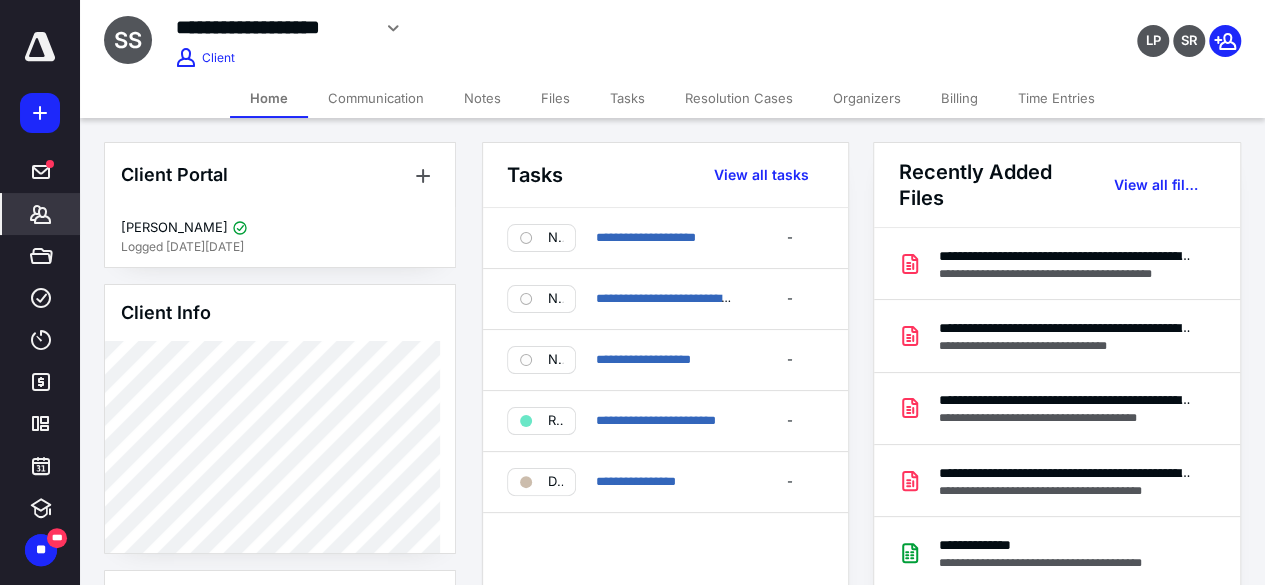 click on "Files" at bounding box center [555, 98] 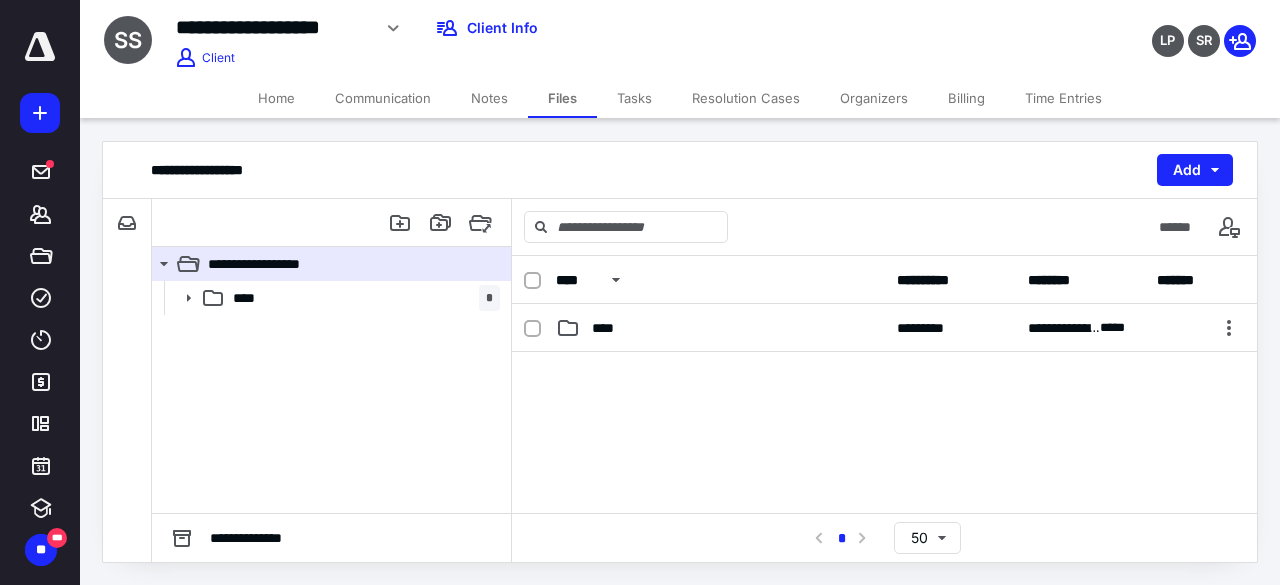 click on "Home" at bounding box center (276, 98) 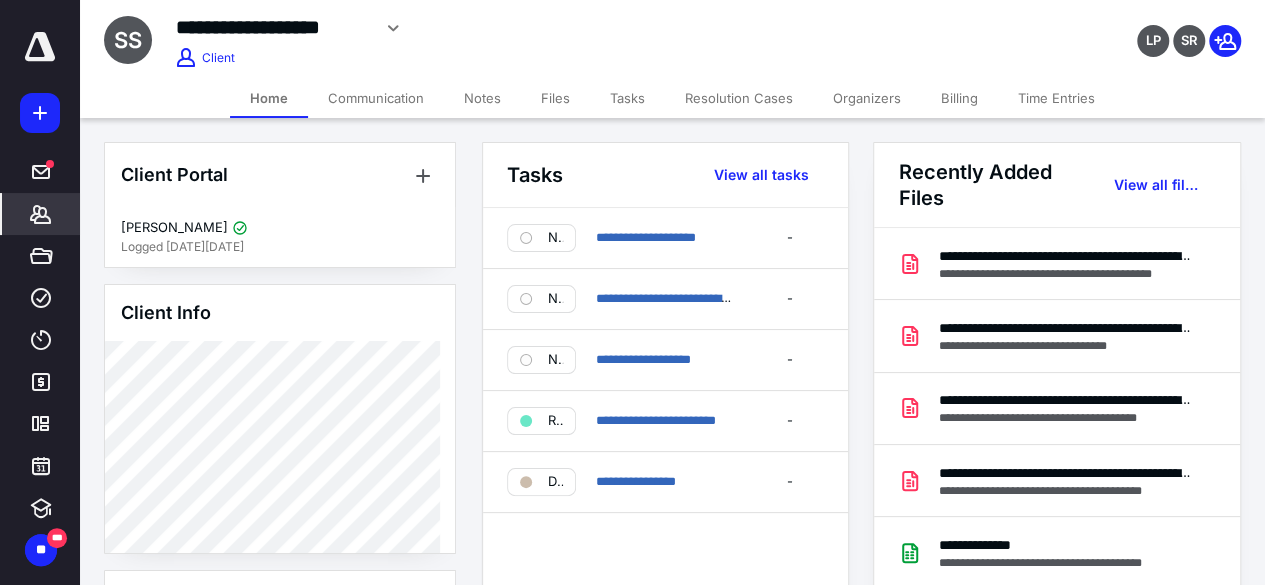drag, startPoint x: 535, startPoint y: 90, endPoint x: 578, endPoint y: 161, distance: 83.00603 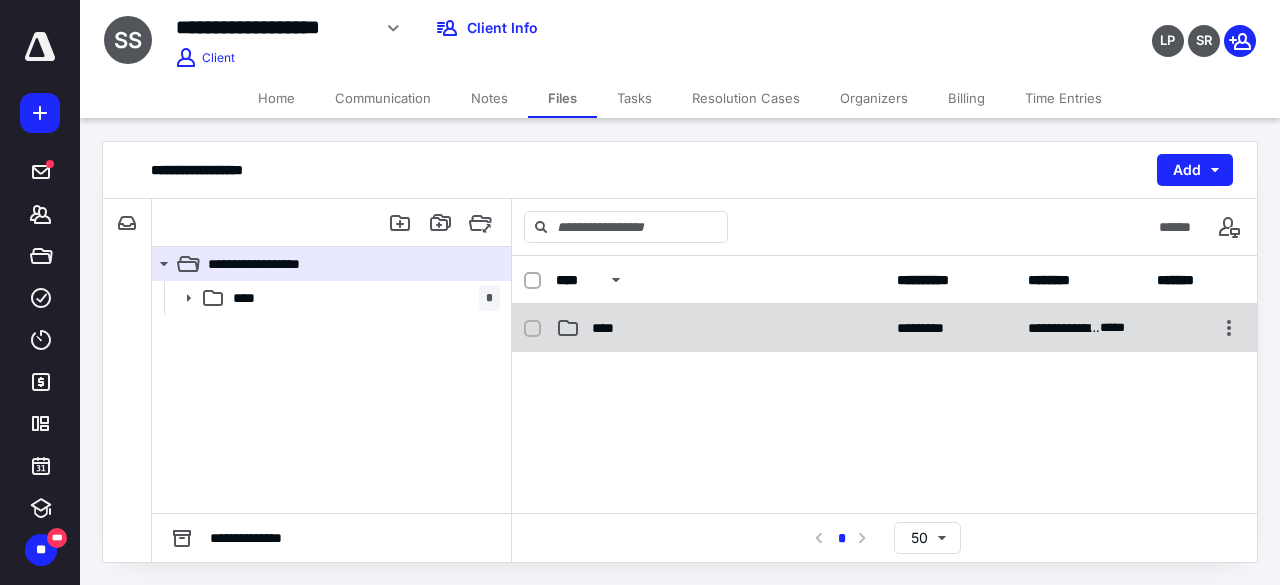 click on "****" at bounding box center (720, 328) 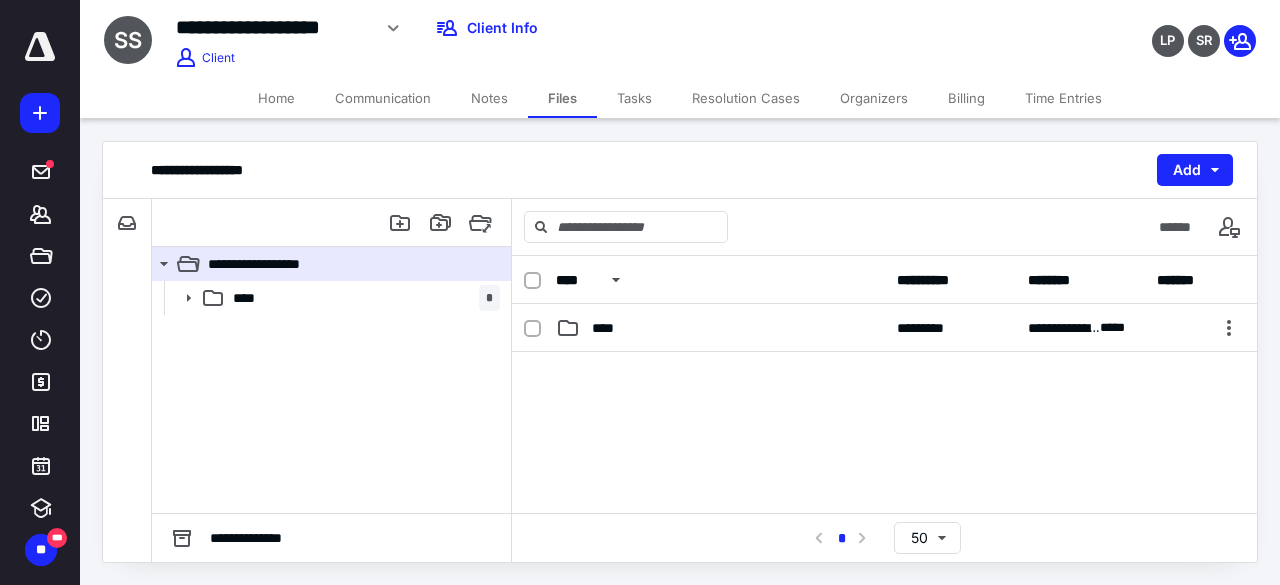 click on "****" at bounding box center [720, 328] 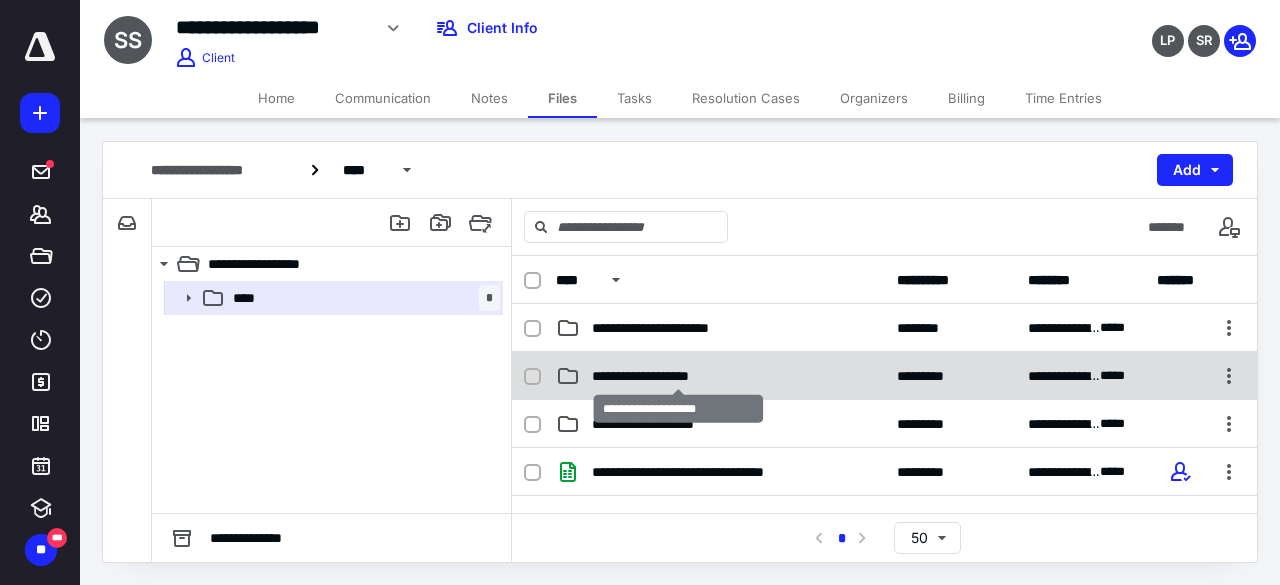 click on "**********" at bounding box center [679, 376] 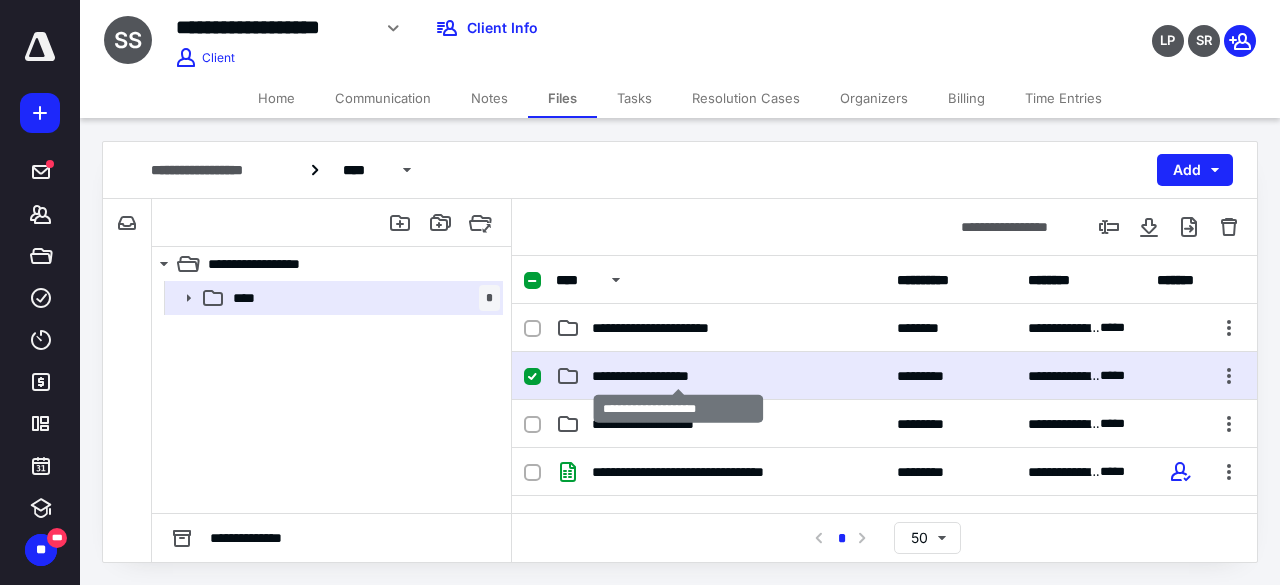 click on "**********" at bounding box center (679, 376) 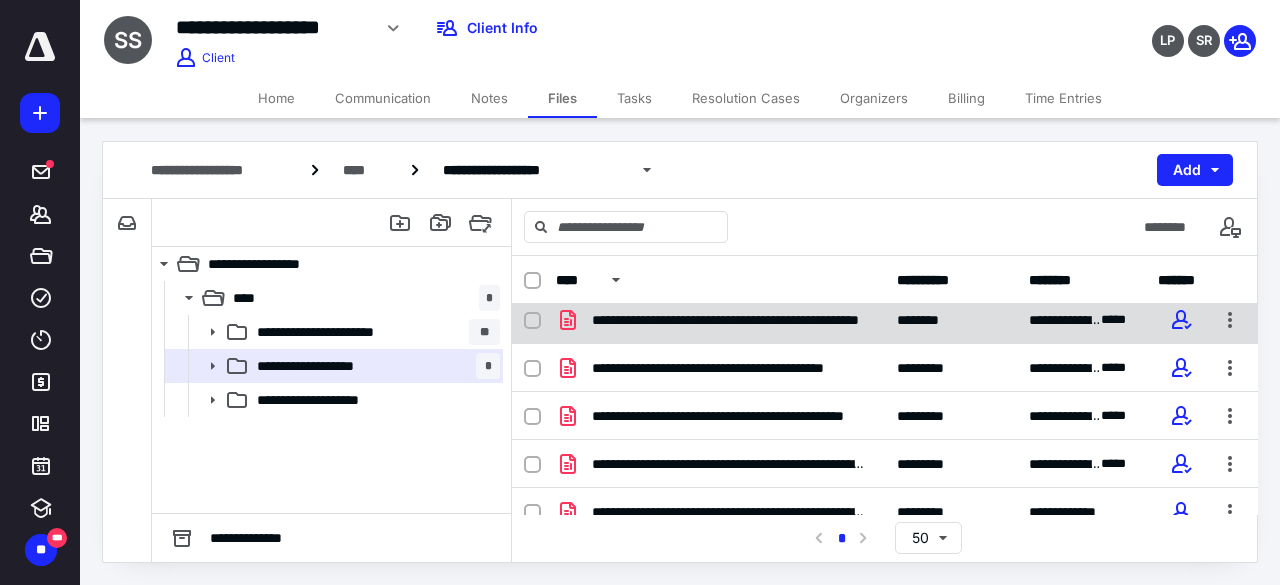 scroll, scrollTop: 266, scrollLeft: 0, axis: vertical 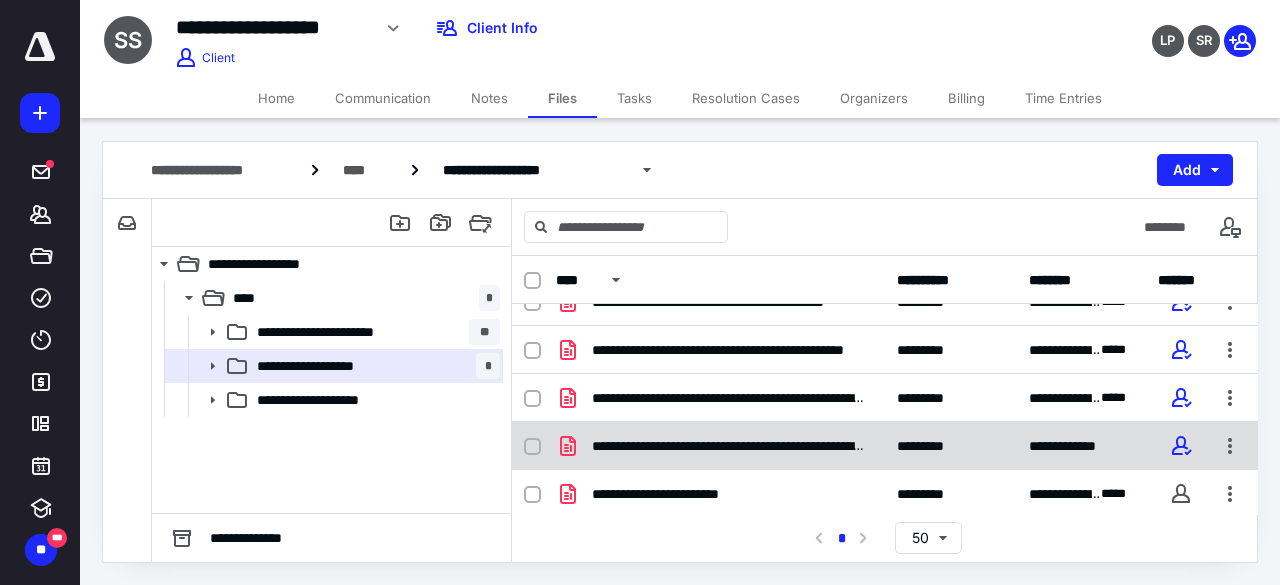 click on "*********" at bounding box center (951, 446) 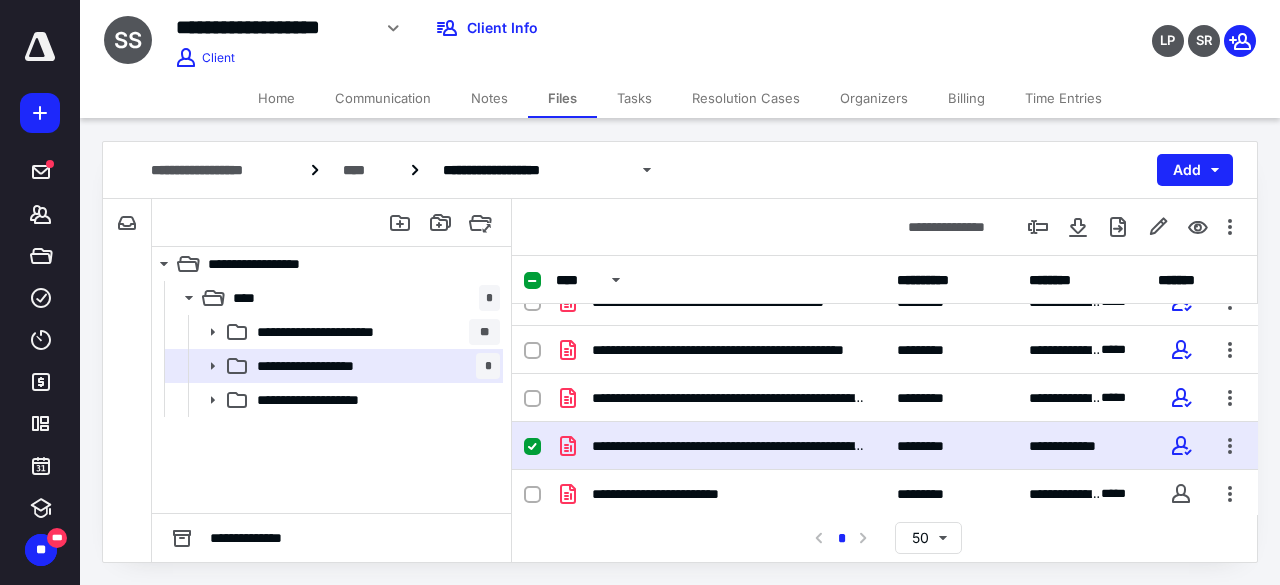 click on "*********" at bounding box center (951, 446) 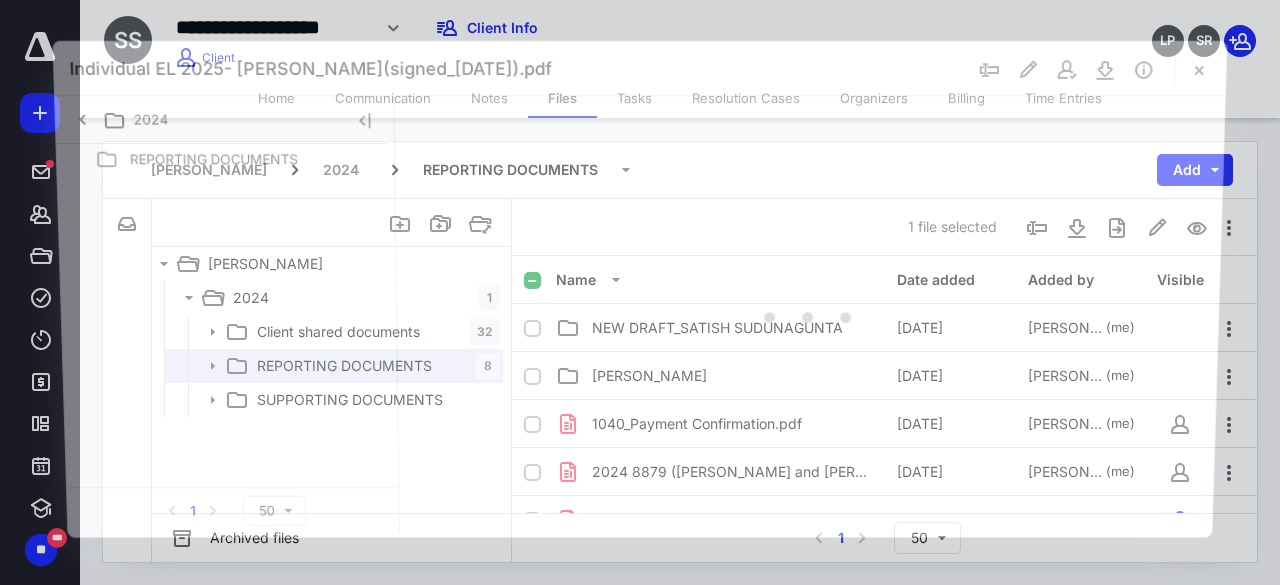 scroll, scrollTop: 266, scrollLeft: 0, axis: vertical 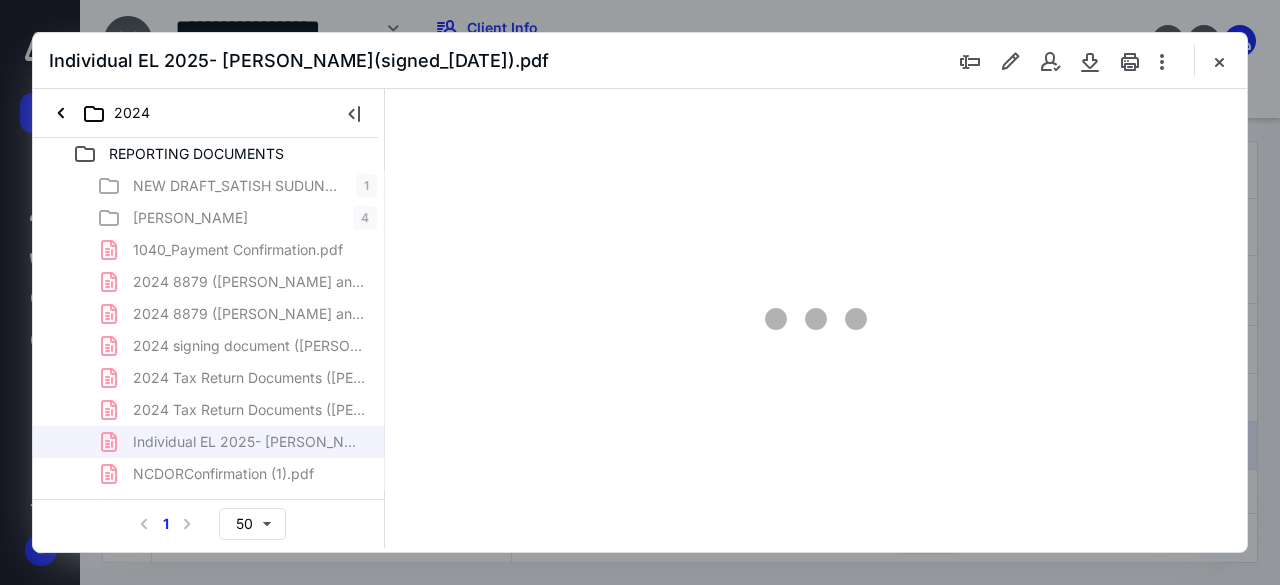 type on "45" 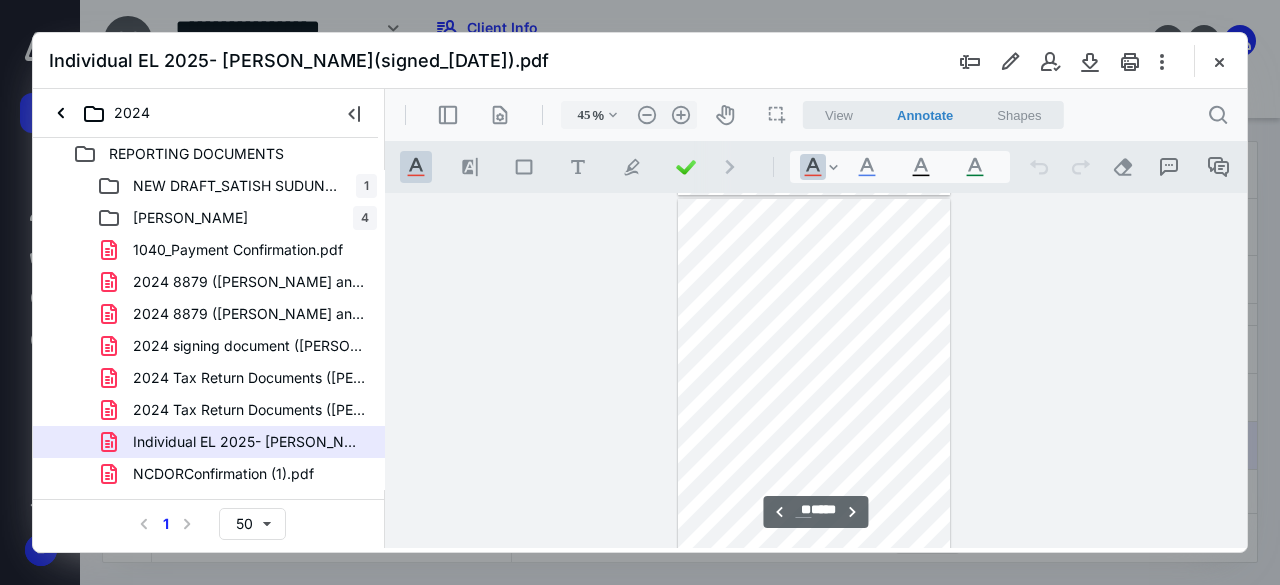scroll, scrollTop: 3916, scrollLeft: 0, axis: vertical 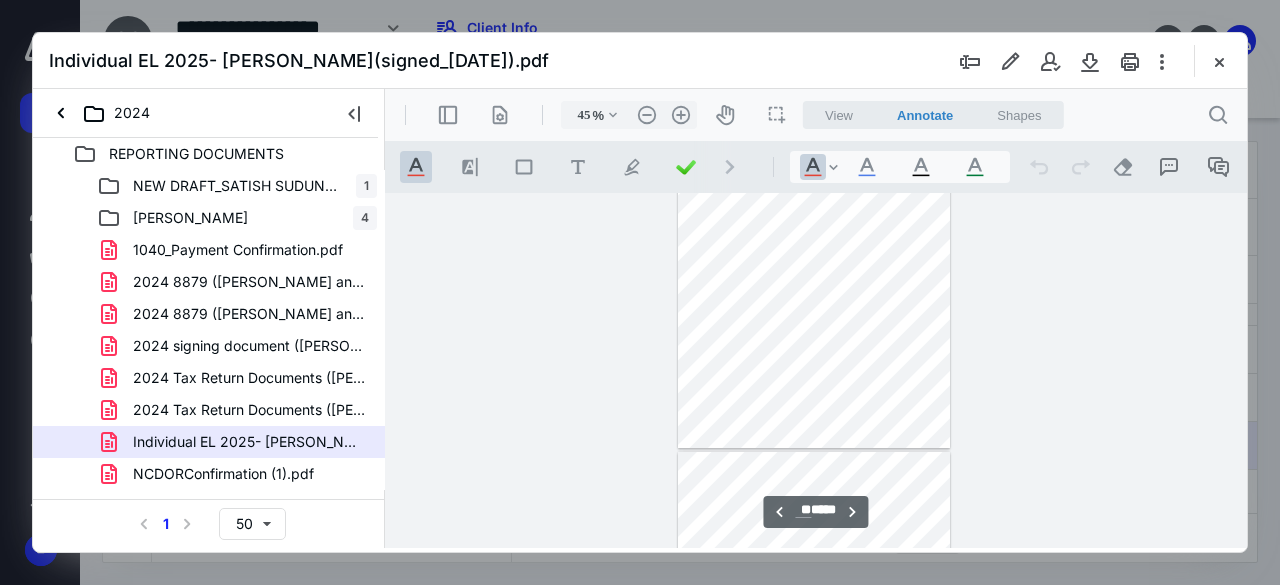 type on "**" 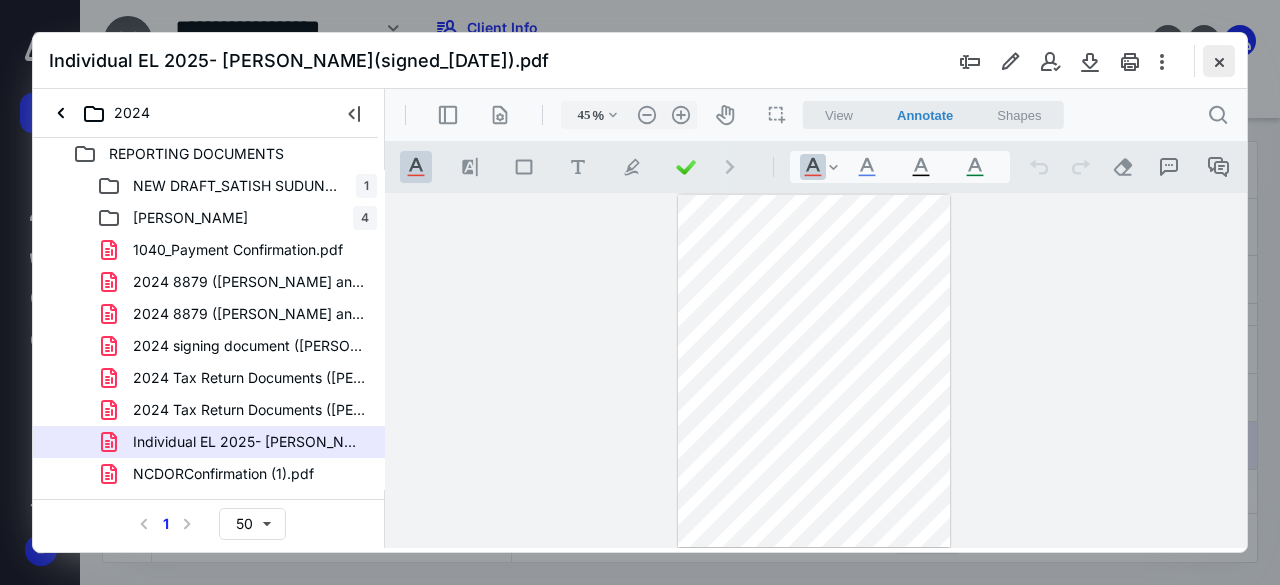 click at bounding box center [1219, 61] 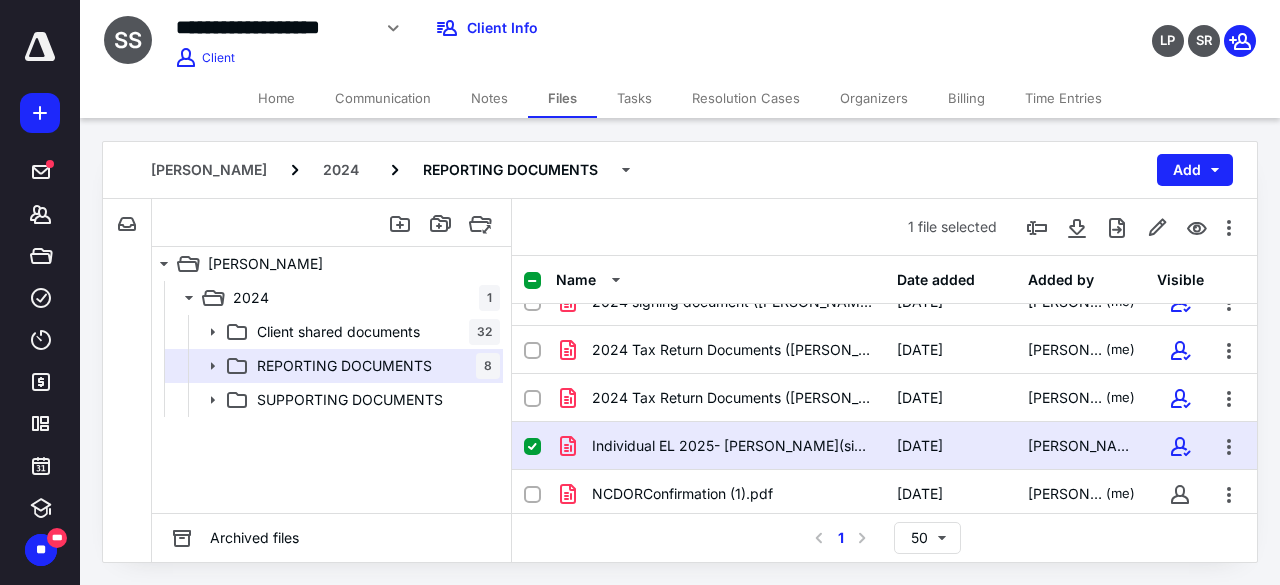 click 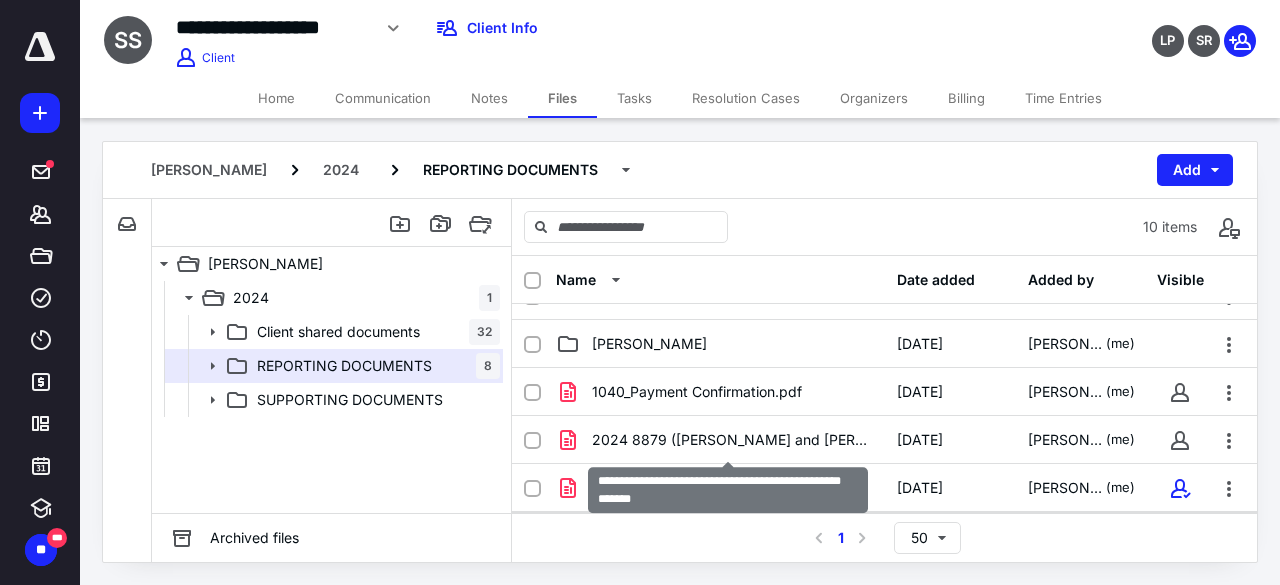 scroll, scrollTop: 0, scrollLeft: 0, axis: both 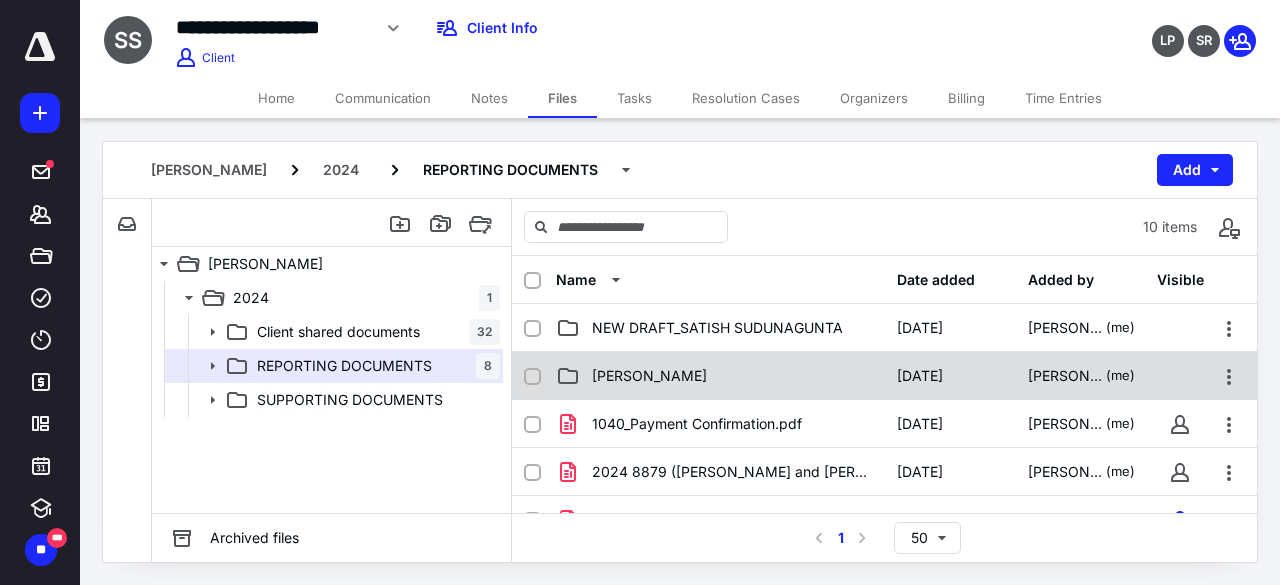 click on "[PERSON_NAME]" at bounding box center [720, 376] 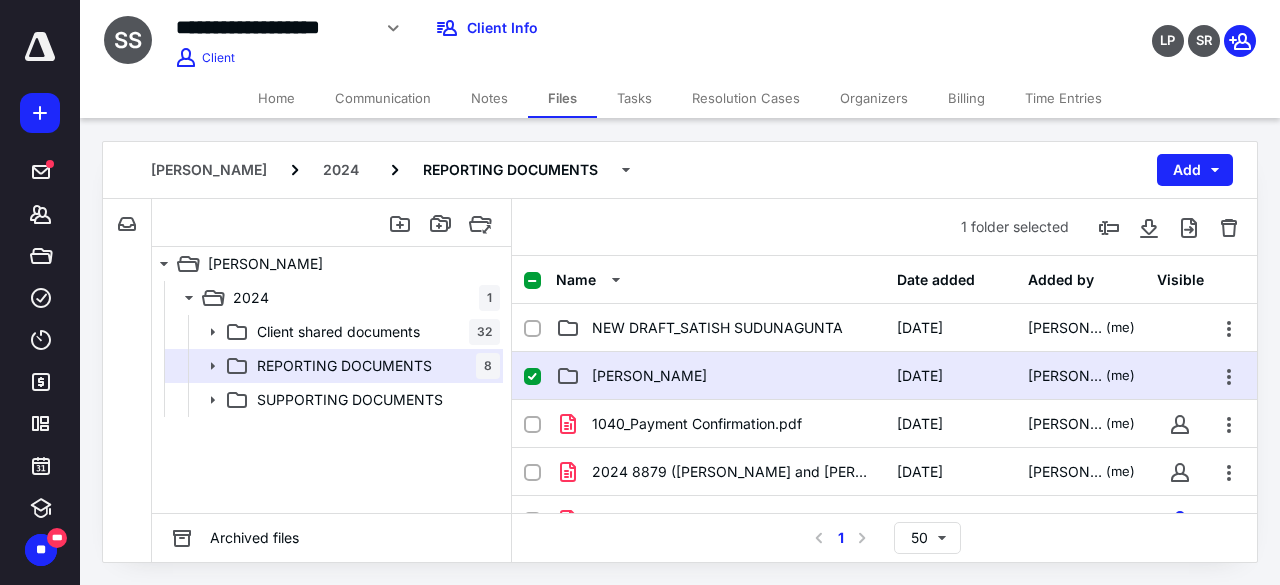 click on "[PERSON_NAME]" at bounding box center [720, 376] 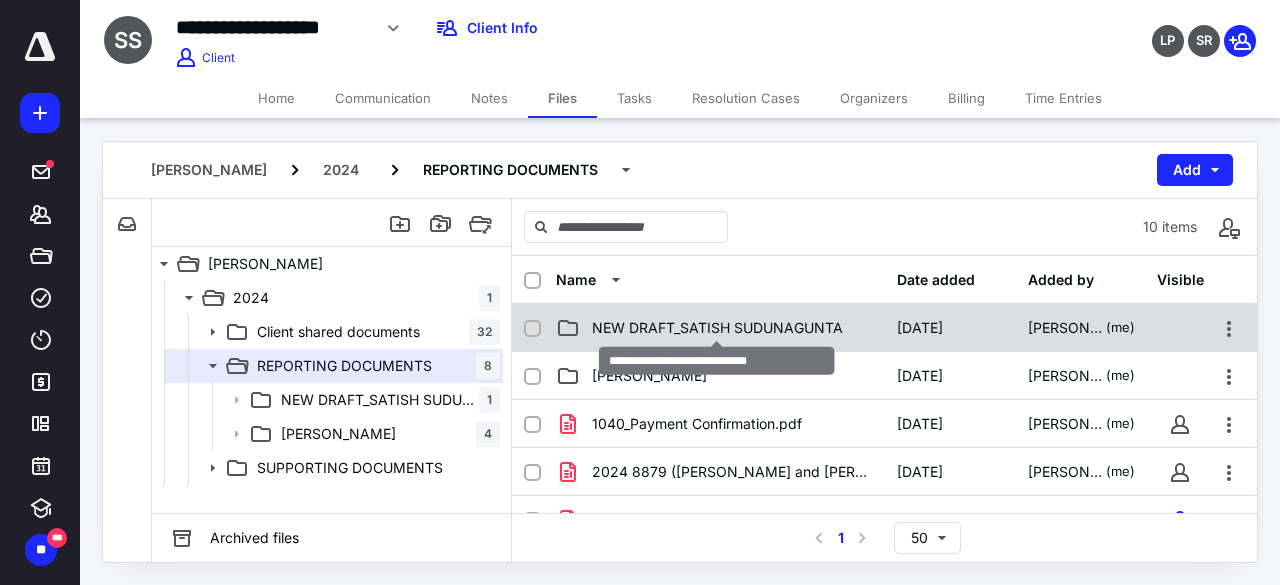 click on "NEW DRAFT_SATISH SUDUNAGUNTA" at bounding box center (717, 328) 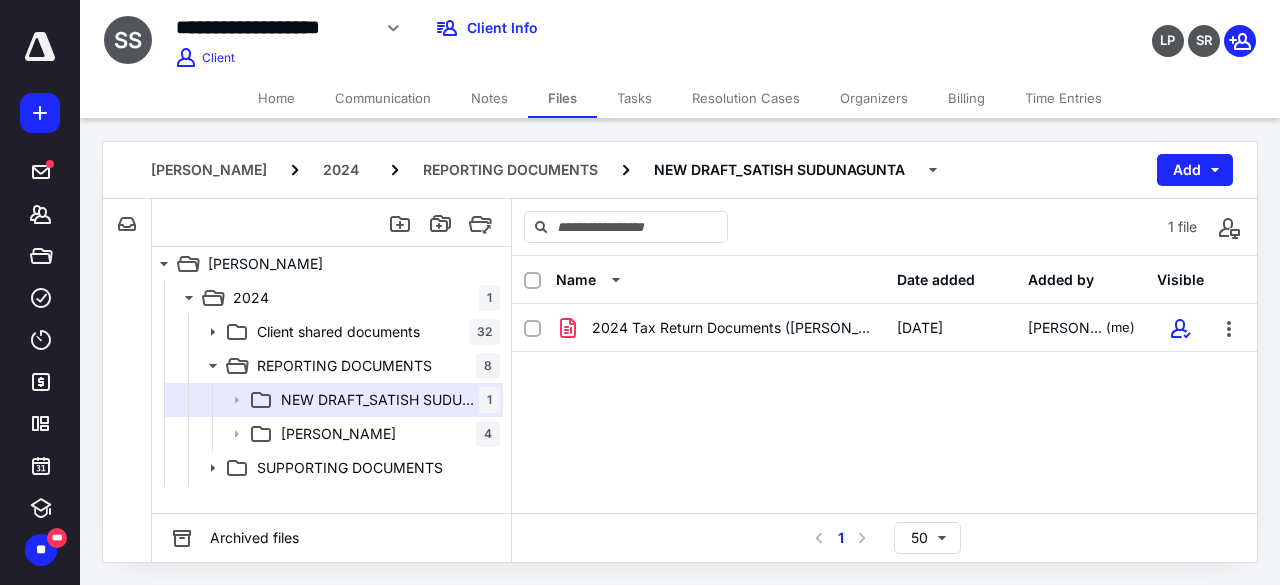 click on "Home" at bounding box center [276, 98] 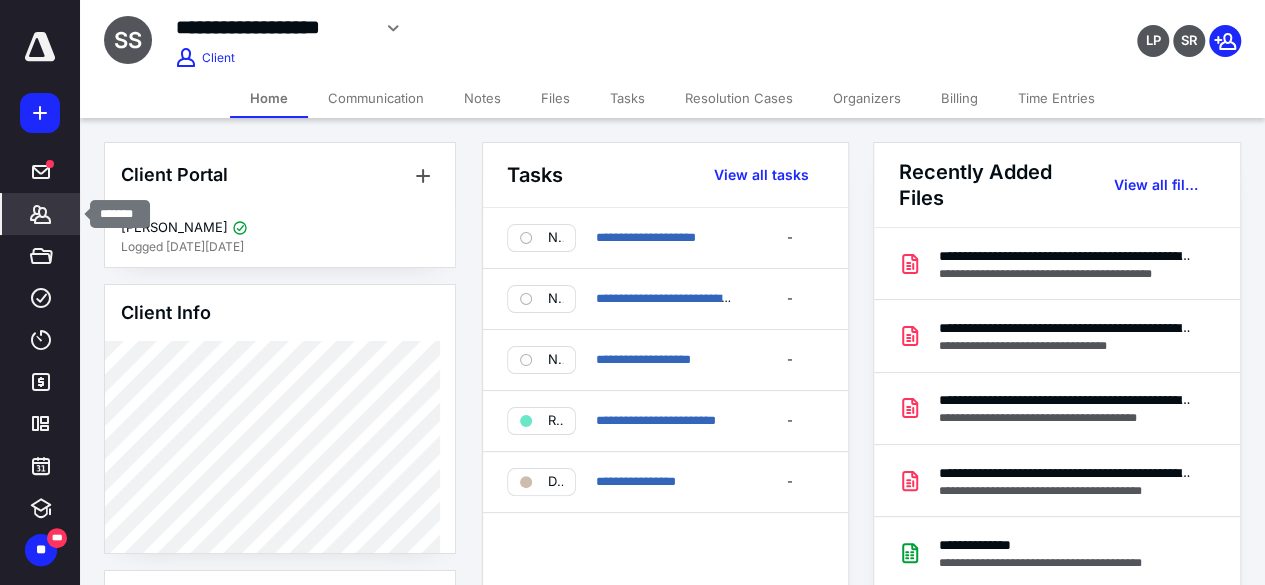 click 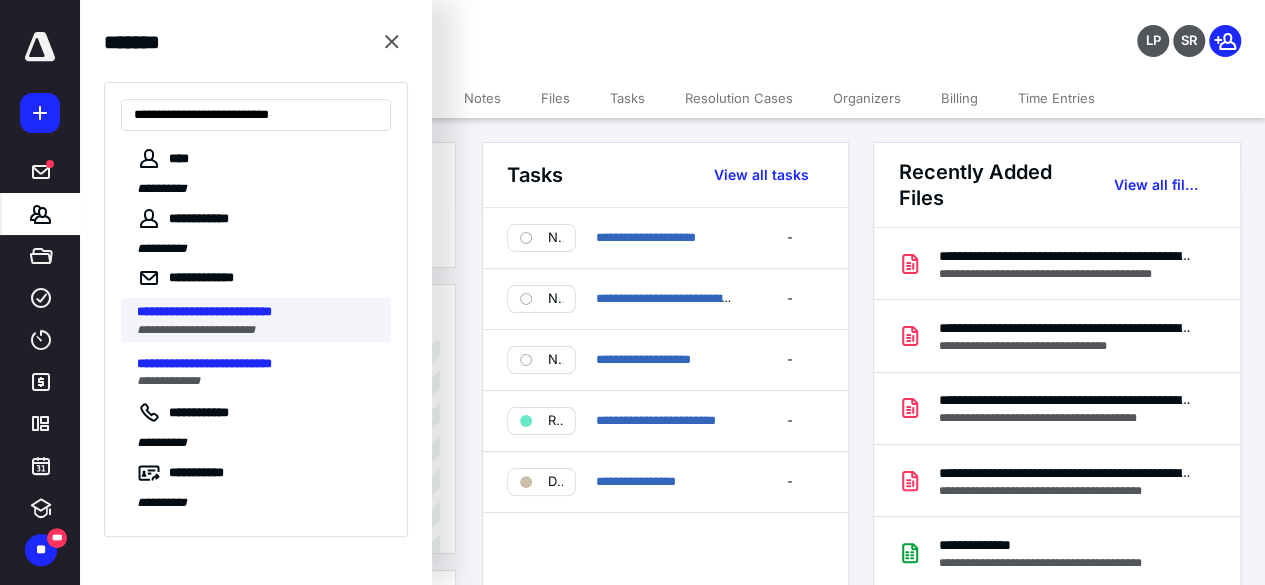 type on "**********" 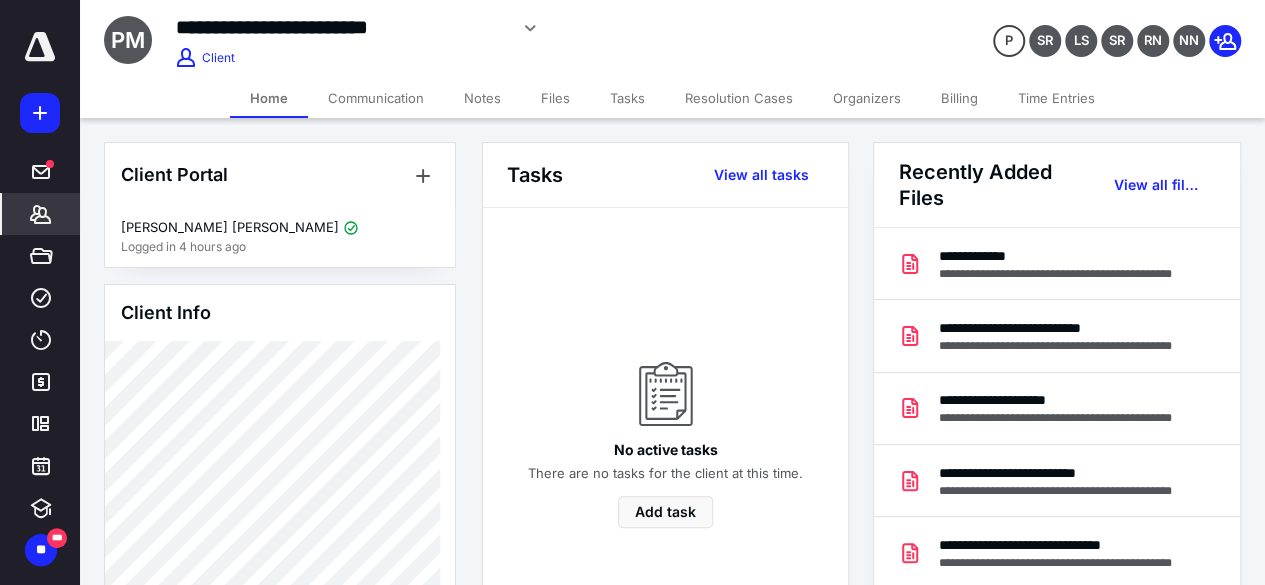 click on "Files" at bounding box center [555, 98] 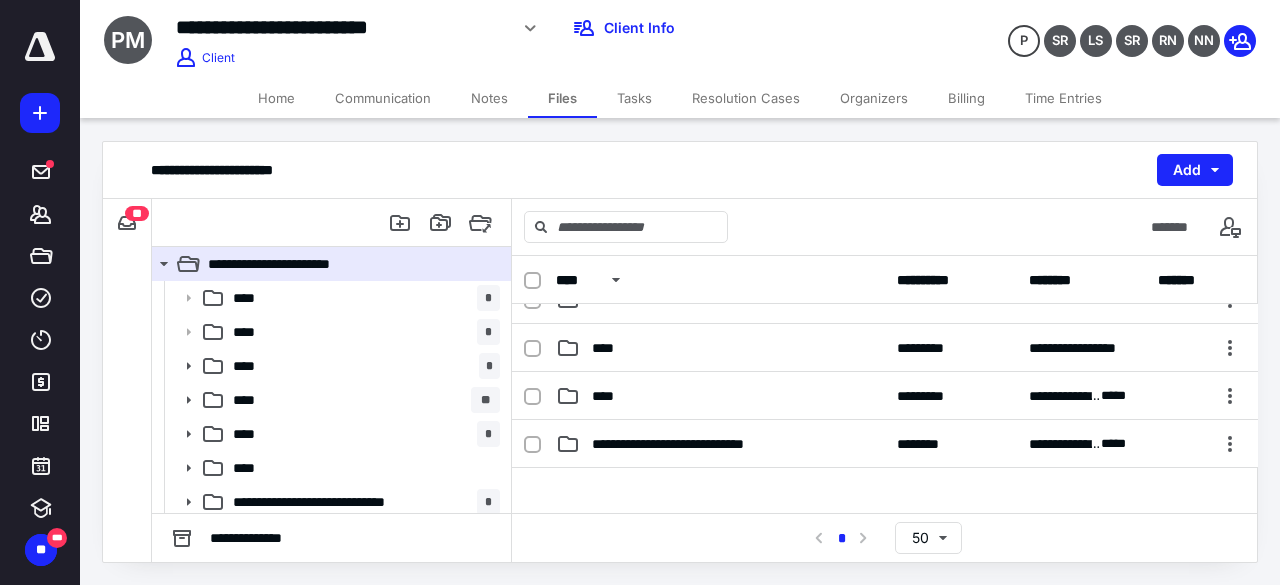 scroll, scrollTop: 0, scrollLeft: 0, axis: both 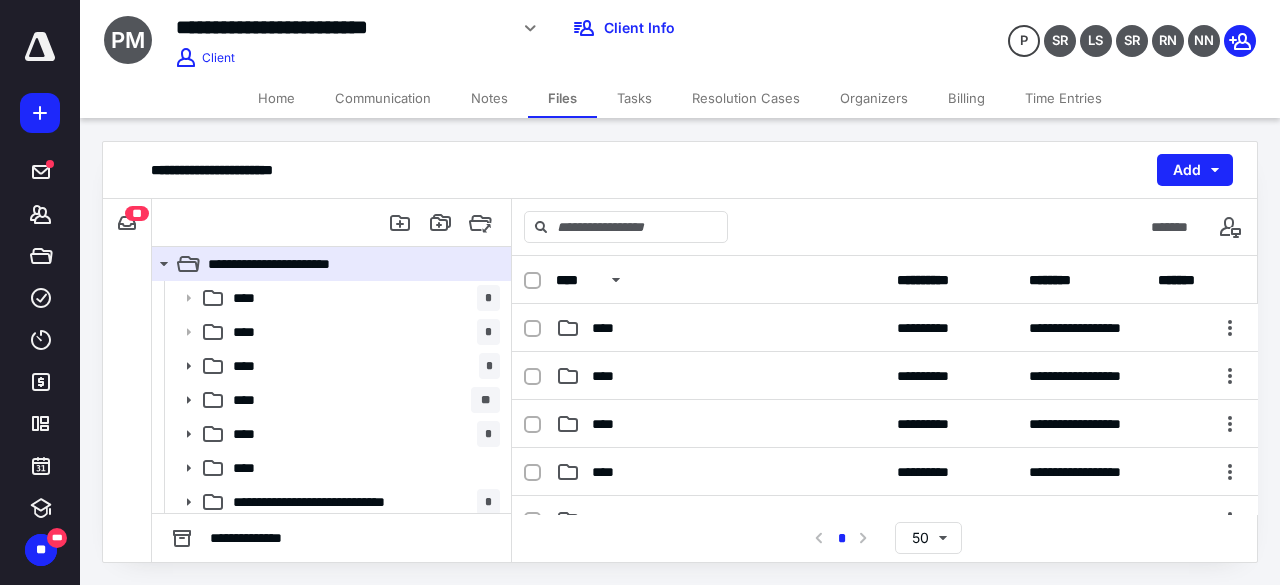 click on "Home" at bounding box center [276, 98] 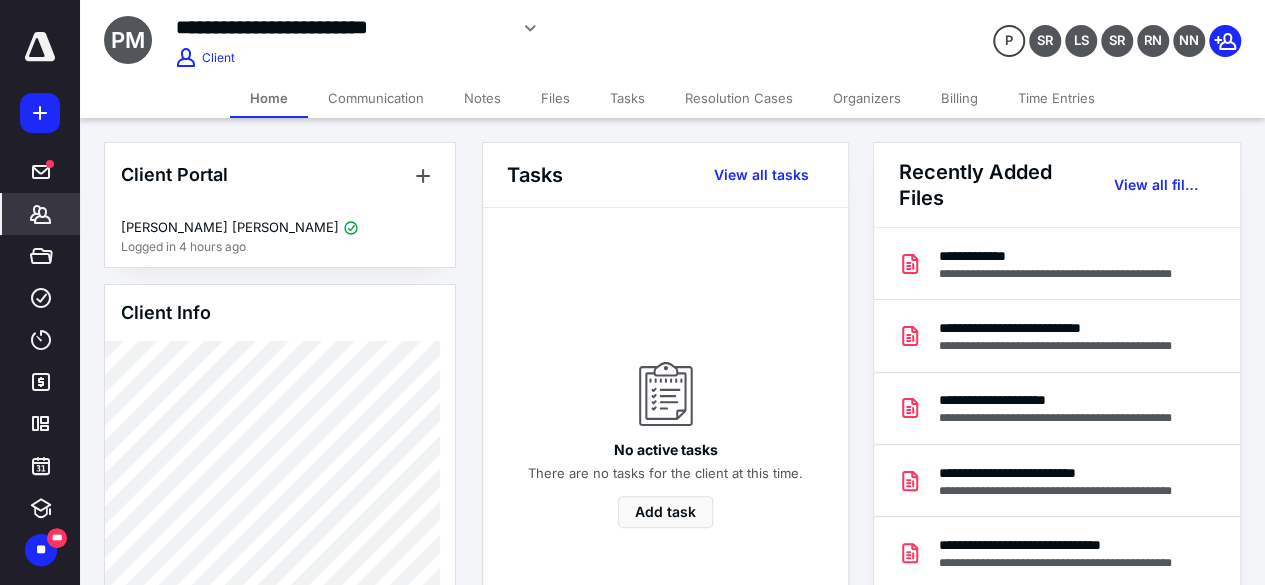 click on "Files" at bounding box center [555, 98] 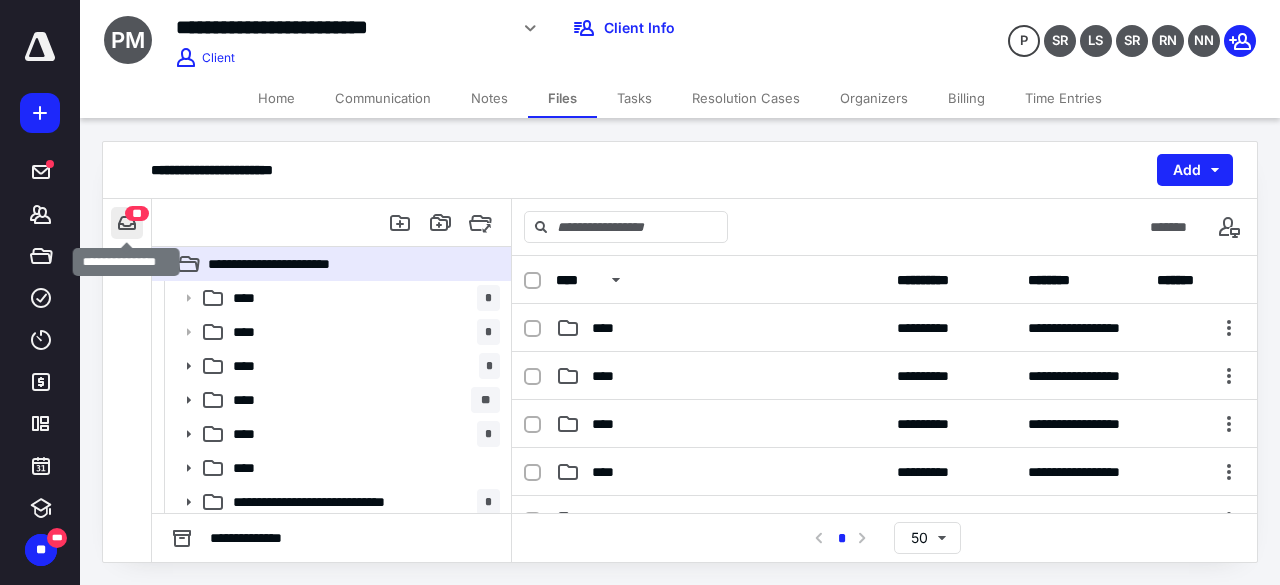 click at bounding box center [127, 223] 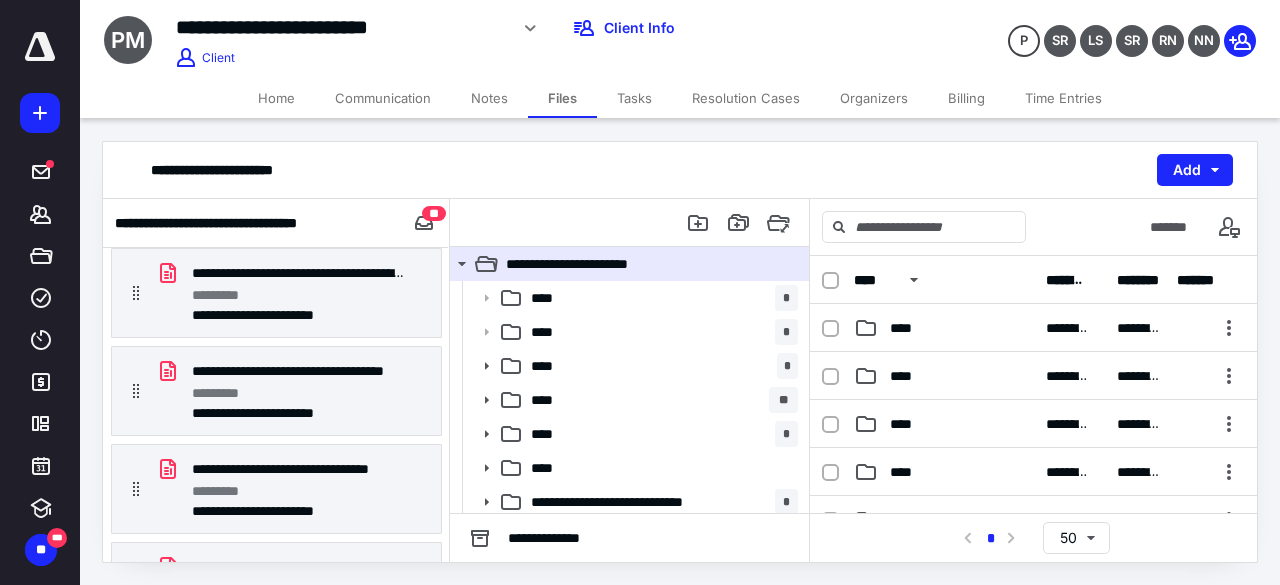 scroll, scrollTop: 1600, scrollLeft: 0, axis: vertical 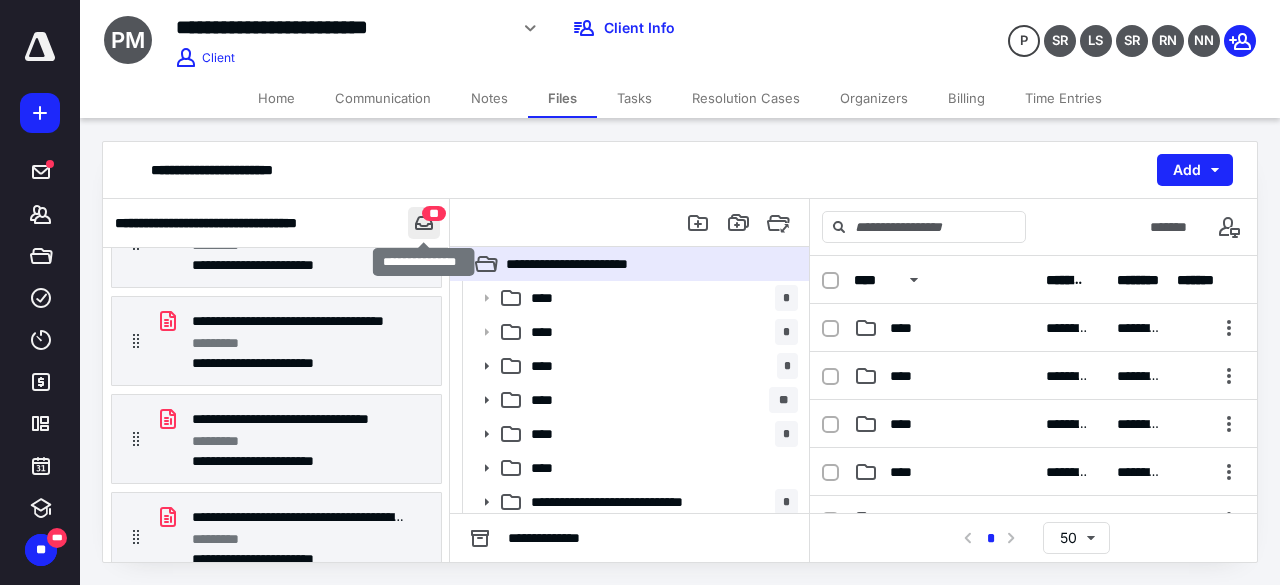 click at bounding box center [424, 223] 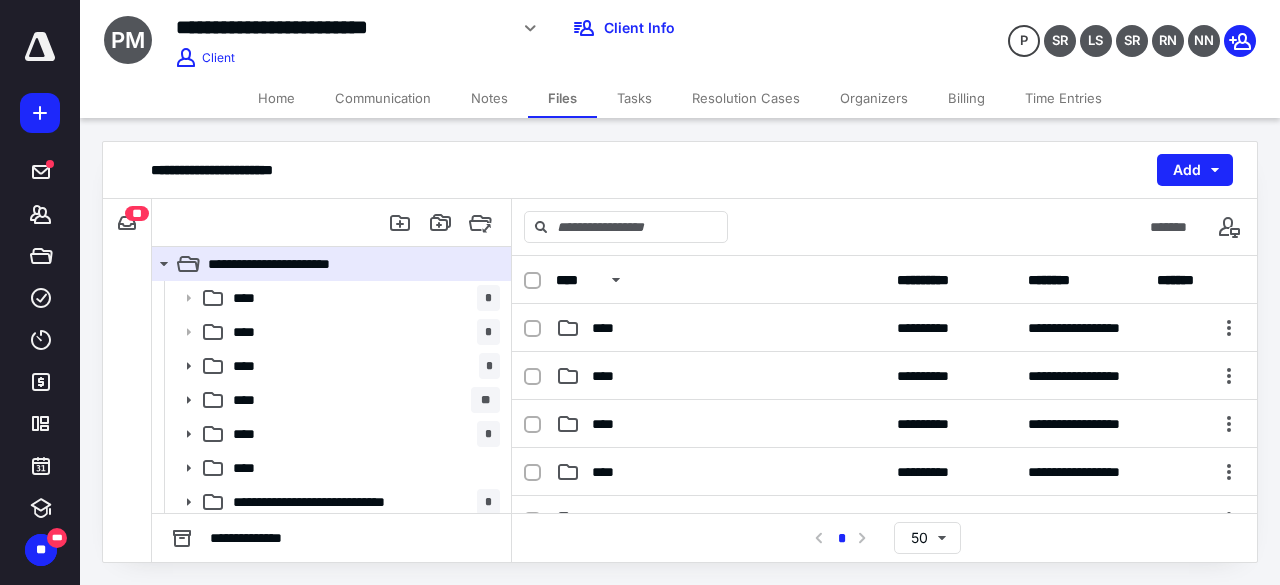 click on "Home" at bounding box center [276, 98] 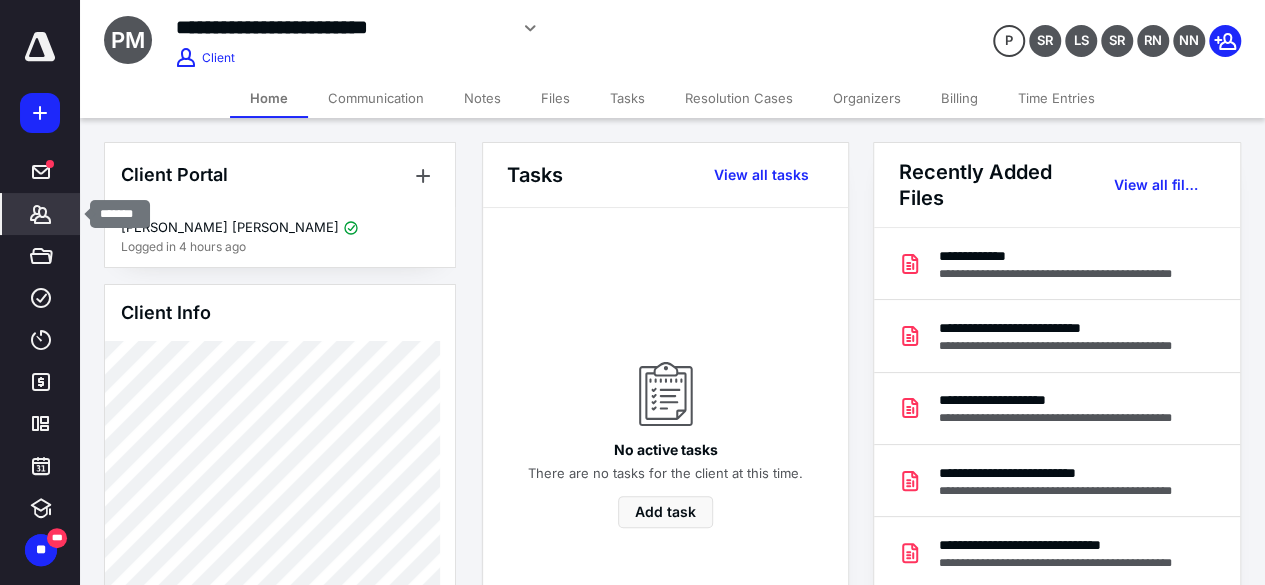 click on "*******" at bounding box center (41, 214) 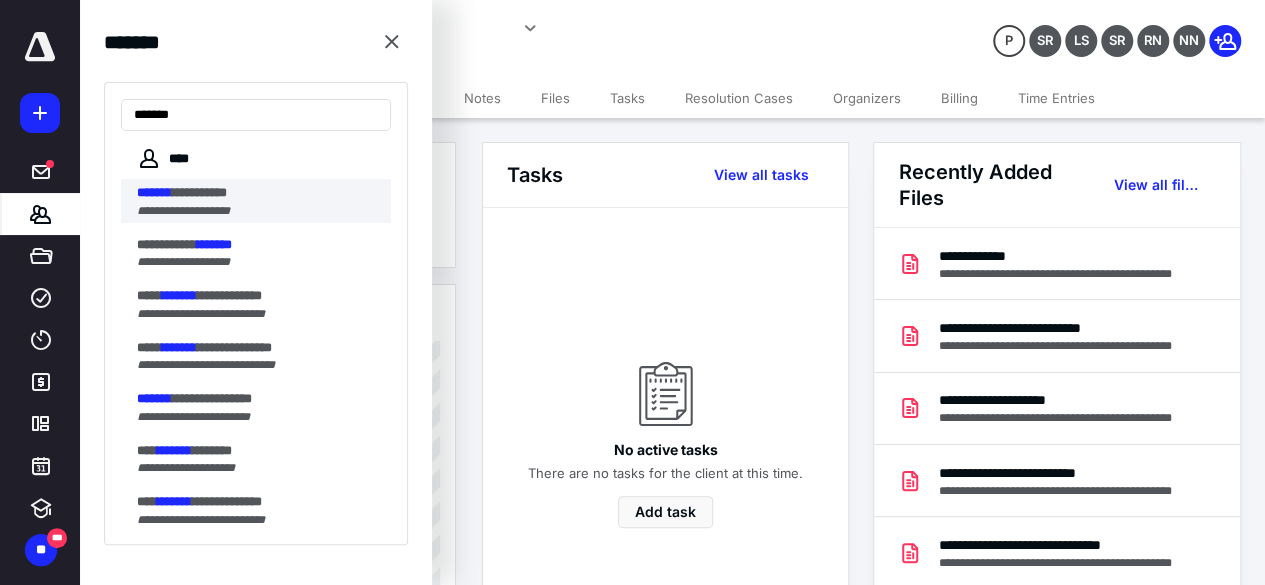 type on "*******" 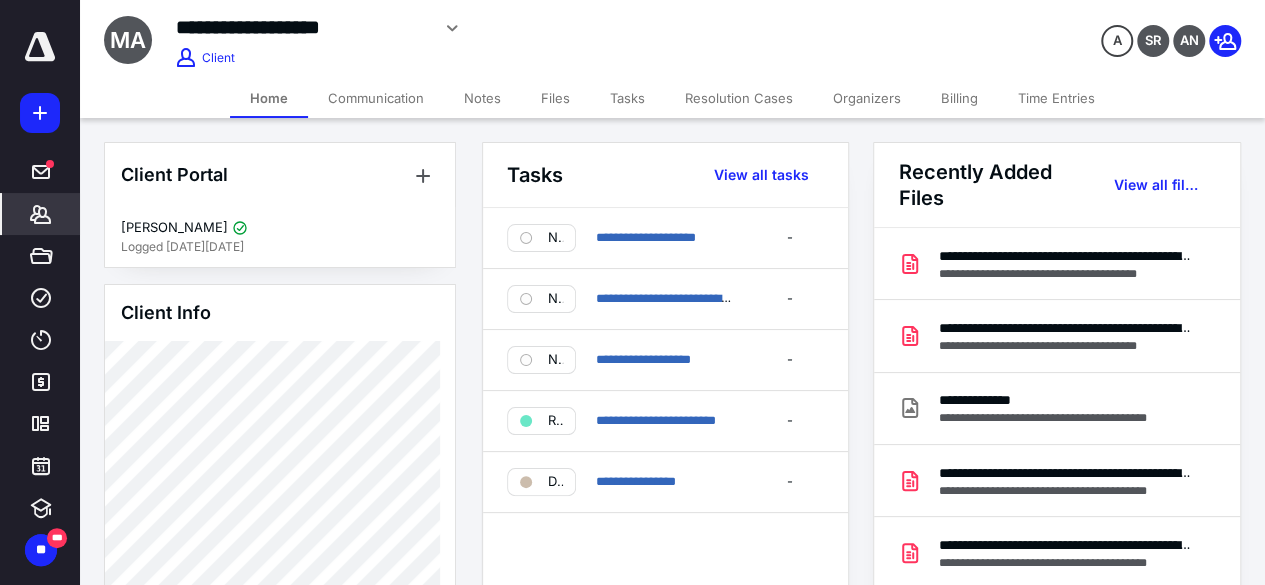 click on "Files" at bounding box center (555, 98) 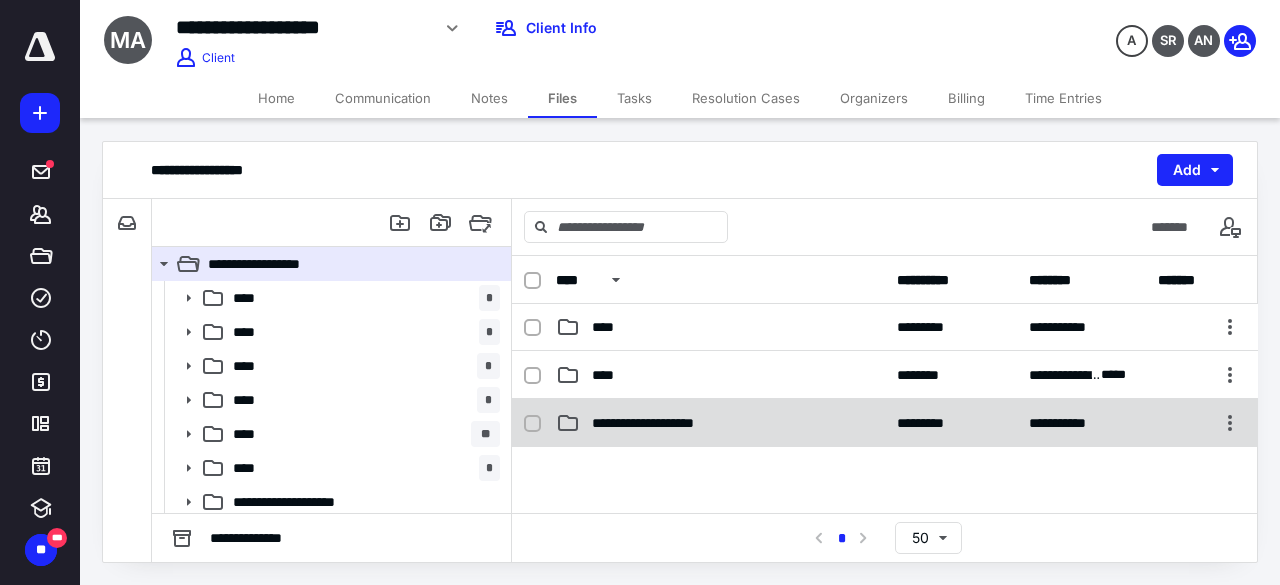 scroll, scrollTop: 200, scrollLeft: 0, axis: vertical 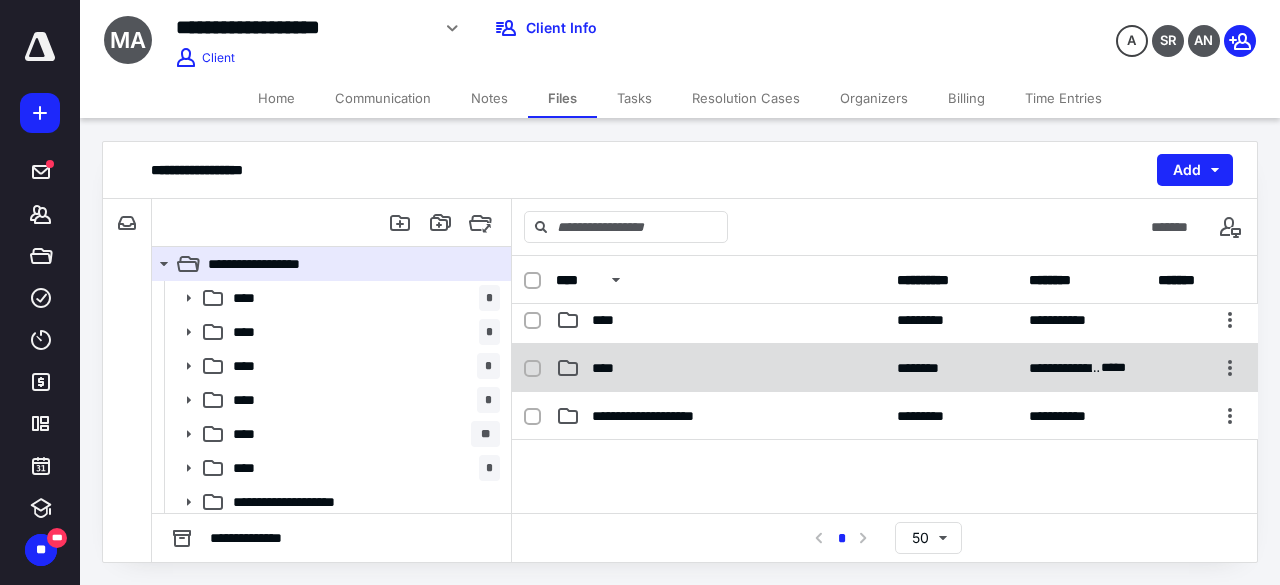 click on "****" at bounding box center [720, 368] 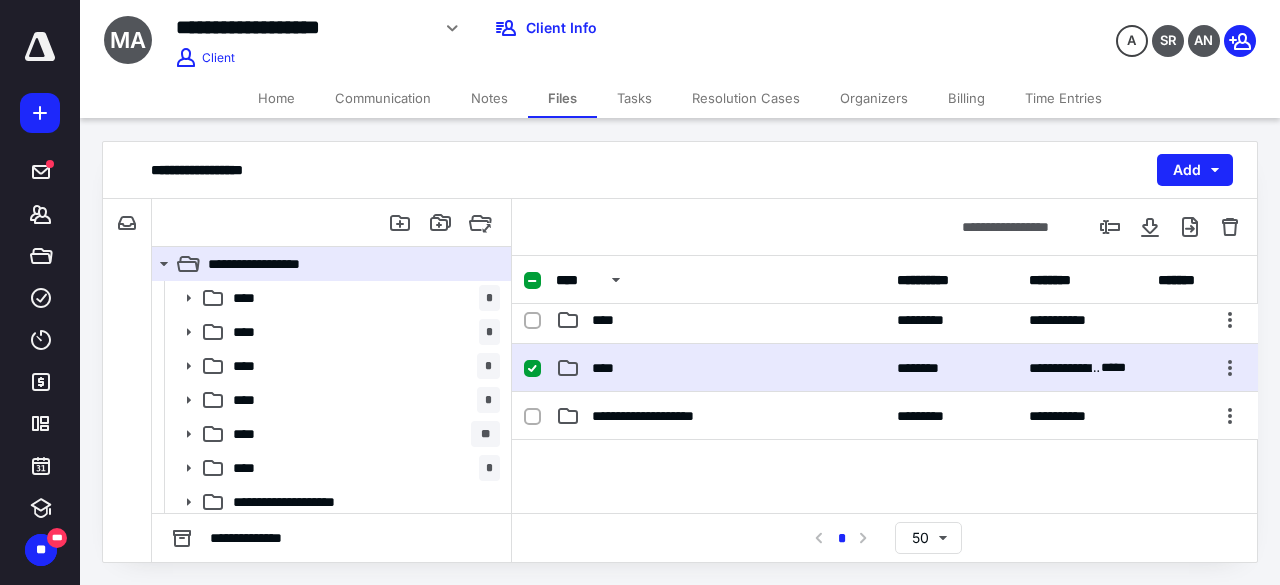 click on "****" at bounding box center [720, 368] 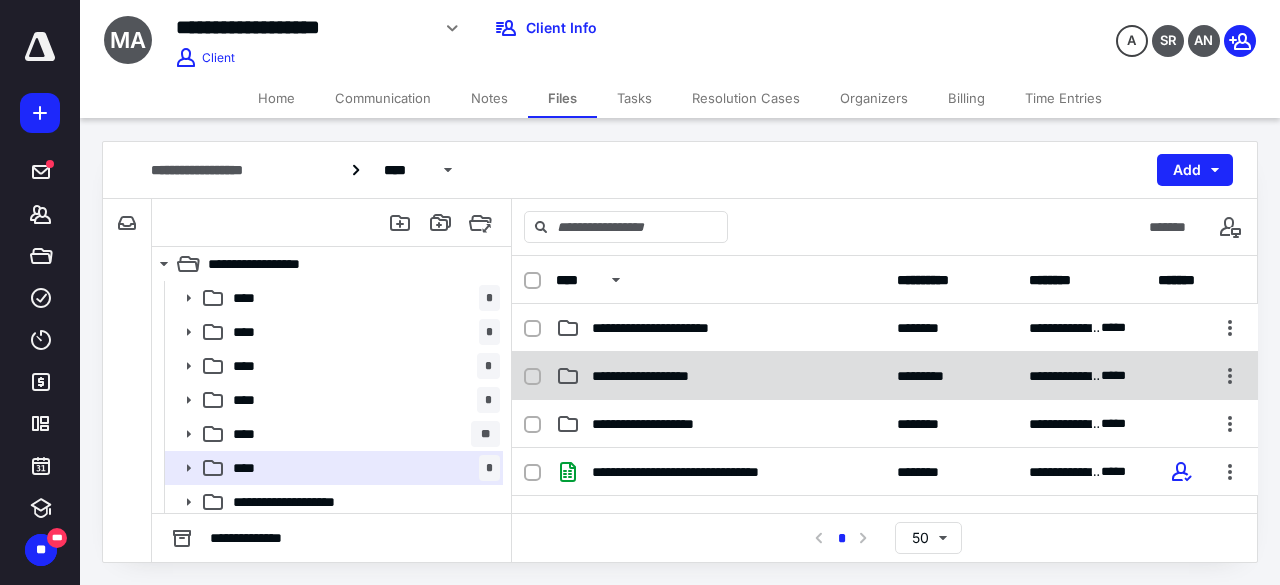 click on "**********" at bounding box center (885, 376) 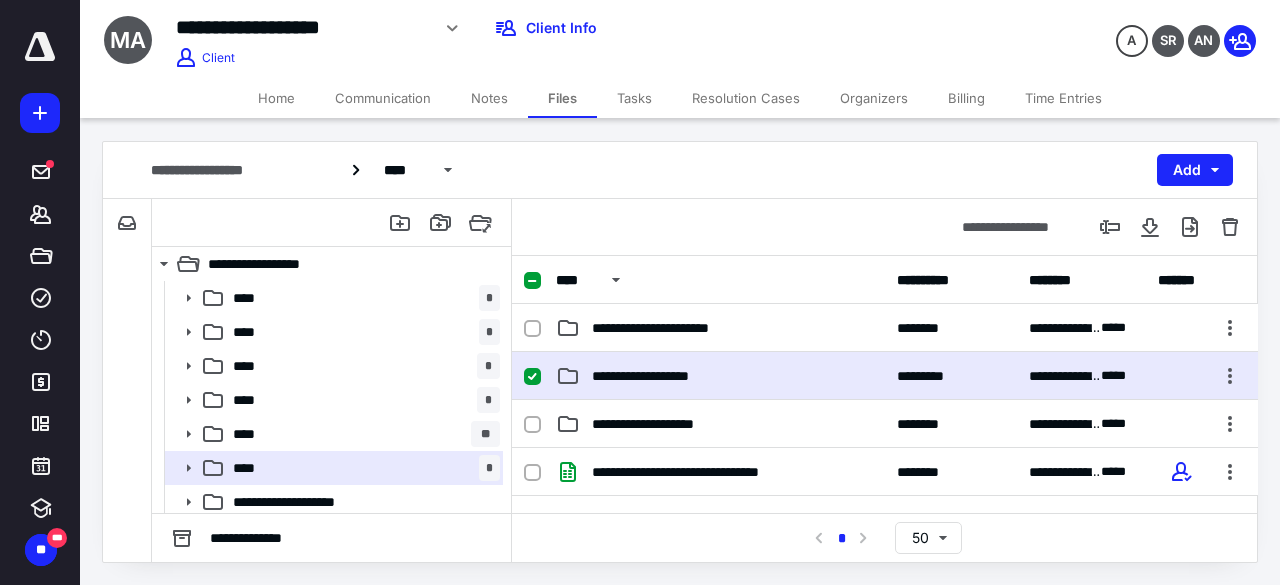 click on "**********" at bounding box center [885, 376] 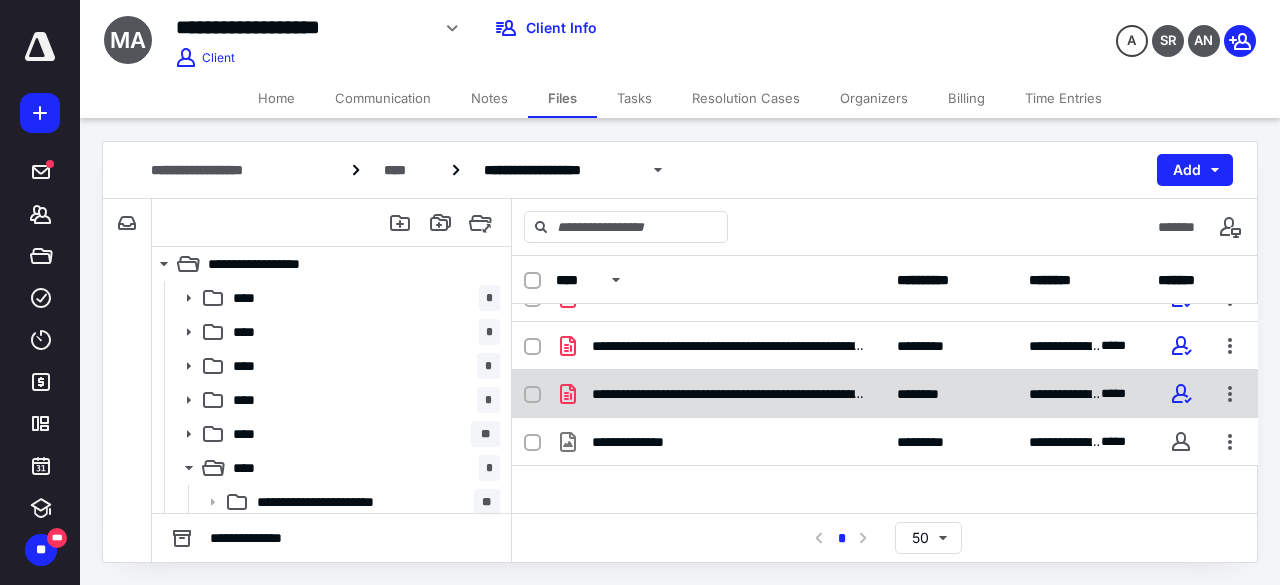 scroll, scrollTop: 0, scrollLeft: 0, axis: both 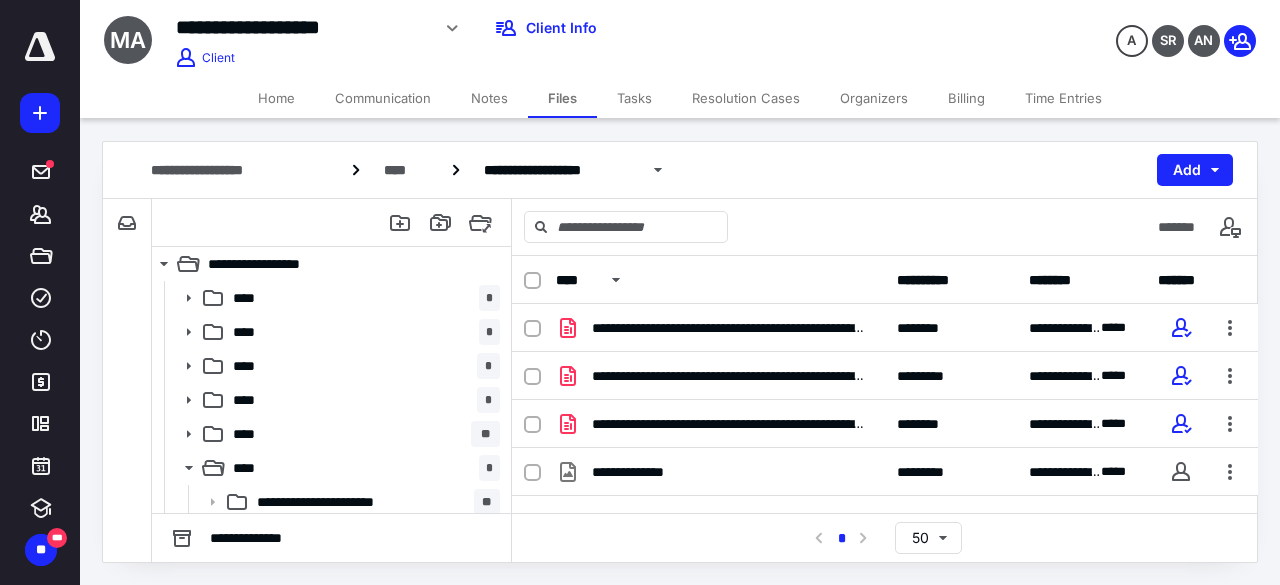click on "Billing" at bounding box center (966, 98) 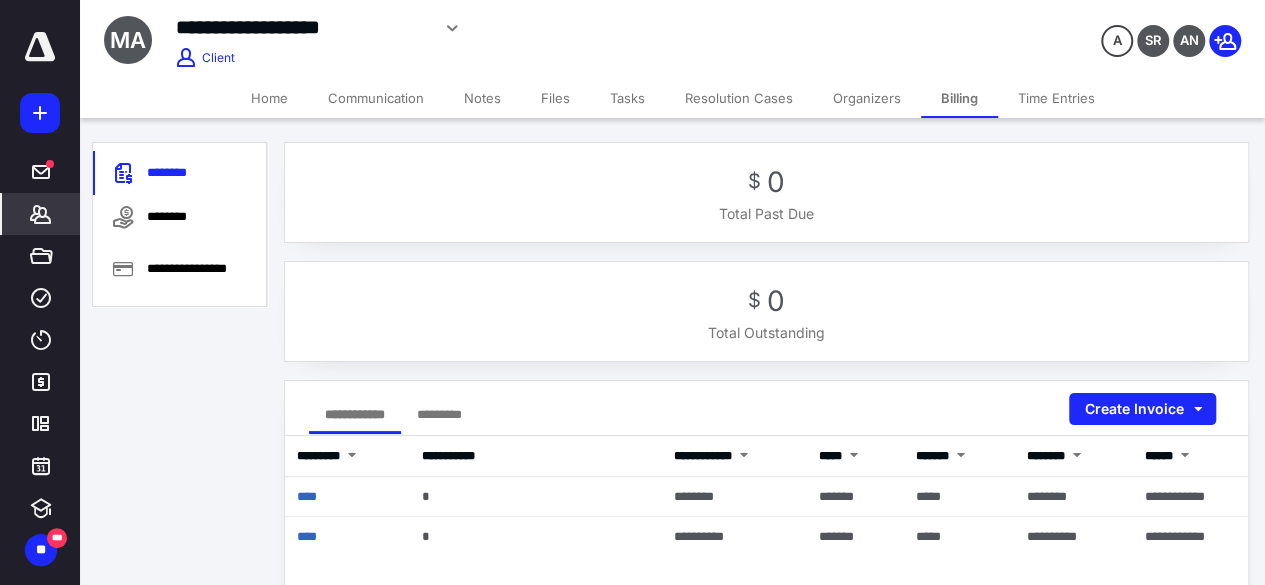 click on "**********" at bounding box center [672, 39] 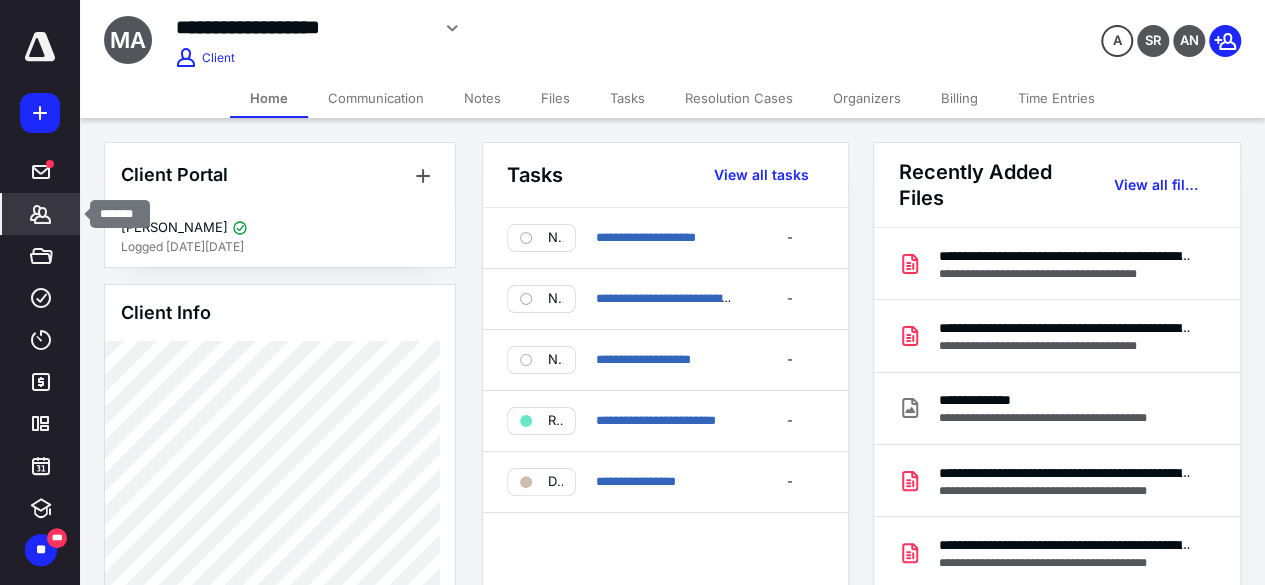 click 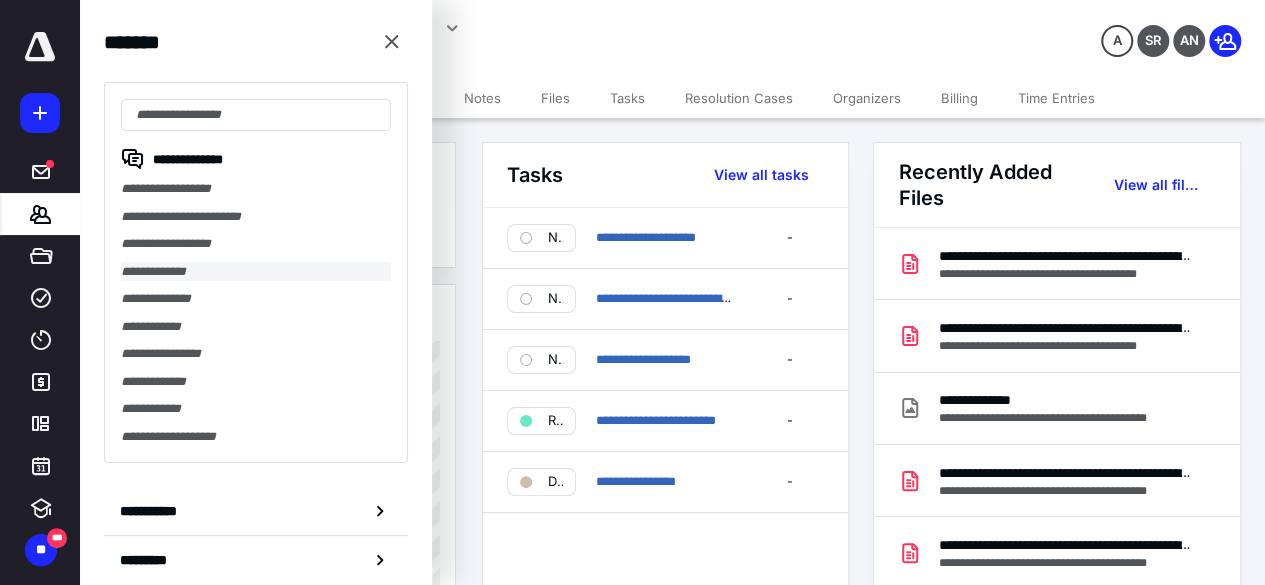 click on "**********" at bounding box center [256, 272] 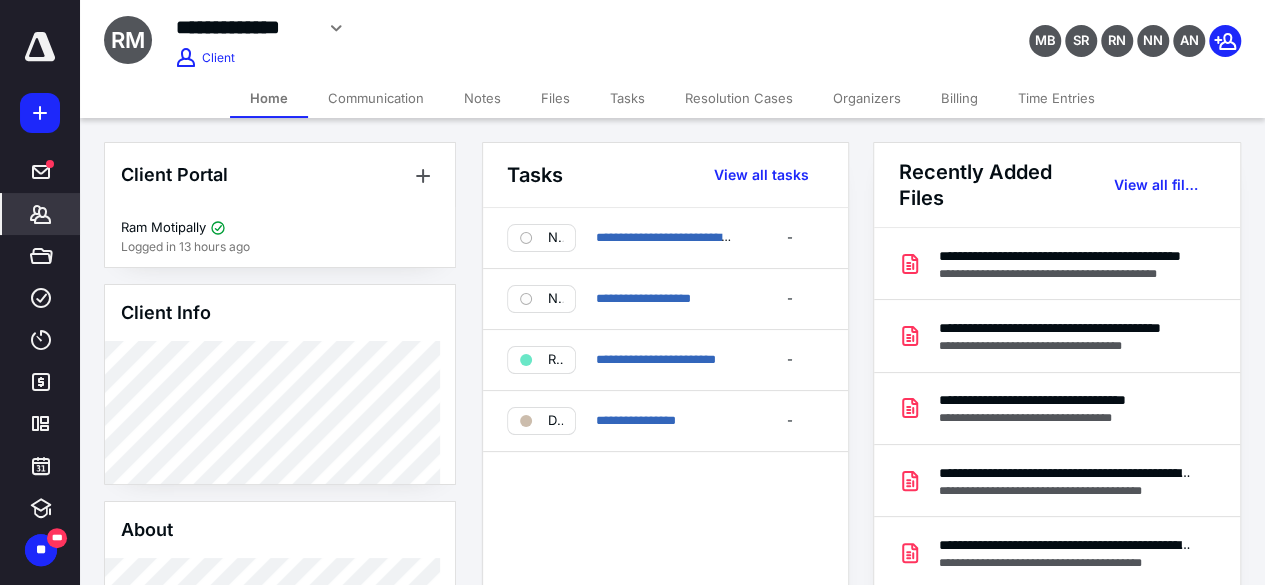 click on "Files" at bounding box center [555, 98] 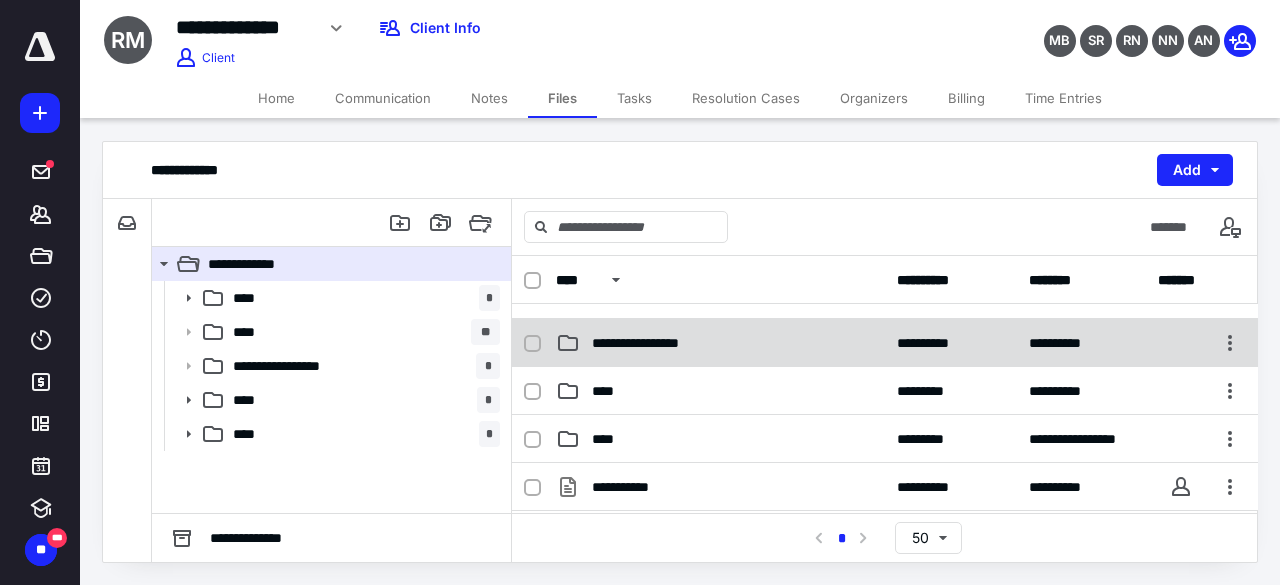 scroll, scrollTop: 200, scrollLeft: 0, axis: vertical 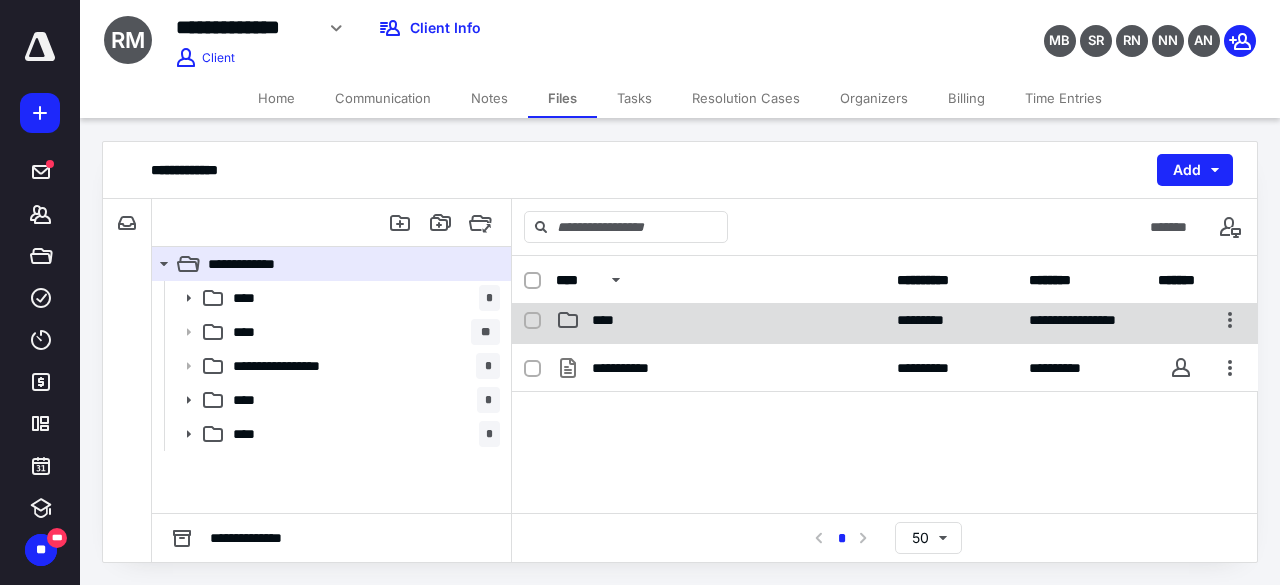 click on "****" at bounding box center [720, 320] 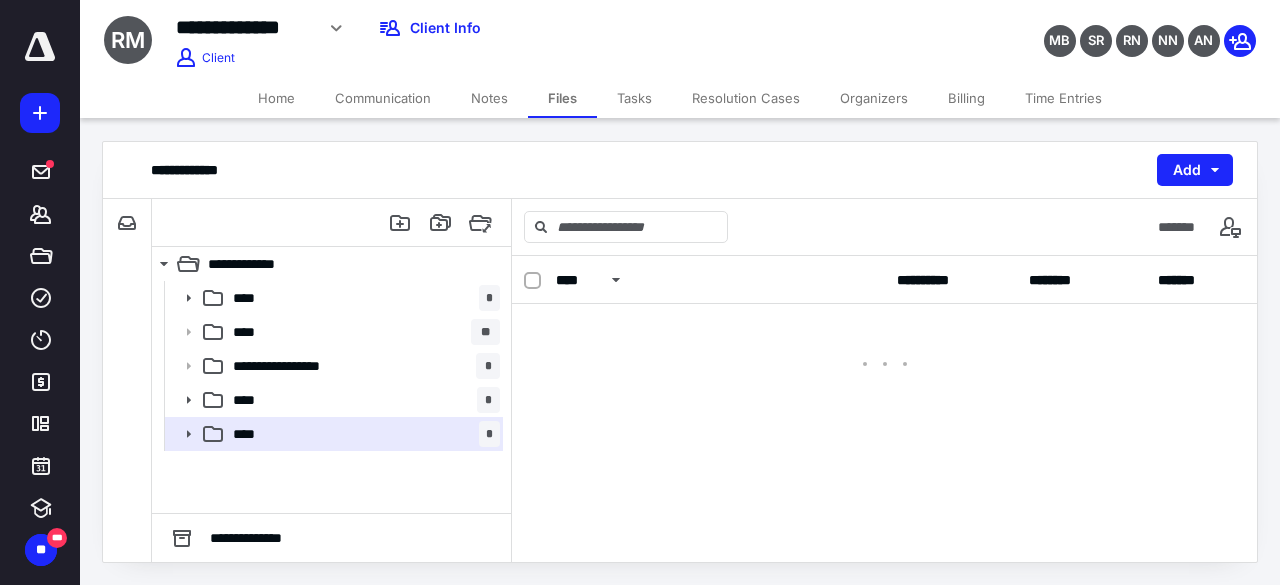 scroll, scrollTop: 0, scrollLeft: 0, axis: both 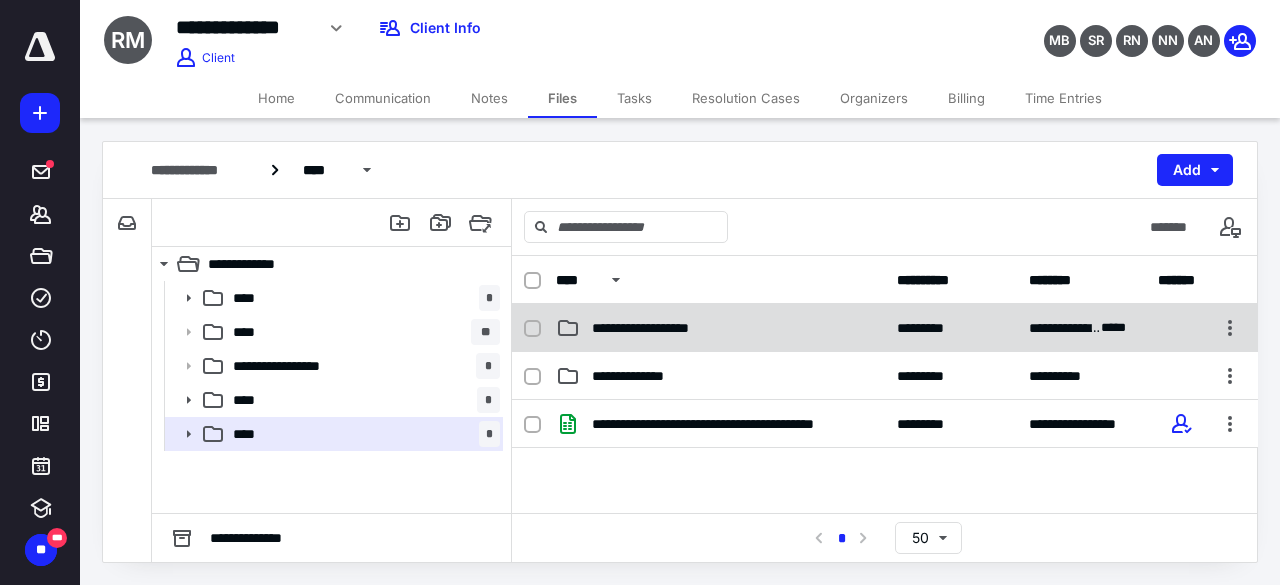click on "**********" at bounding box center [679, 328] 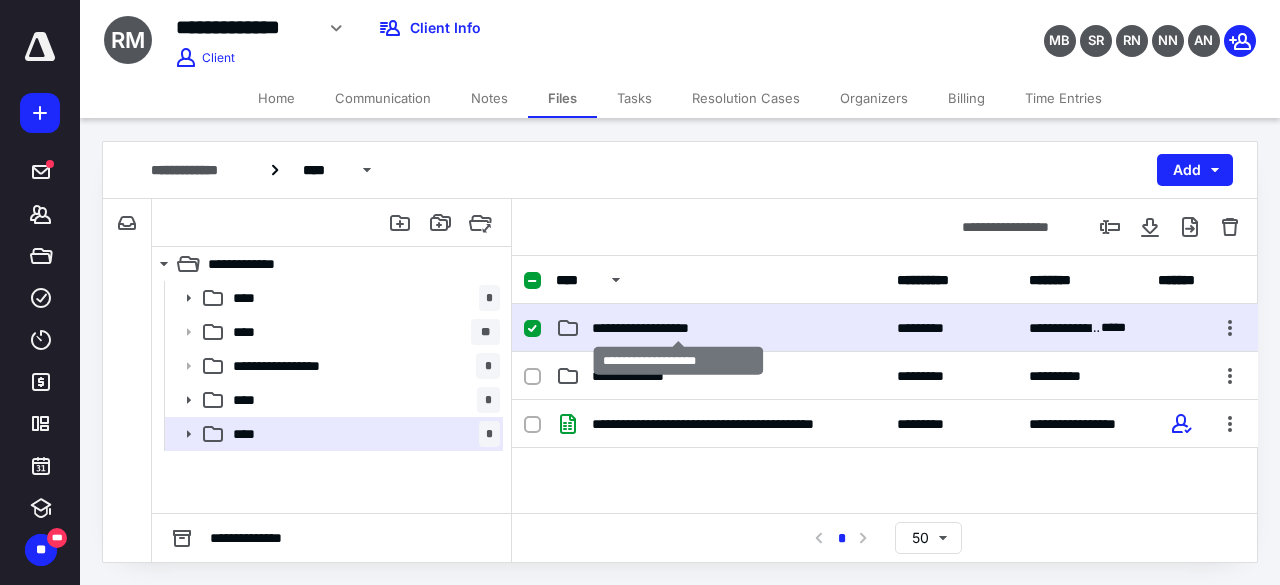 click on "**********" at bounding box center (679, 328) 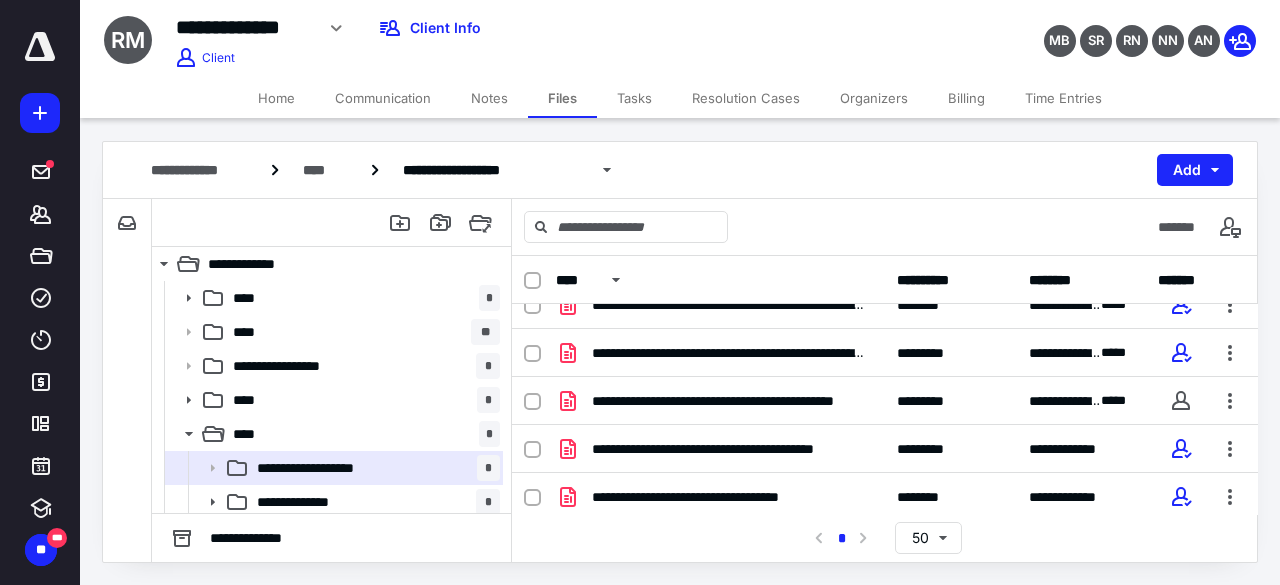 scroll, scrollTop: 89, scrollLeft: 0, axis: vertical 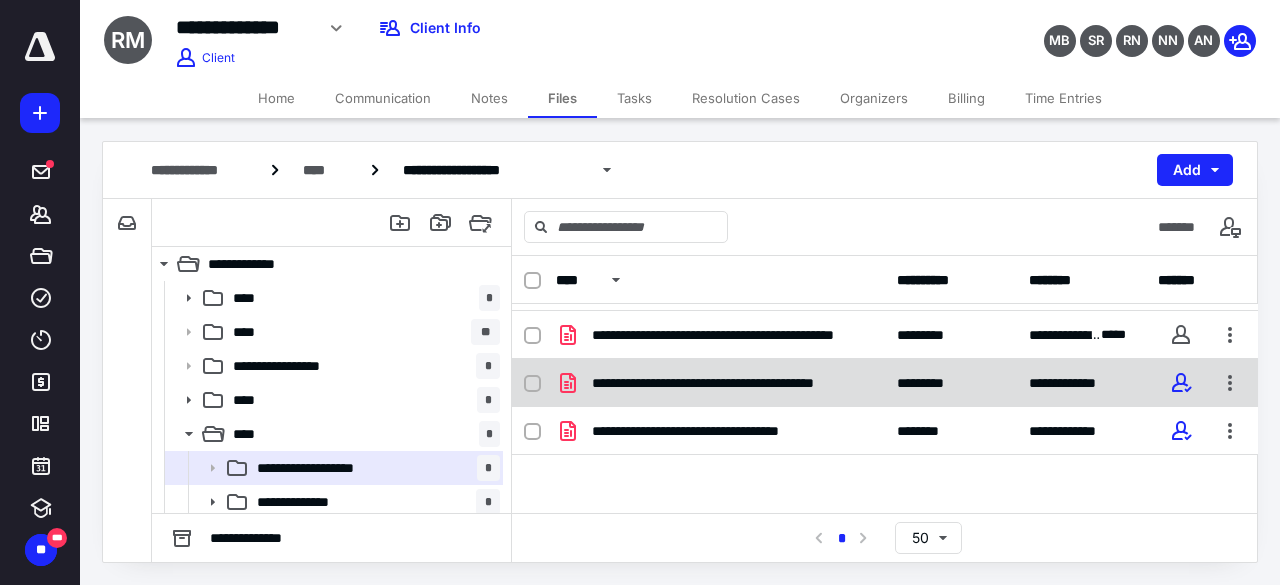 click on "**********" at bounding box center (885, 383) 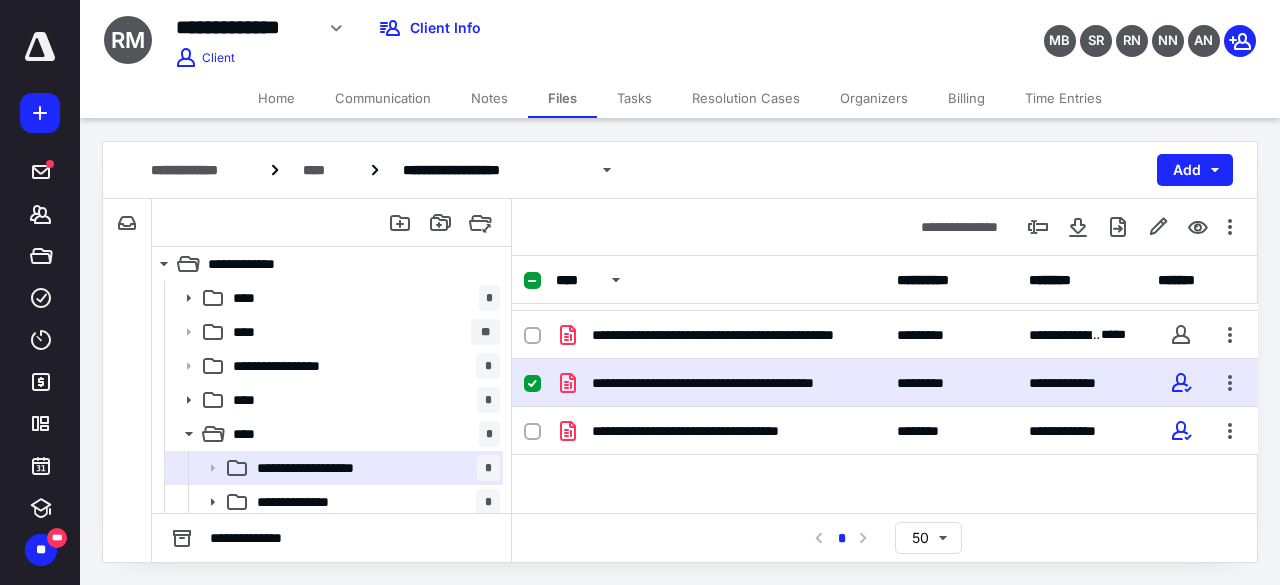 click on "**********" at bounding box center (885, 383) 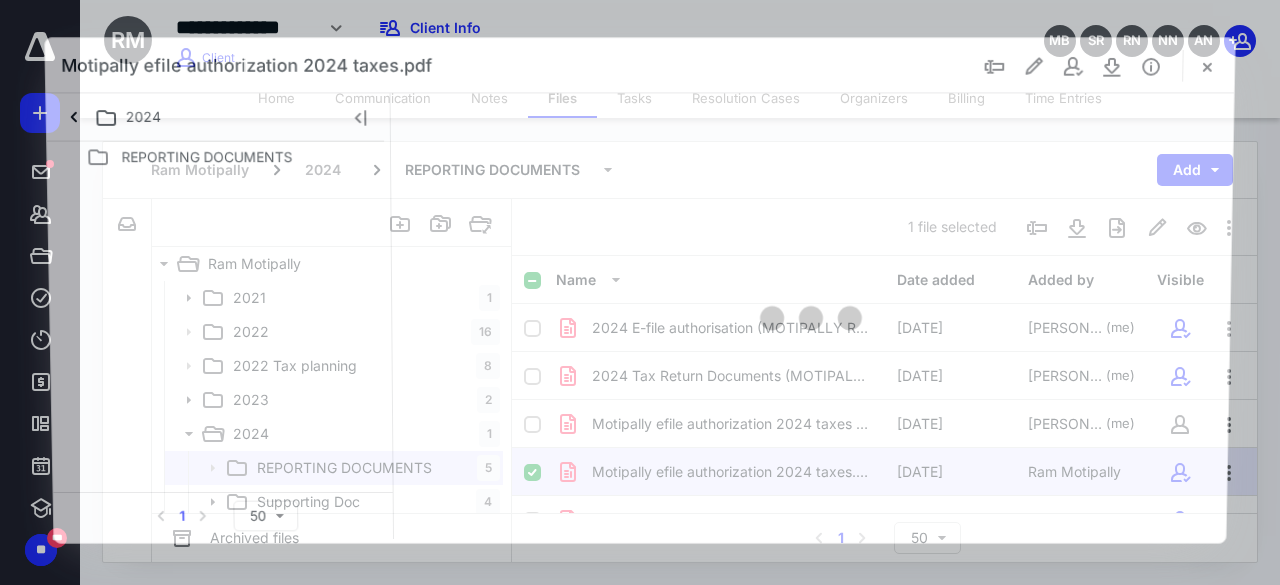 scroll, scrollTop: 89, scrollLeft: 0, axis: vertical 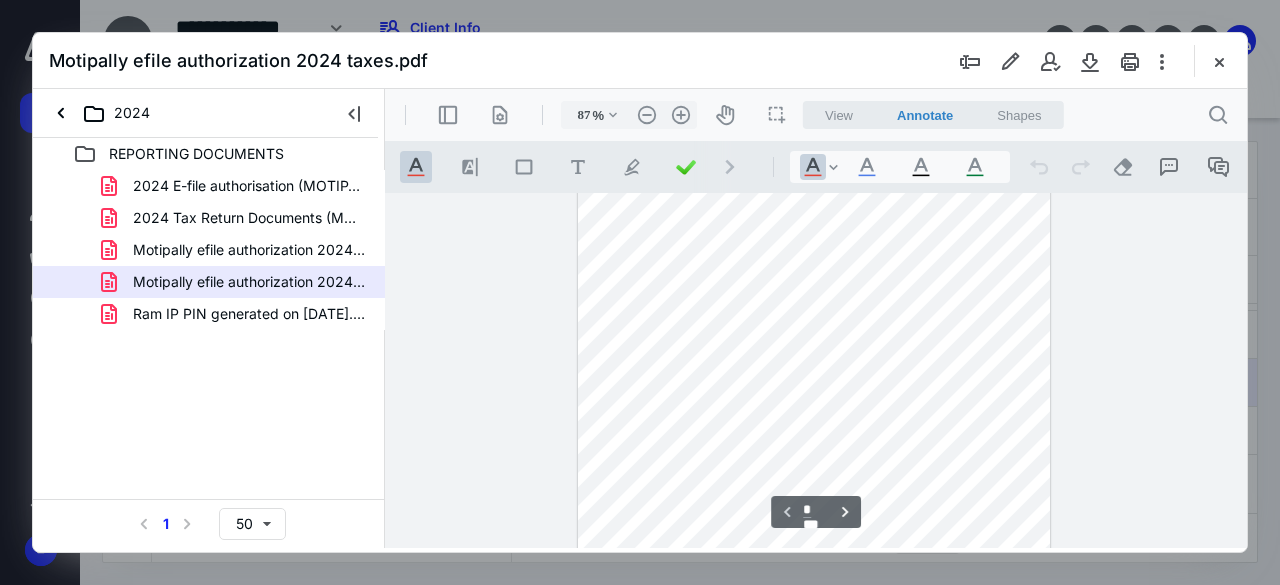 type on "112" 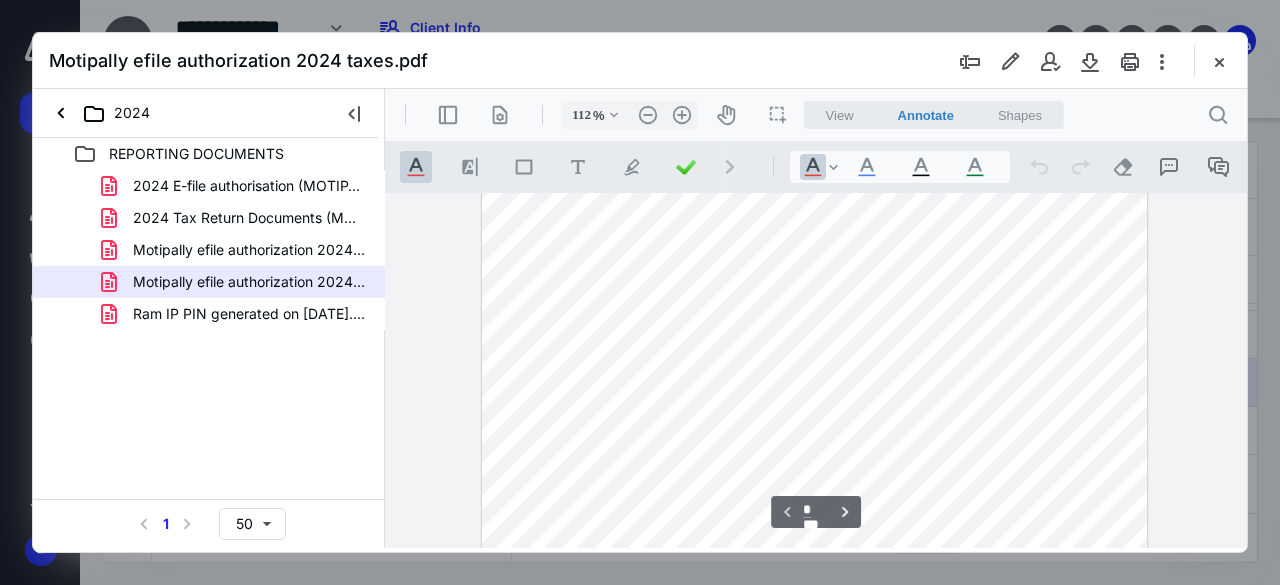 scroll, scrollTop: 0, scrollLeft: 0, axis: both 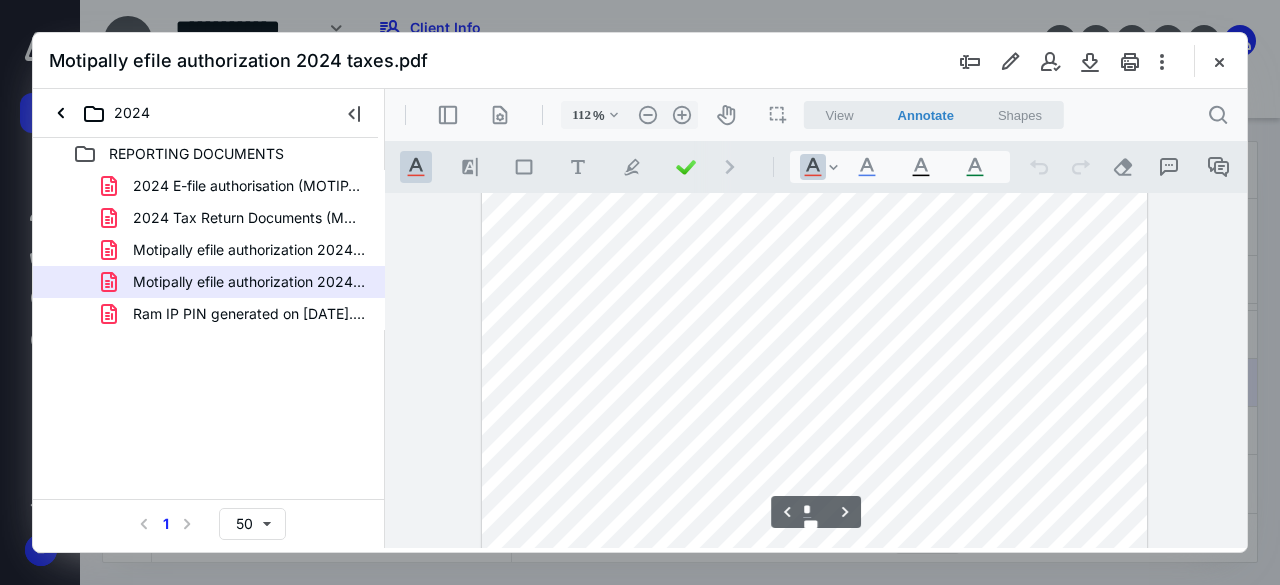 type on "*" 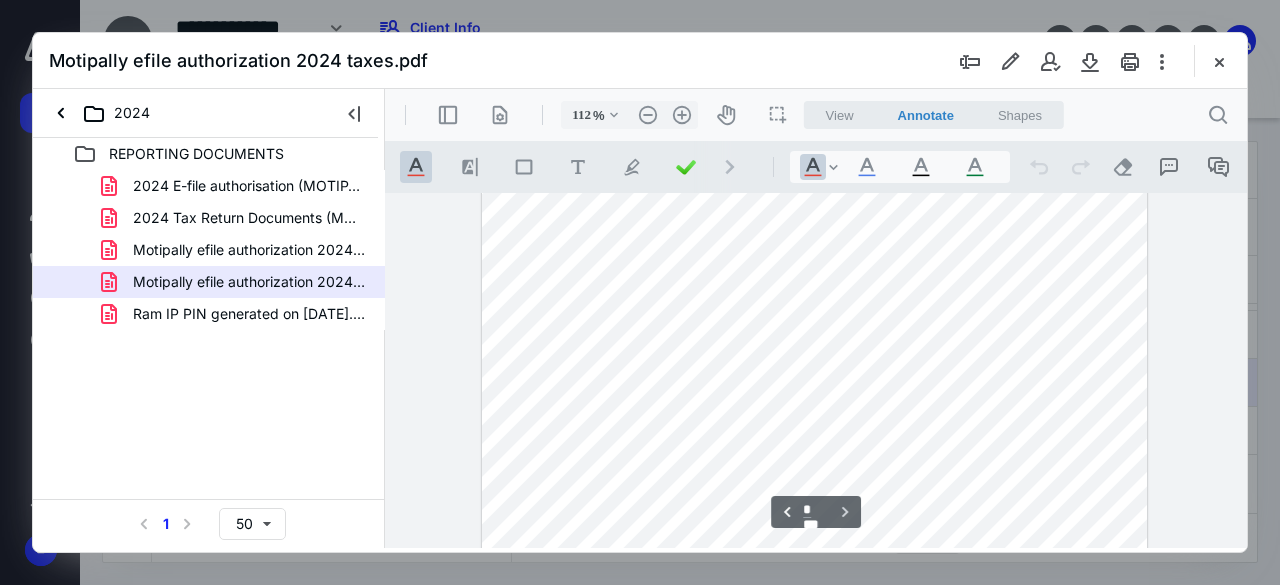 scroll, scrollTop: 2494, scrollLeft: 0, axis: vertical 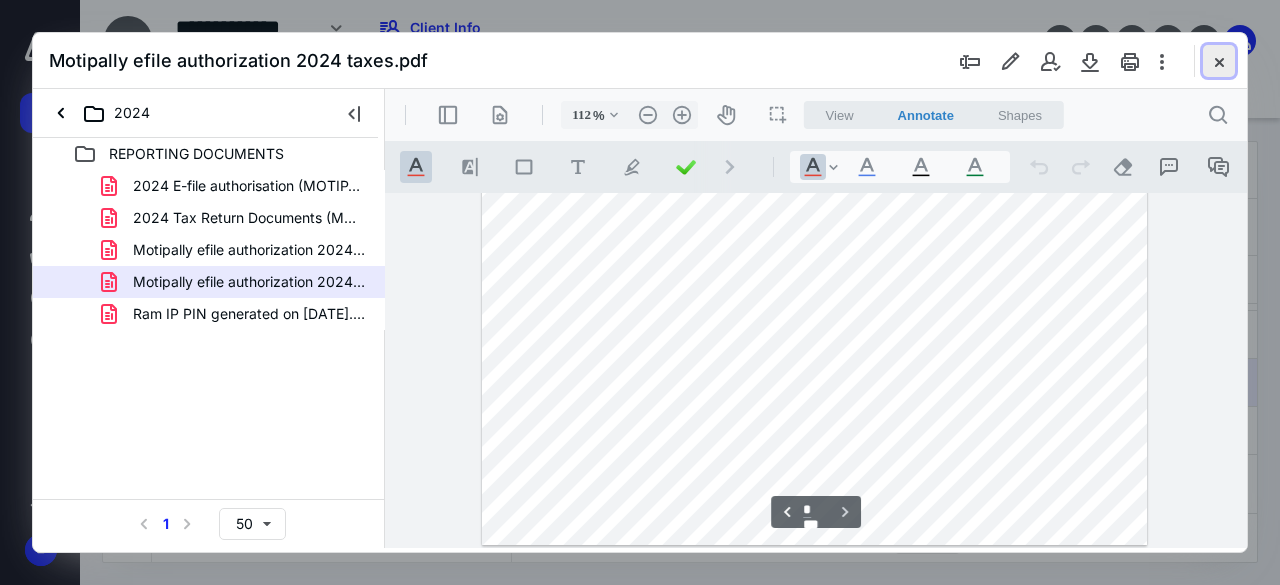 click at bounding box center [1219, 61] 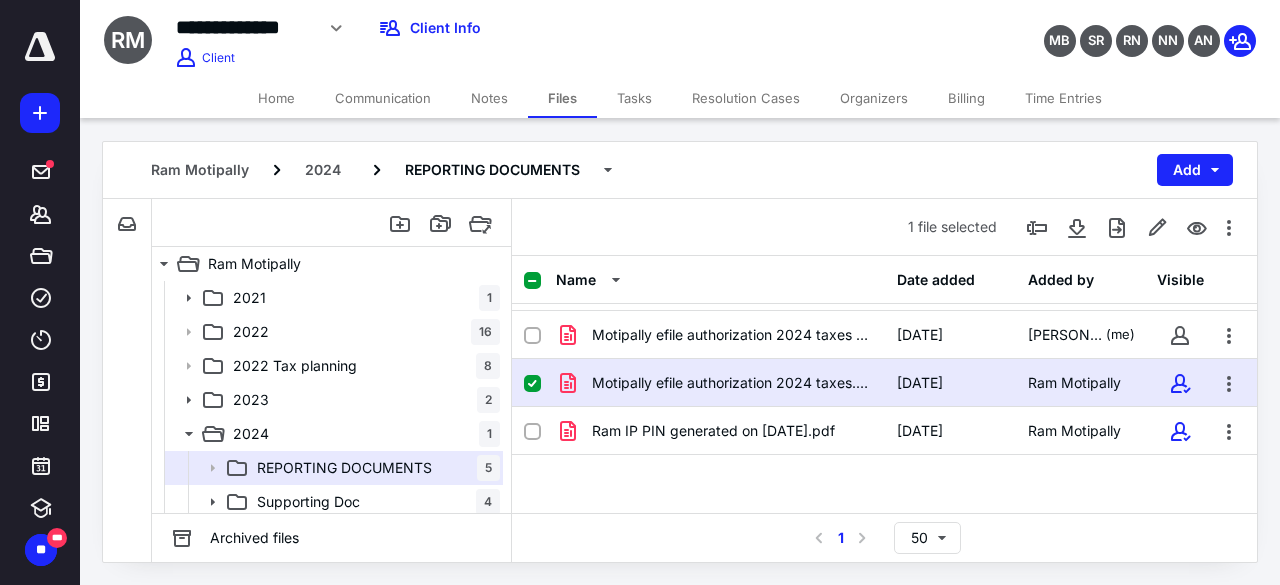 click on "Home" at bounding box center (276, 98) 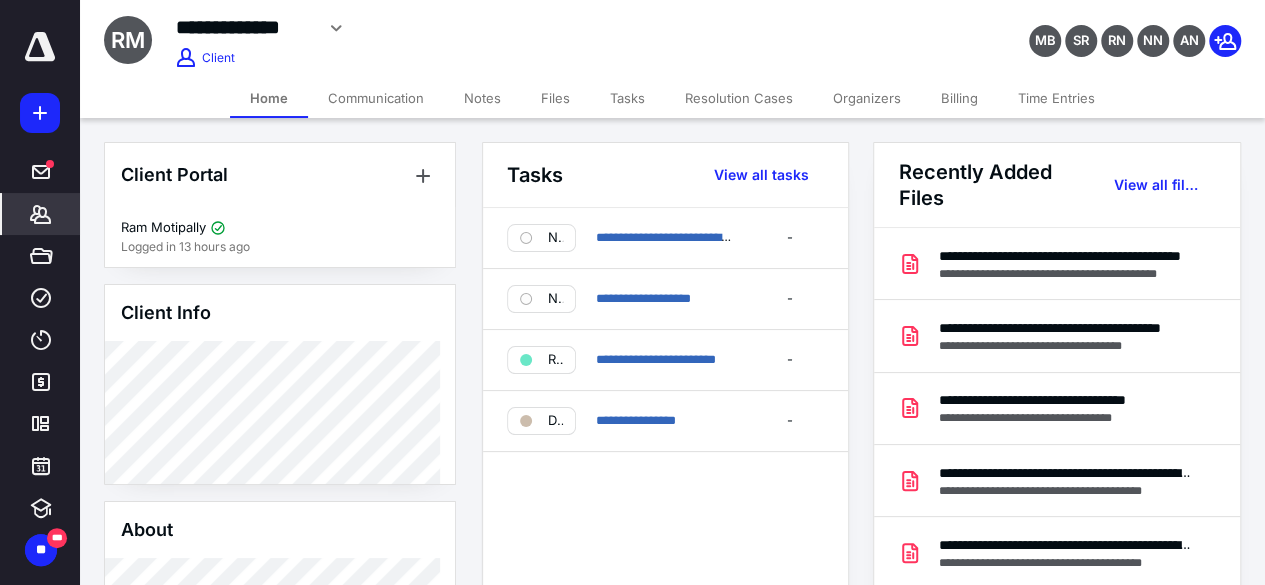 click on "*******" at bounding box center [41, 214] 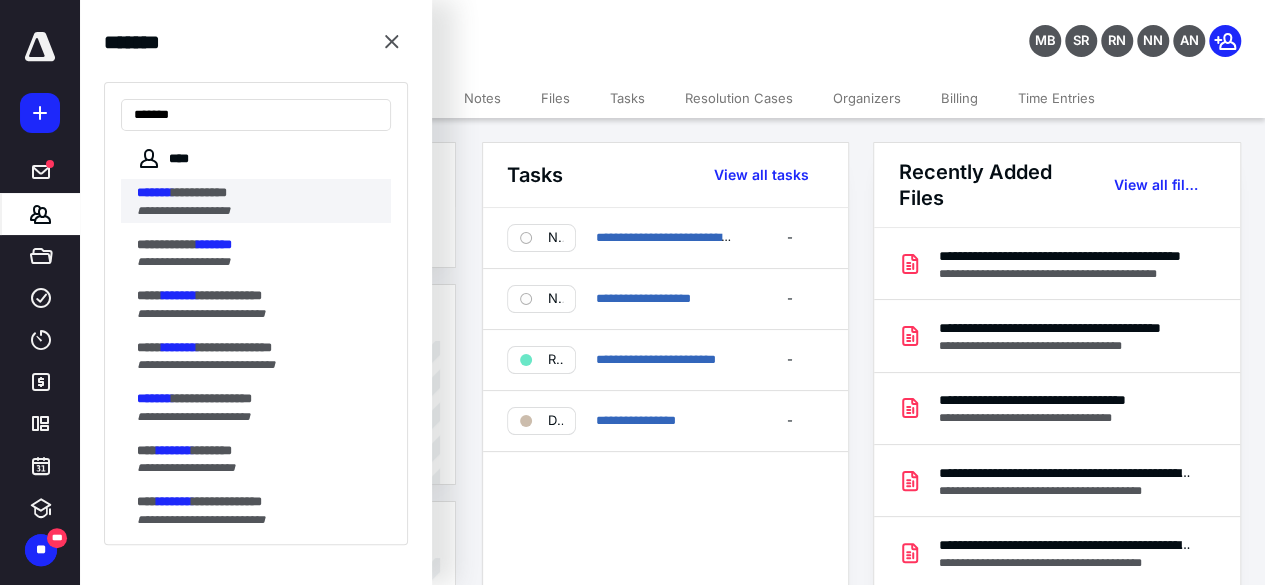 type on "*******" 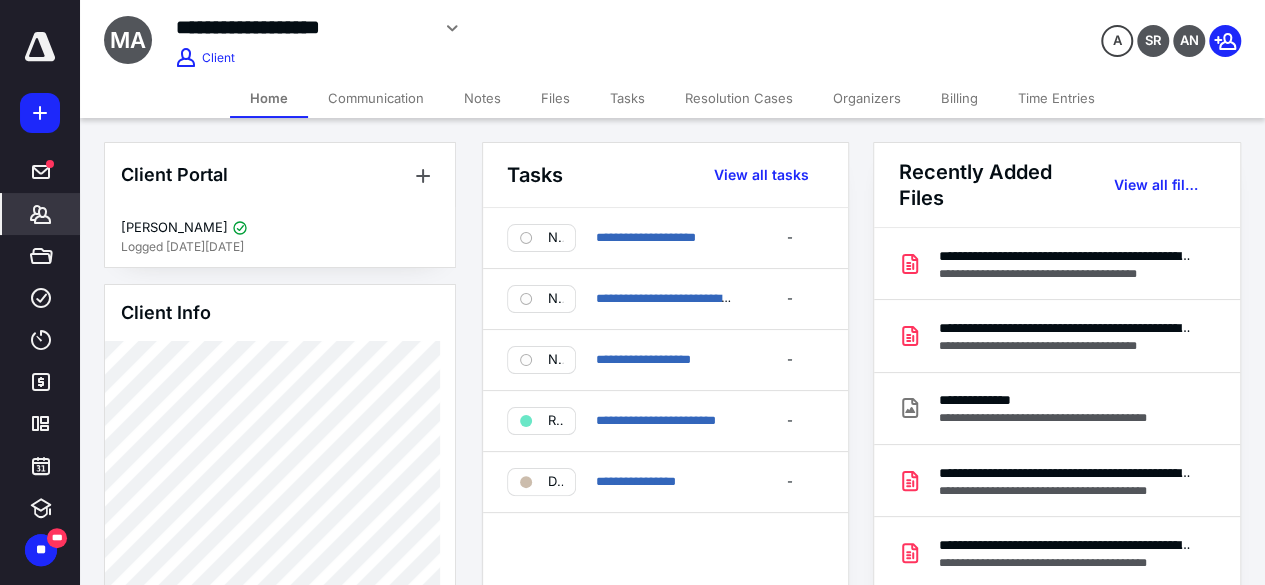 click on "Files" at bounding box center (555, 98) 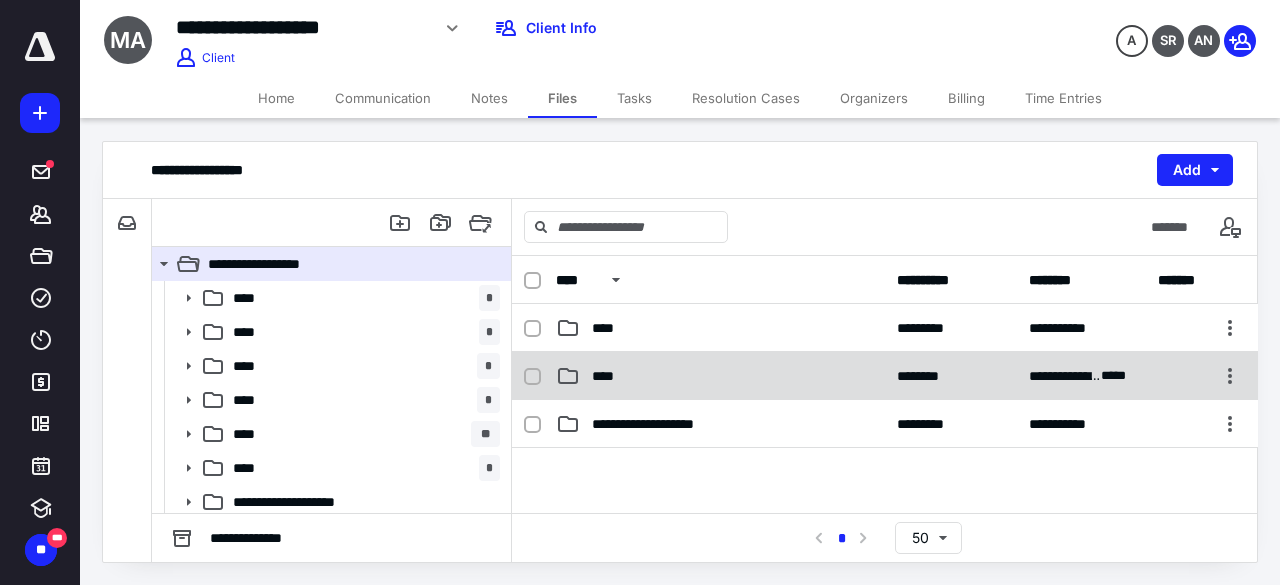 scroll, scrollTop: 200, scrollLeft: 0, axis: vertical 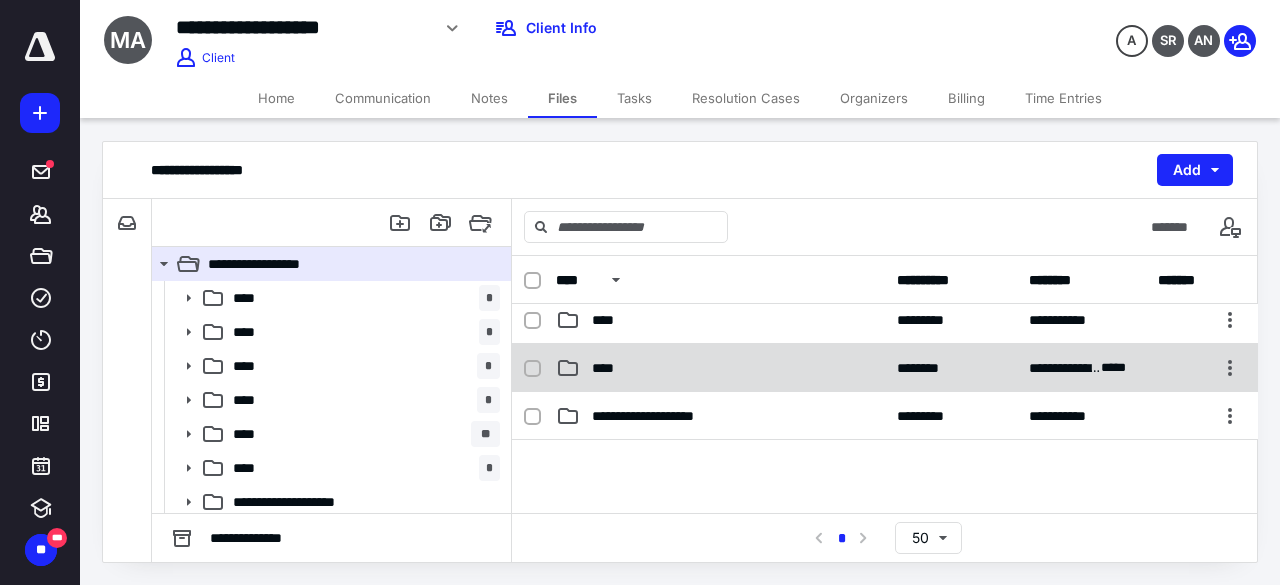 click on "****" at bounding box center (720, 368) 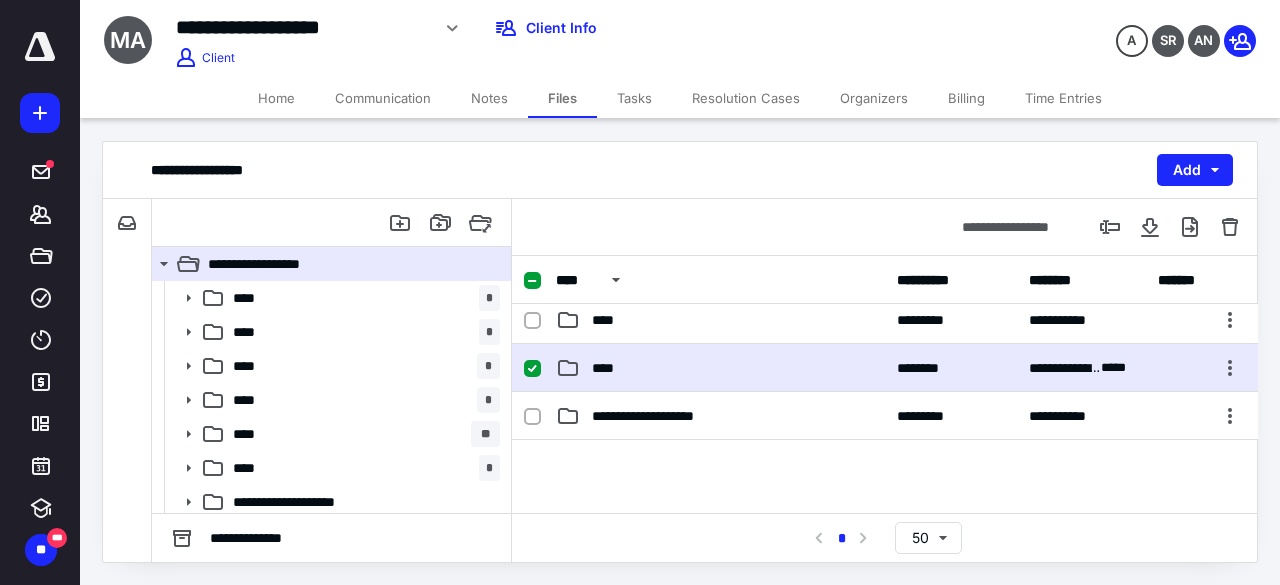 click on "****" at bounding box center [720, 368] 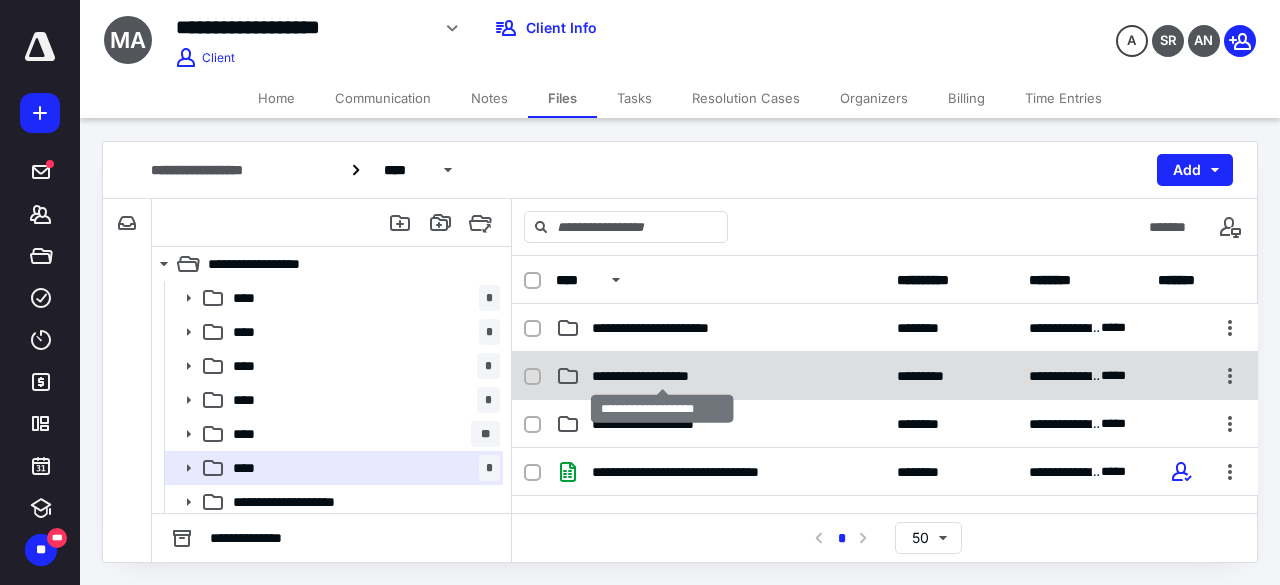 click on "**********" at bounding box center (663, 376) 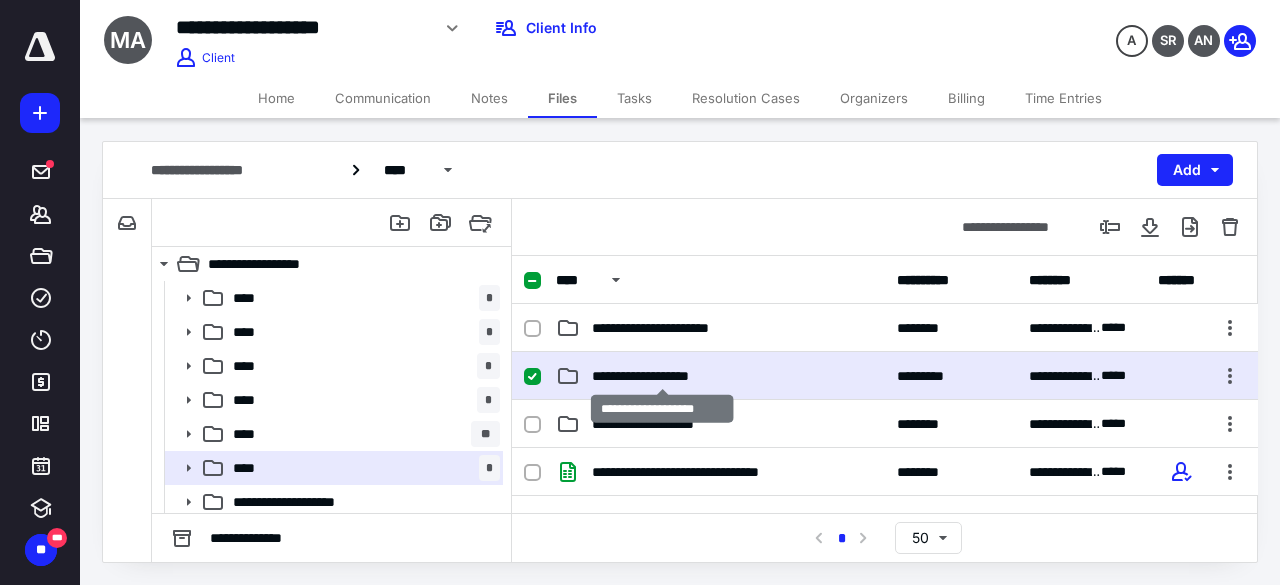 click on "**********" at bounding box center (663, 376) 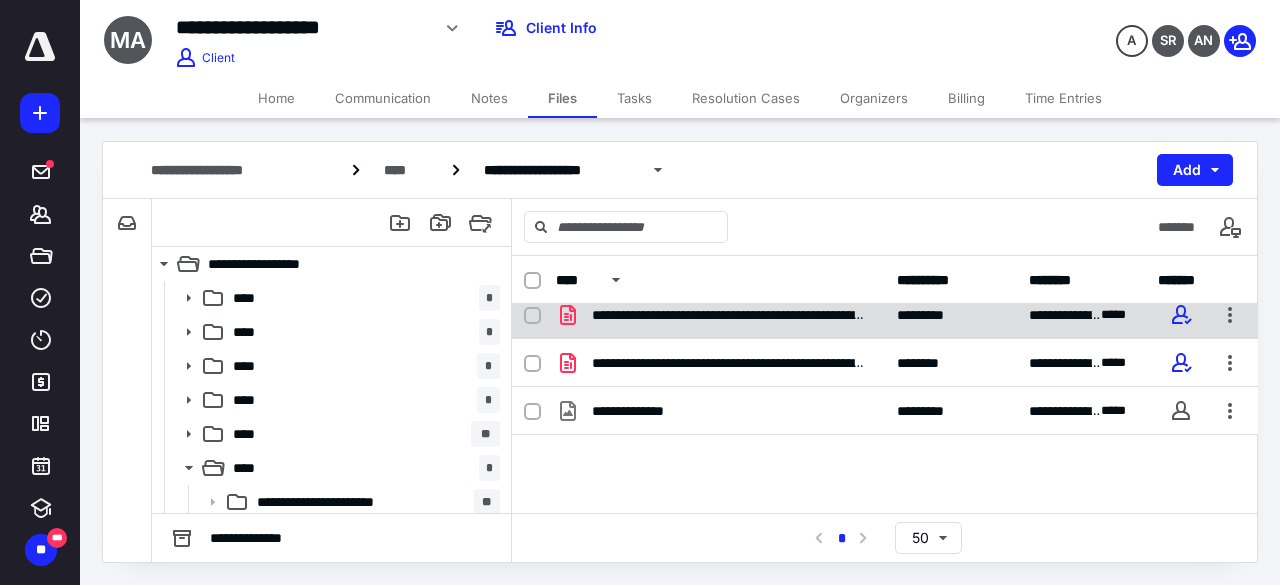 scroll, scrollTop: 89, scrollLeft: 0, axis: vertical 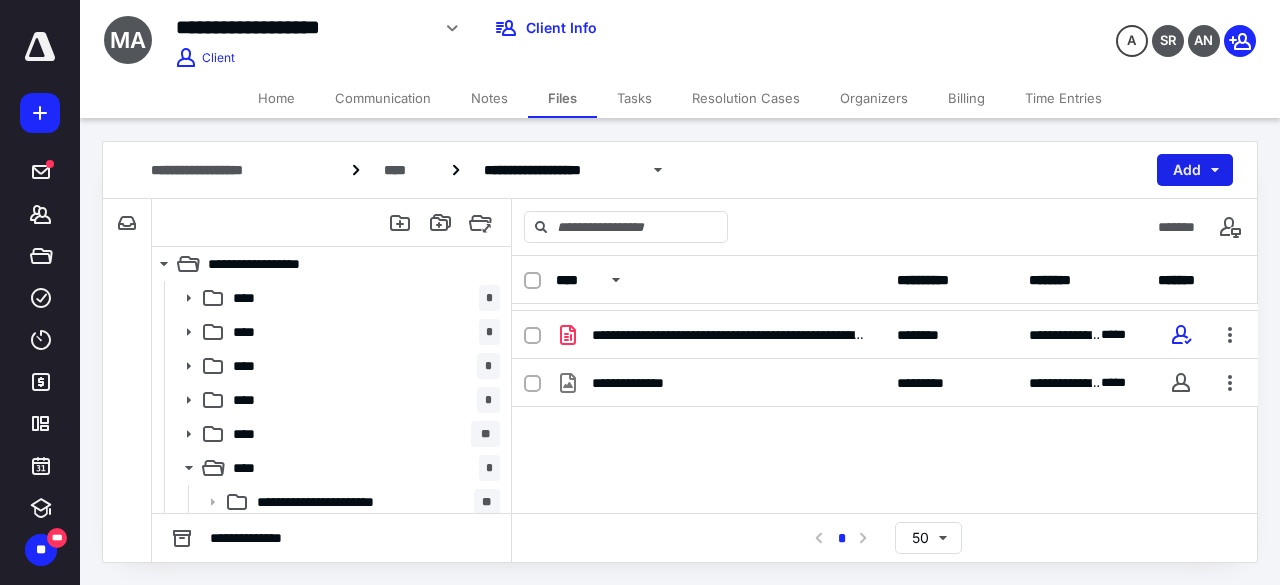 click on "Add" at bounding box center (1195, 170) 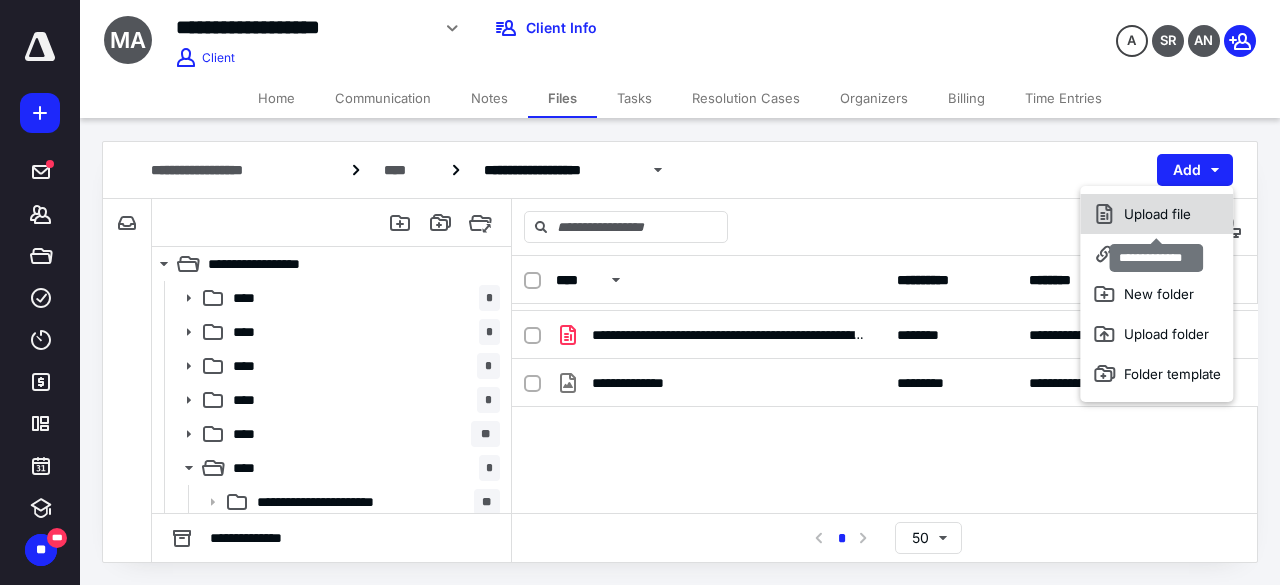 click on "Upload file" at bounding box center [1156, 214] 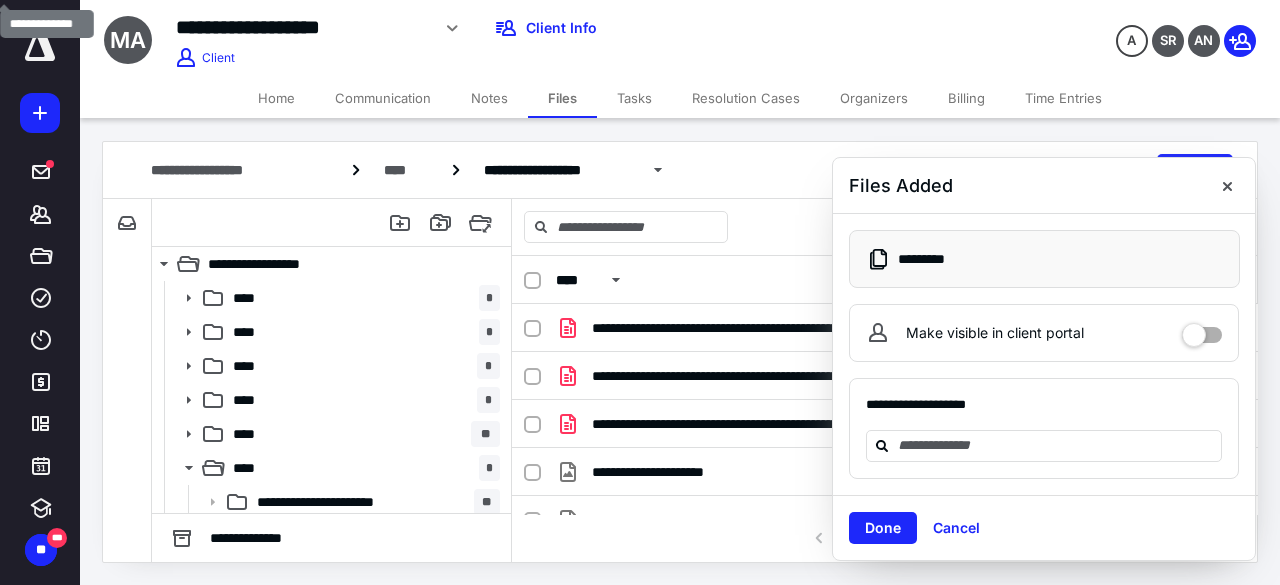 scroll, scrollTop: 0, scrollLeft: 0, axis: both 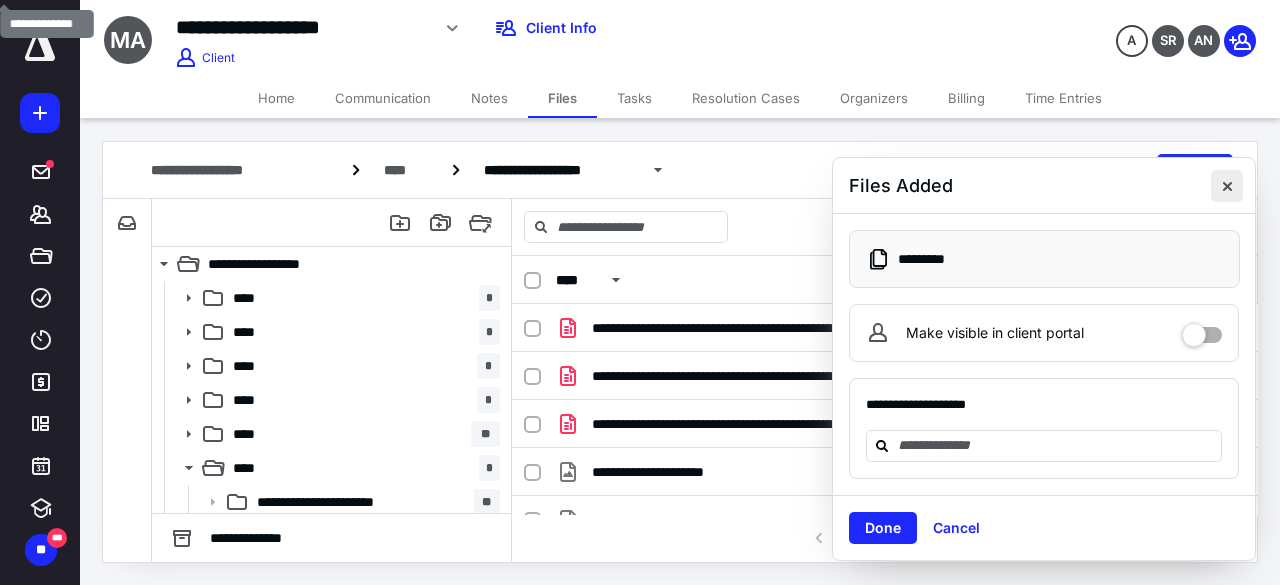 click at bounding box center [1227, 186] 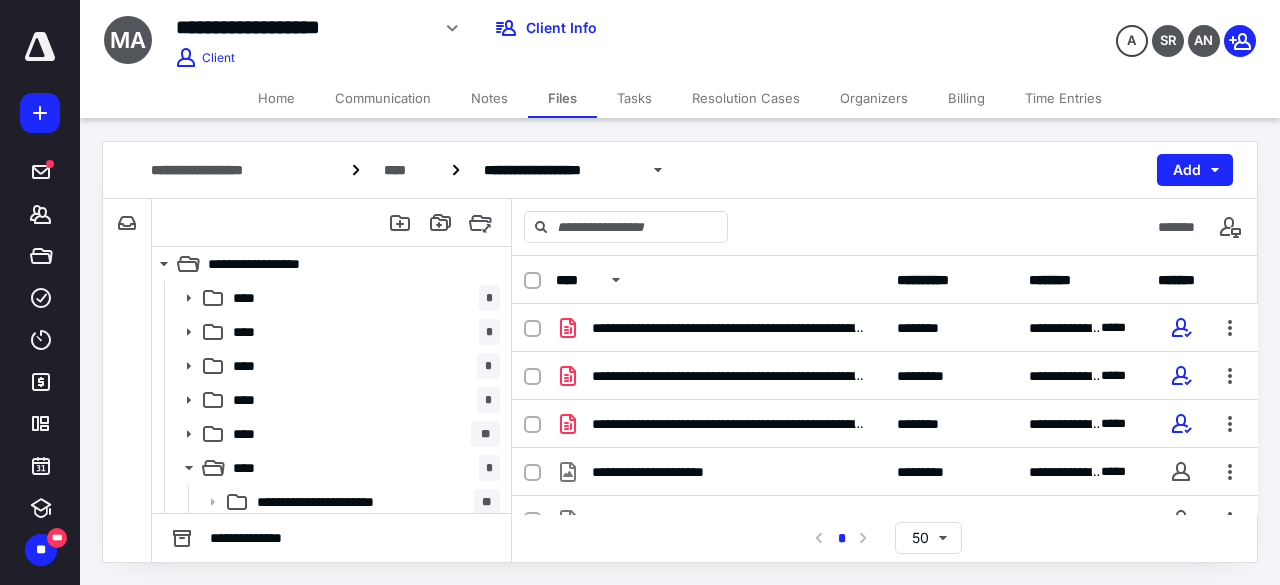 click on "Home" at bounding box center (276, 98) 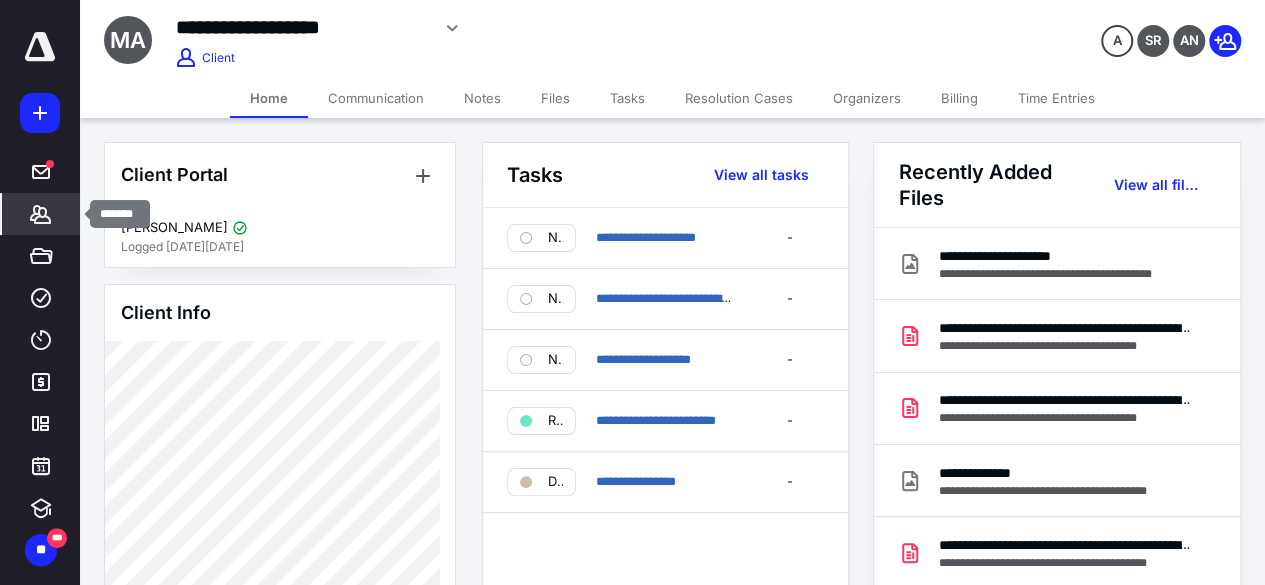 click 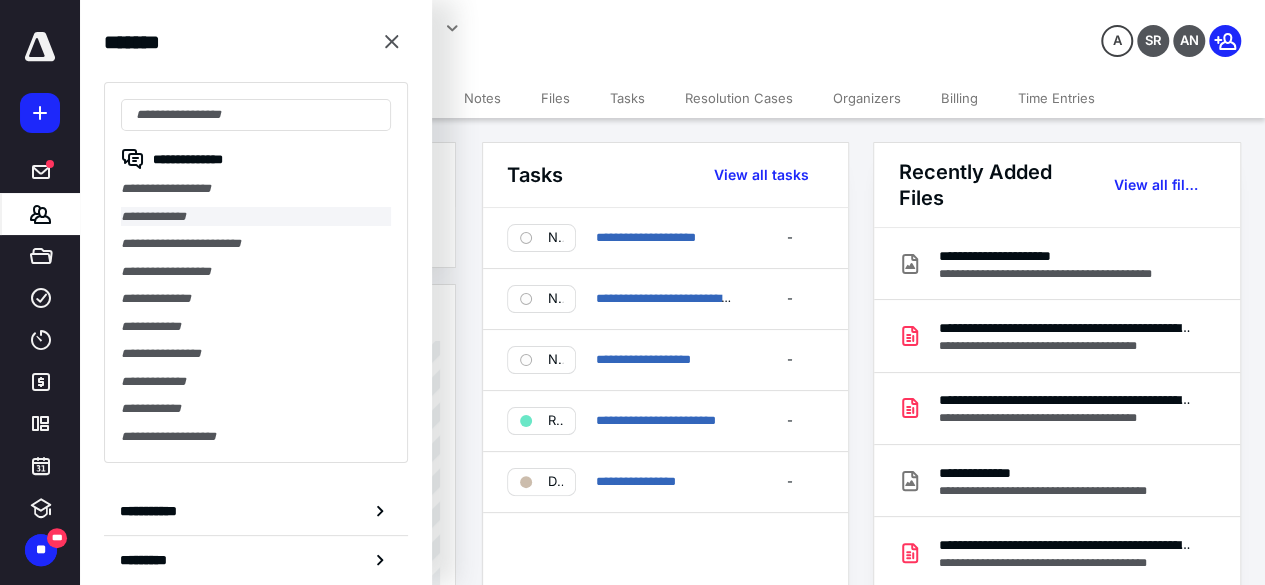 click on "**********" at bounding box center [256, 217] 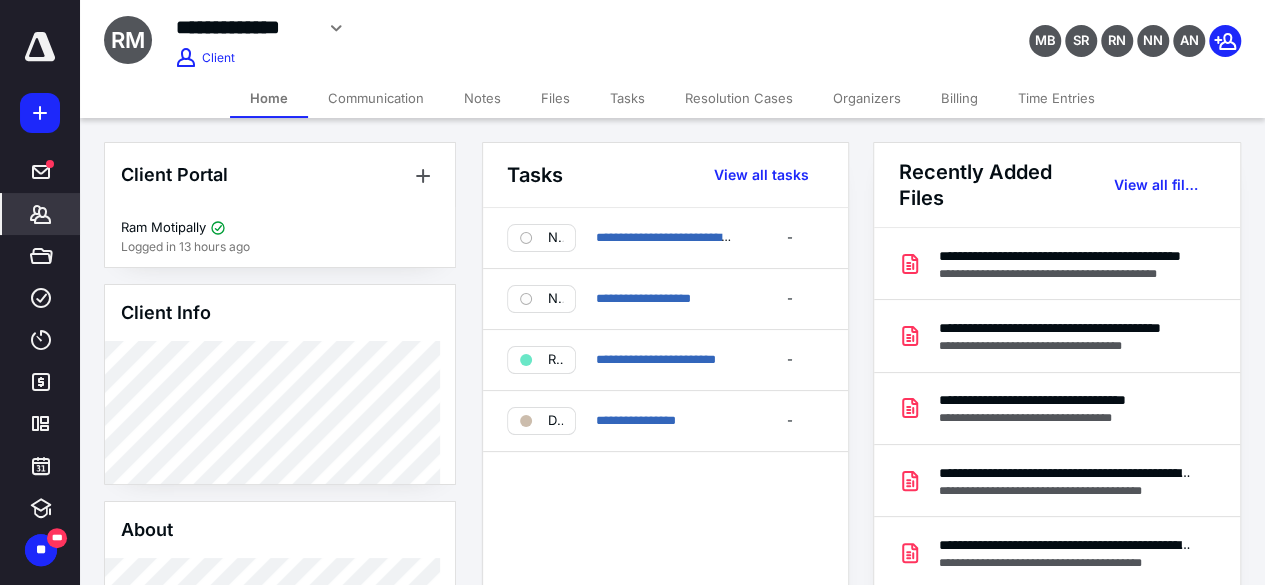 click on "Files" at bounding box center [555, 98] 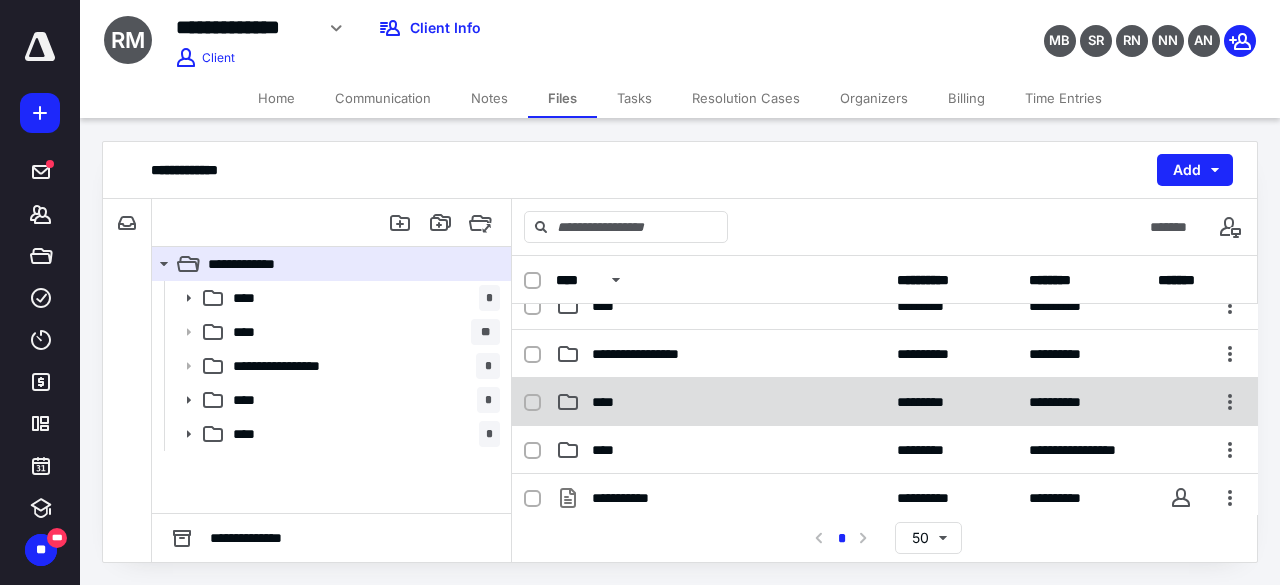 scroll, scrollTop: 100, scrollLeft: 0, axis: vertical 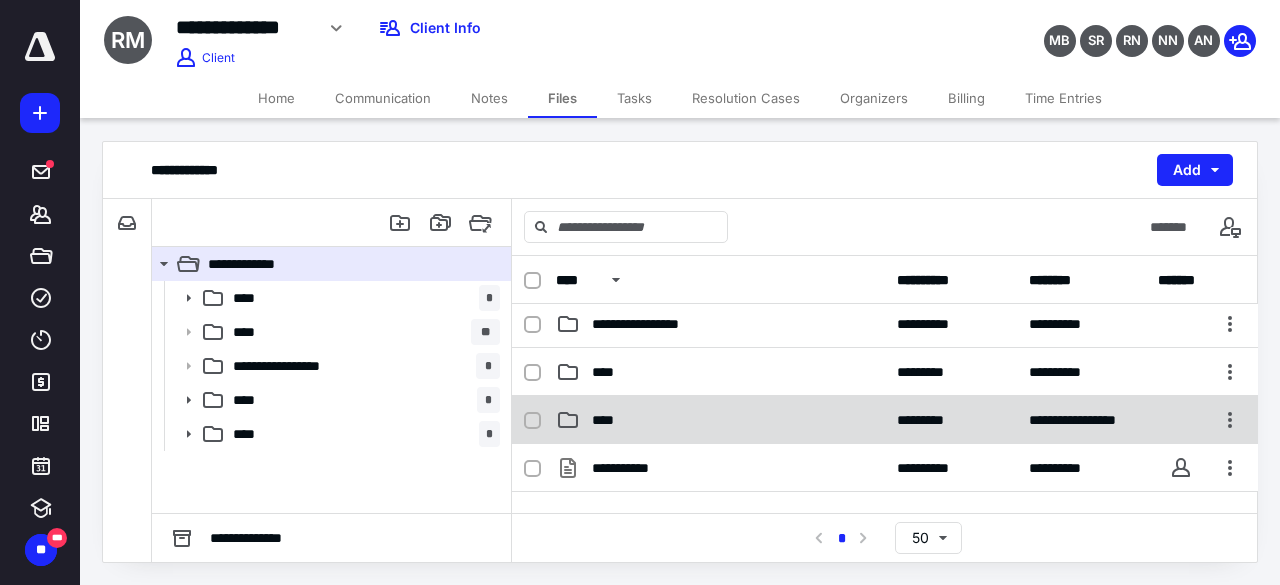 click on "****" at bounding box center (720, 420) 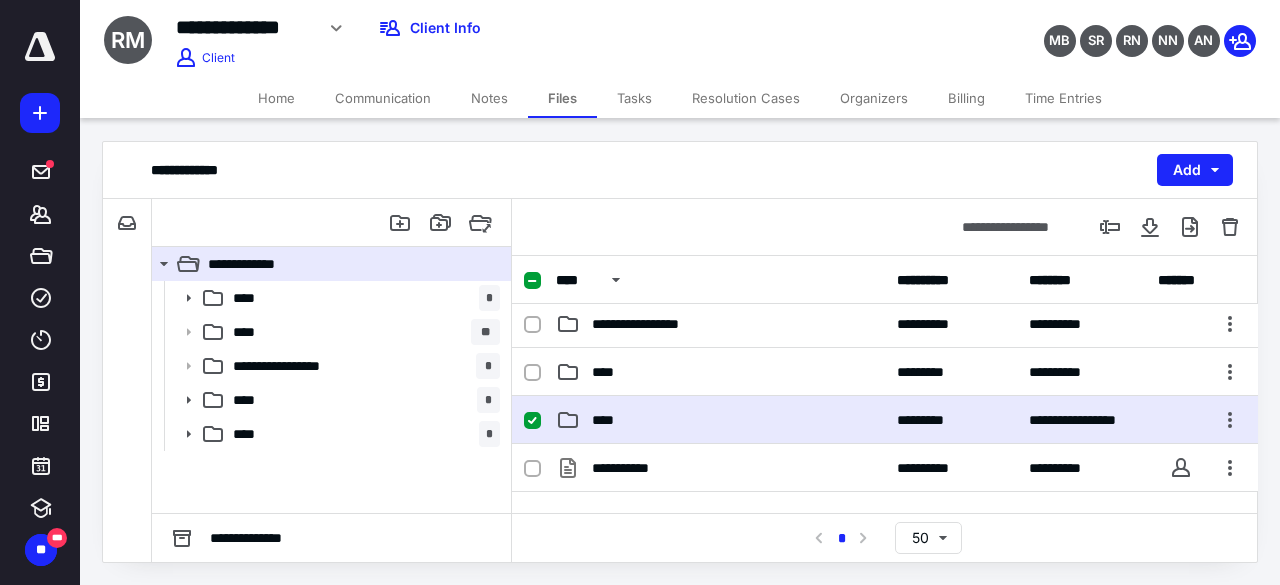 click on "****" at bounding box center [720, 420] 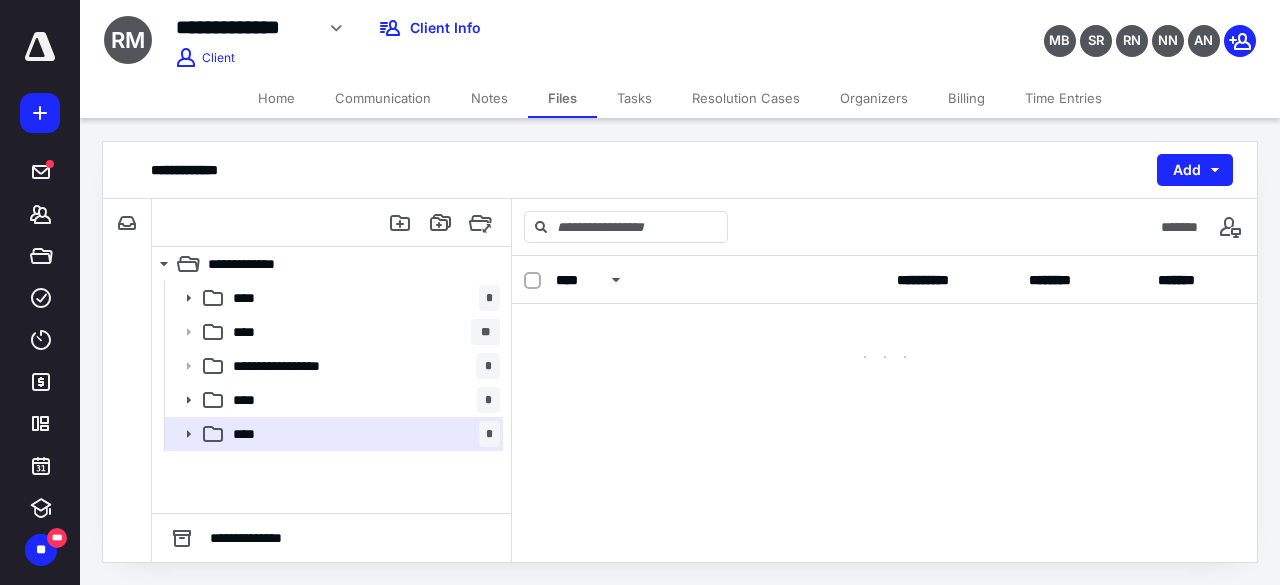 scroll, scrollTop: 0, scrollLeft: 0, axis: both 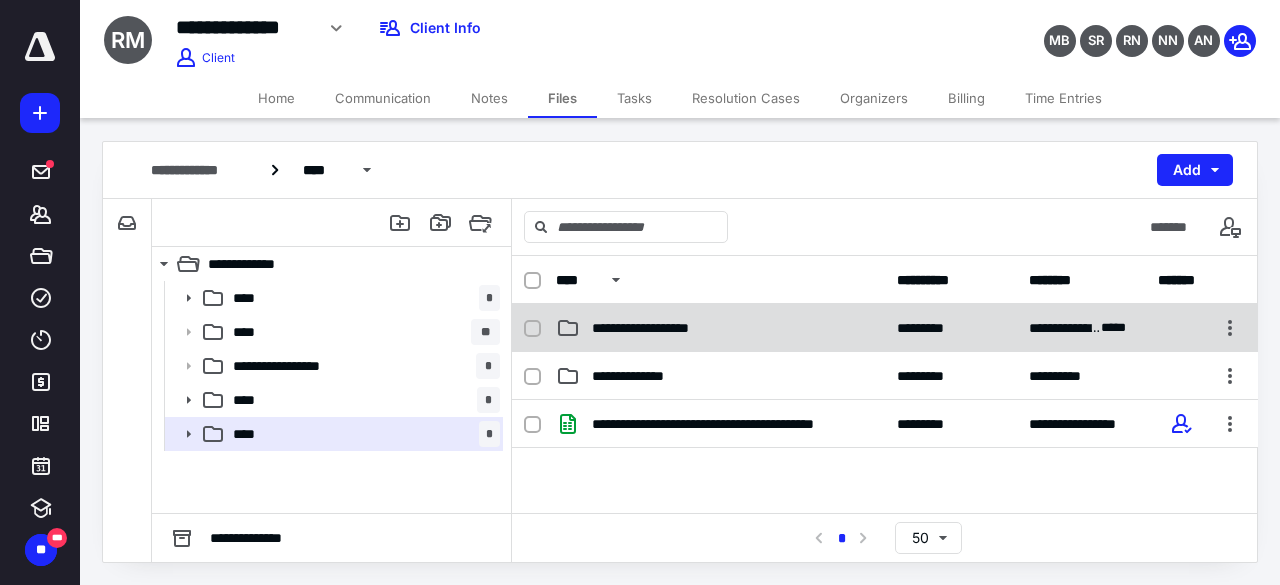 click on "**********" at bounding box center [885, 328] 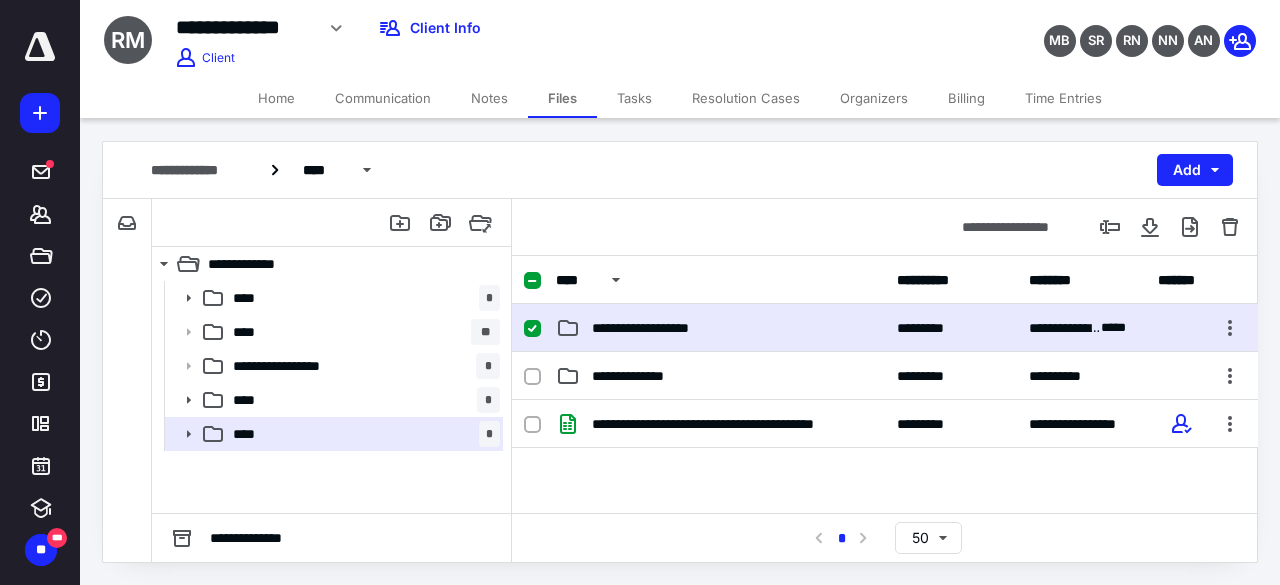 click on "**********" at bounding box center [885, 328] 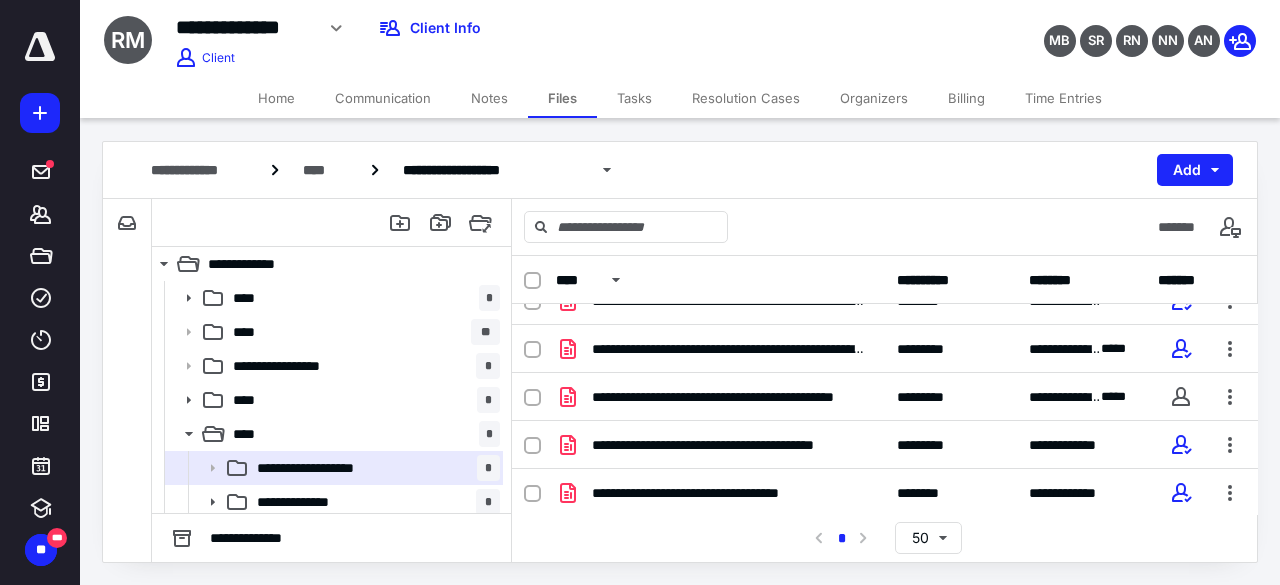 scroll, scrollTop: 0, scrollLeft: 0, axis: both 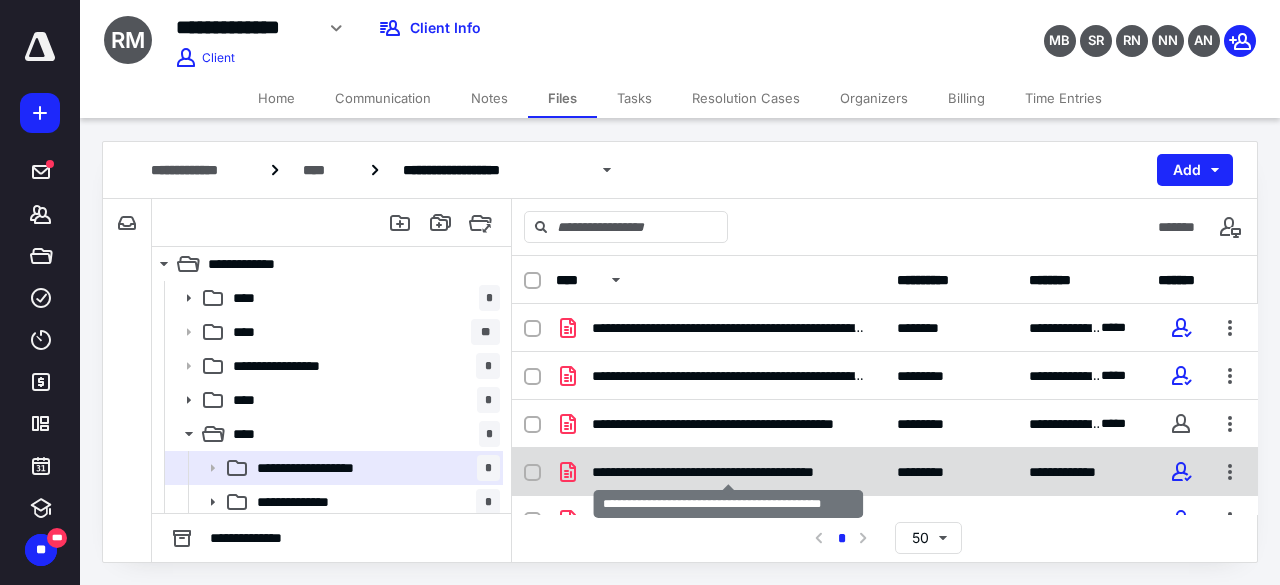 click on "**********" at bounding box center [728, 472] 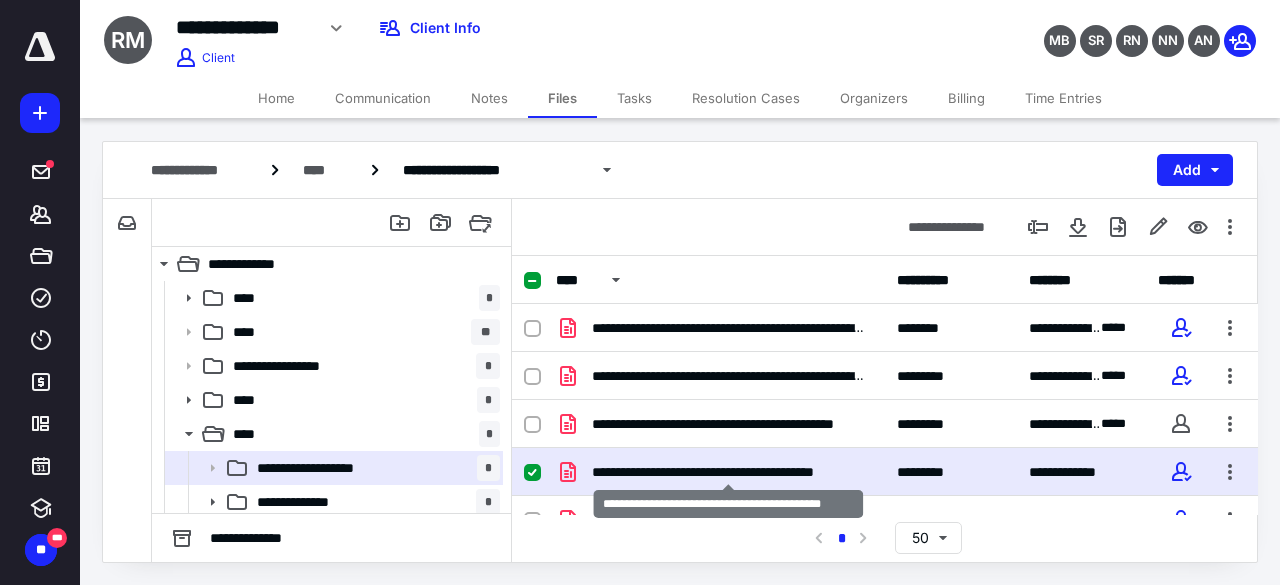 click on "**********" at bounding box center [728, 472] 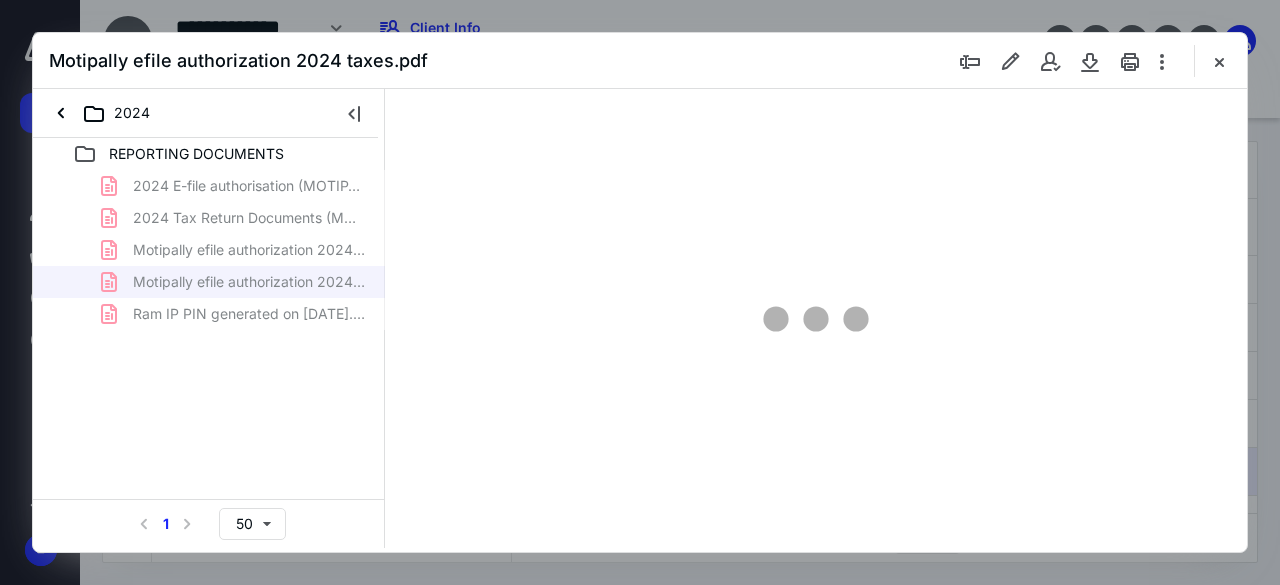 scroll, scrollTop: 0, scrollLeft: 0, axis: both 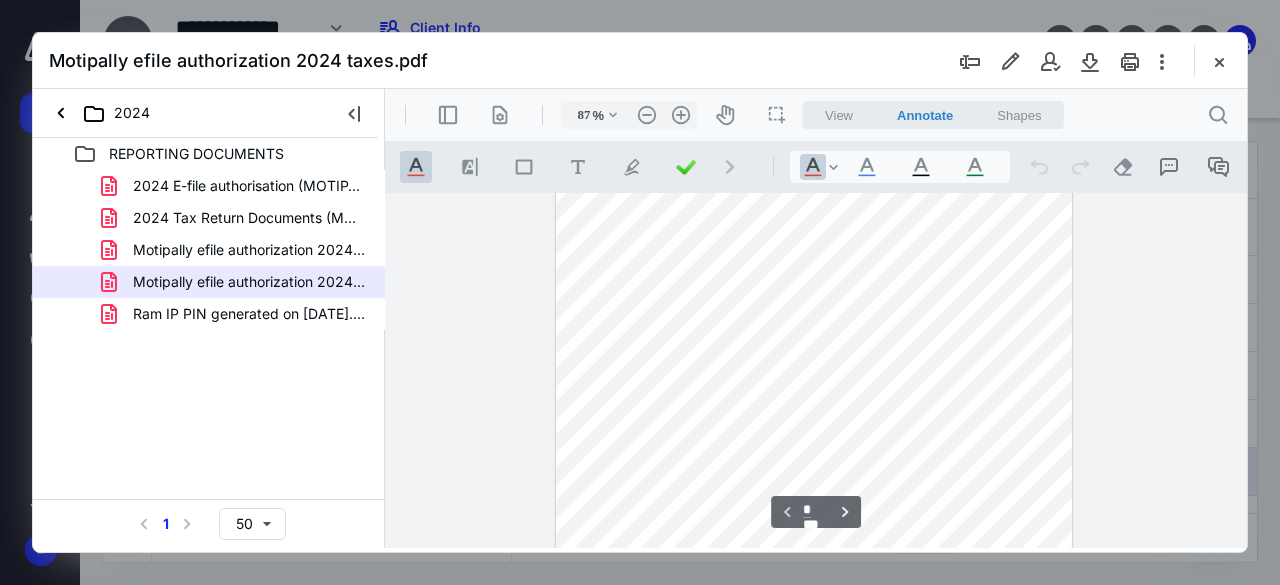 type on "112" 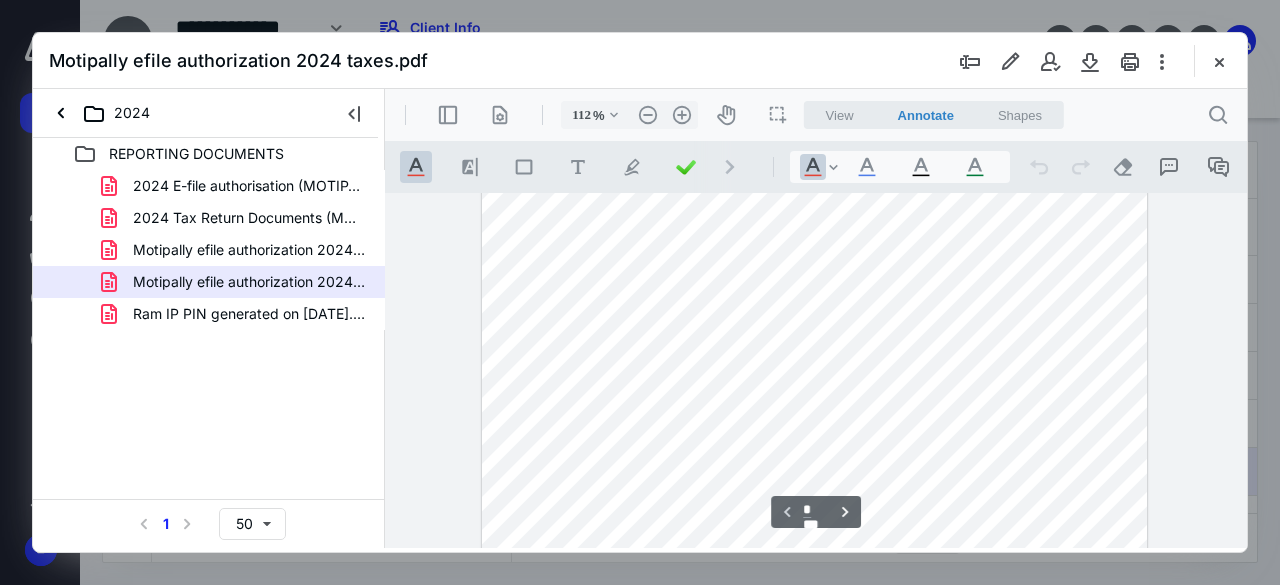 scroll, scrollTop: 0, scrollLeft: 0, axis: both 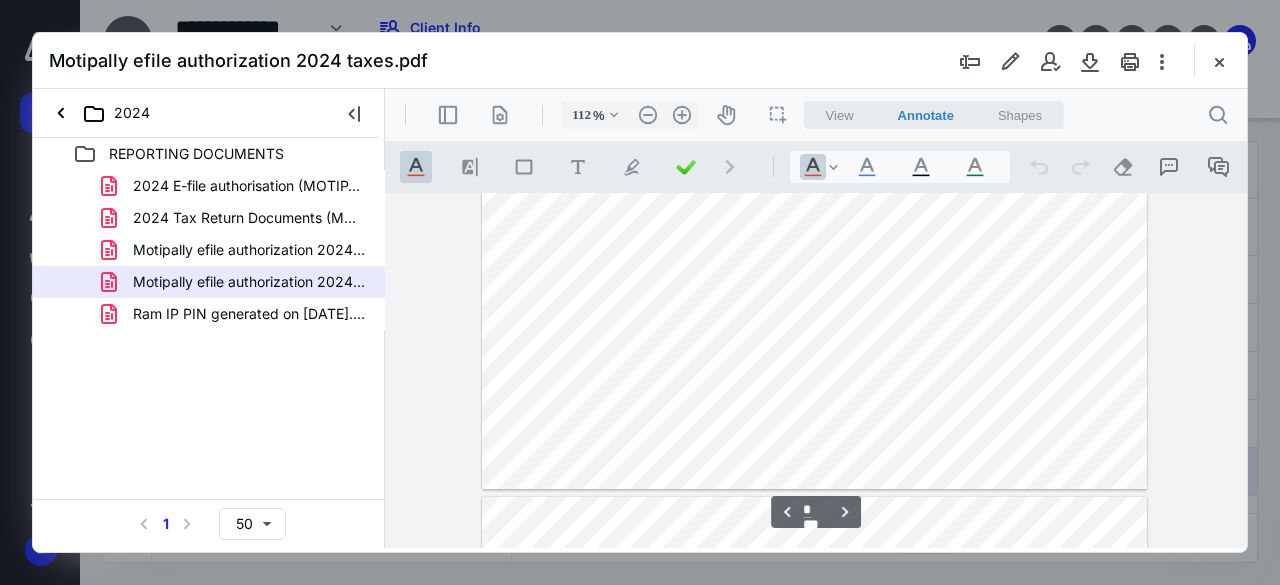 type on "*" 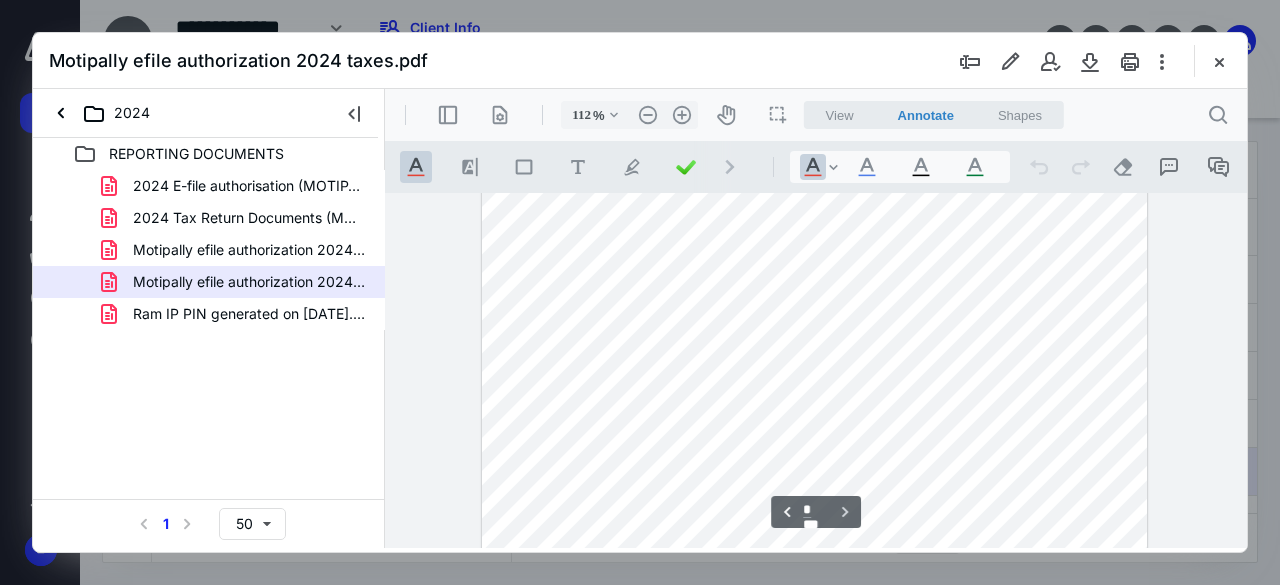 scroll, scrollTop: 2300, scrollLeft: 0, axis: vertical 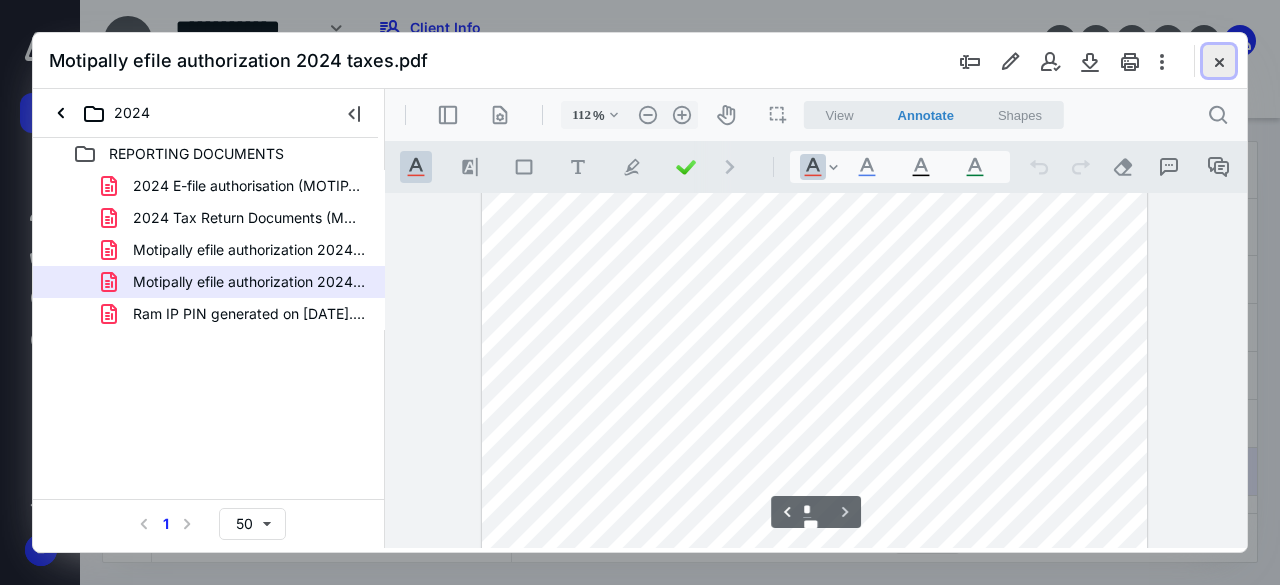 click at bounding box center [1219, 61] 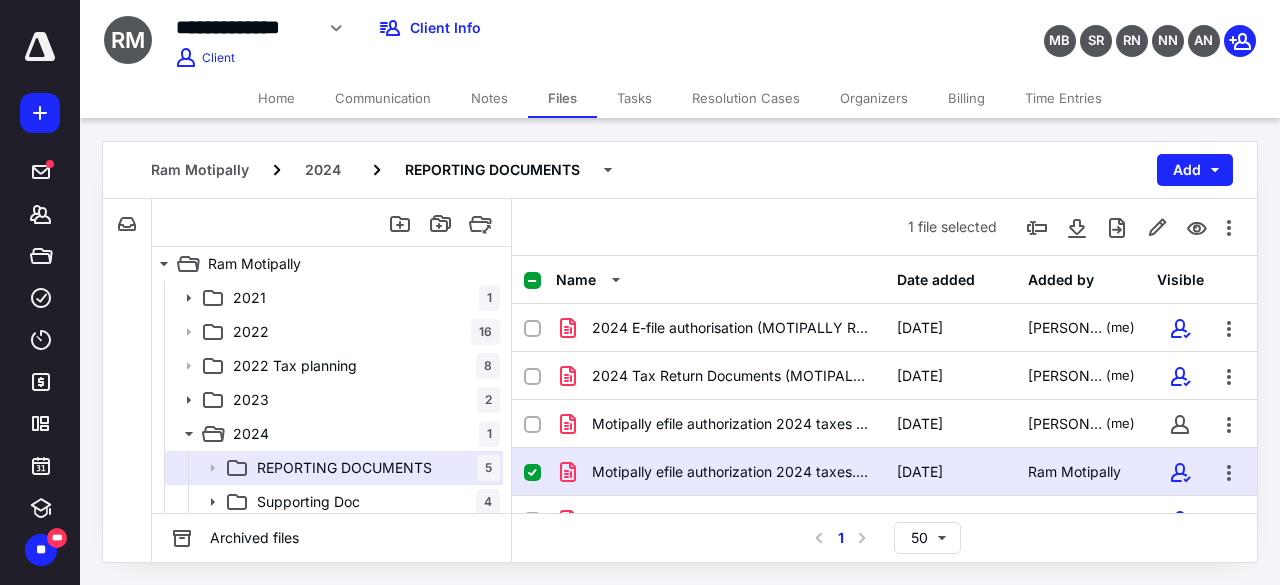 click on "Home" at bounding box center [276, 98] 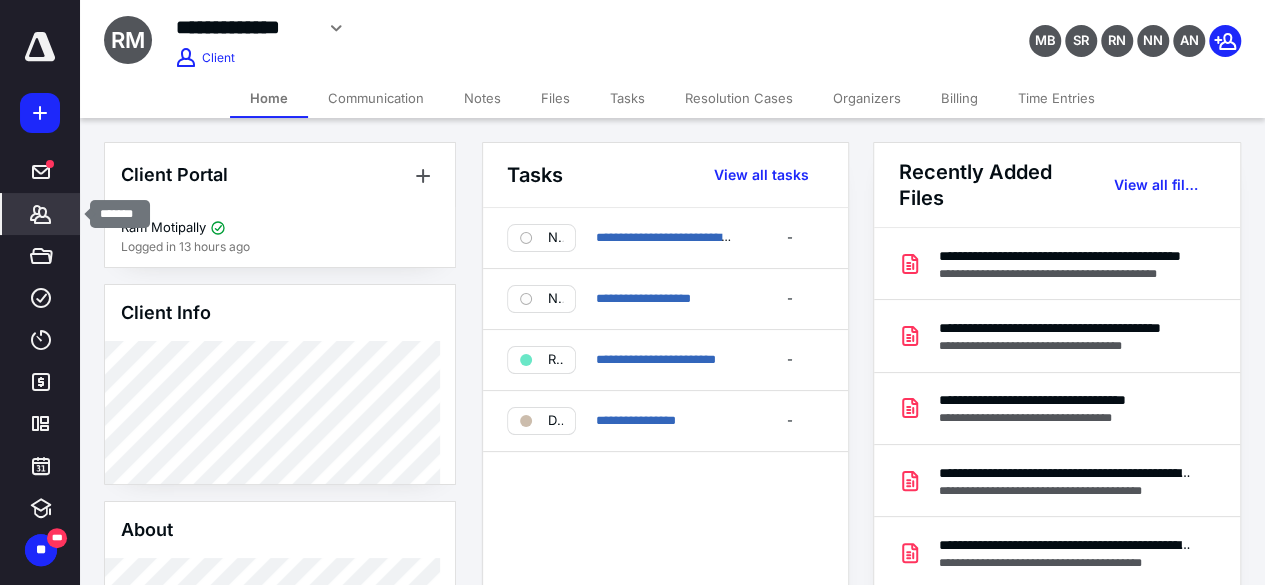 click on "*******" at bounding box center (41, 214) 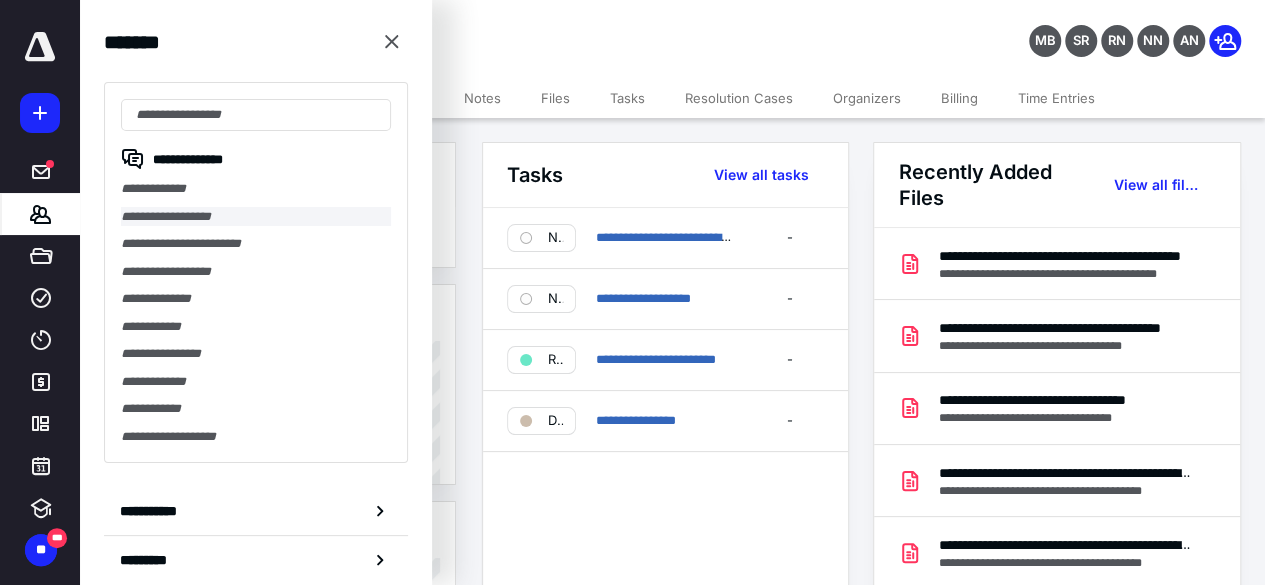 click on "**********" at bounding box center (256, 217) 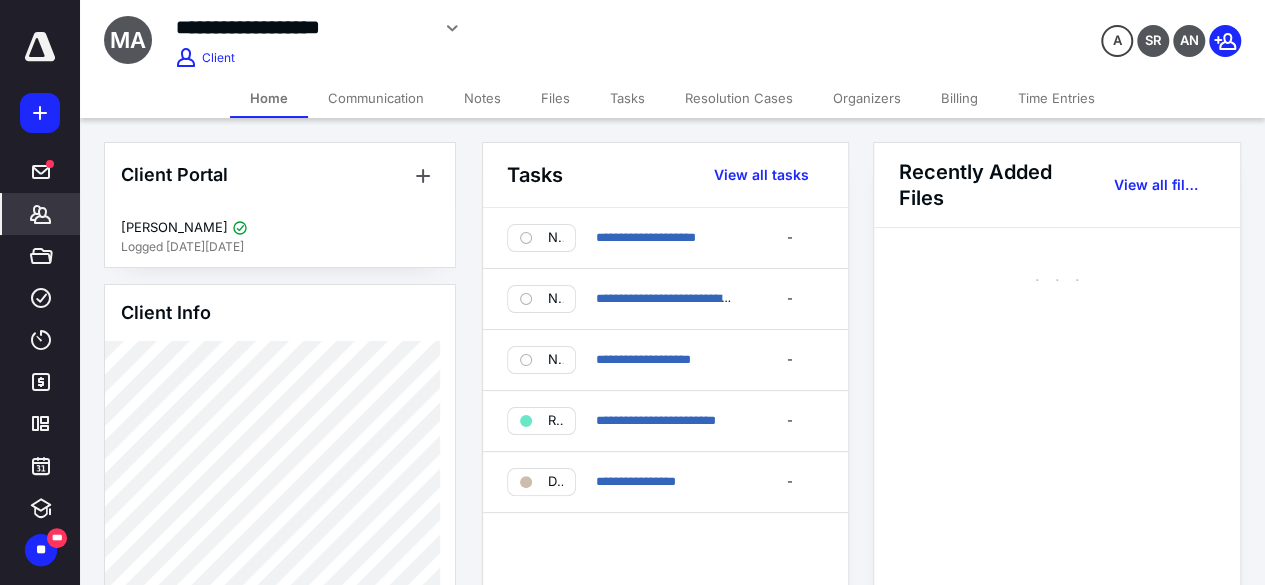 click on "Files" at bounding box center [555, 98] 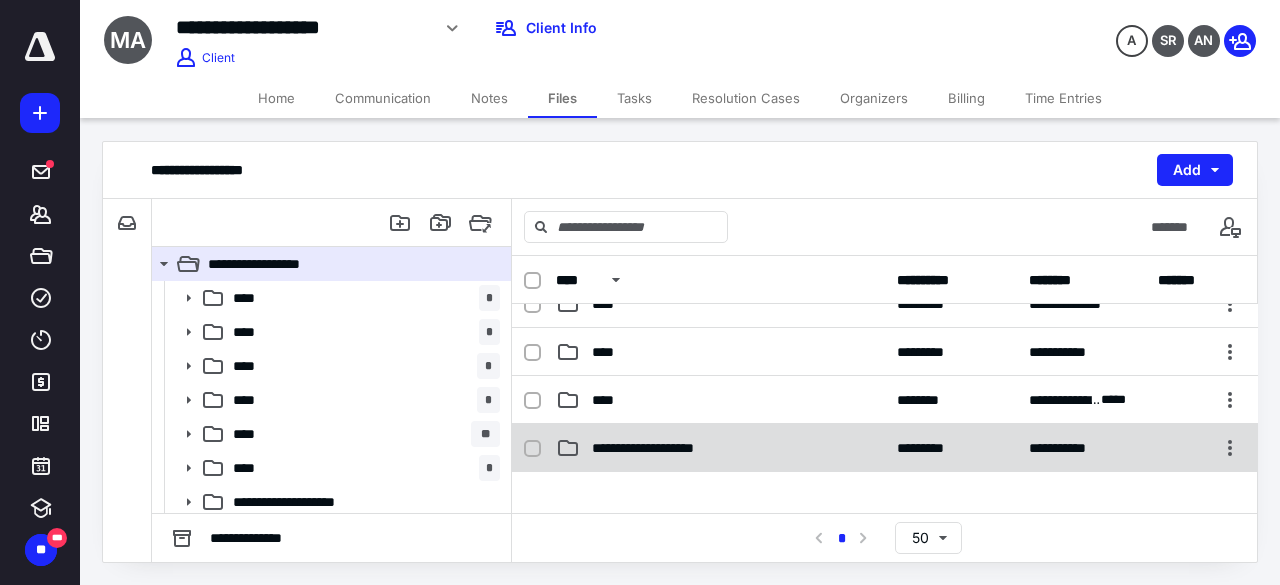 scroll, scrollTop: 200, scrollLeft: 0, axis: vertical 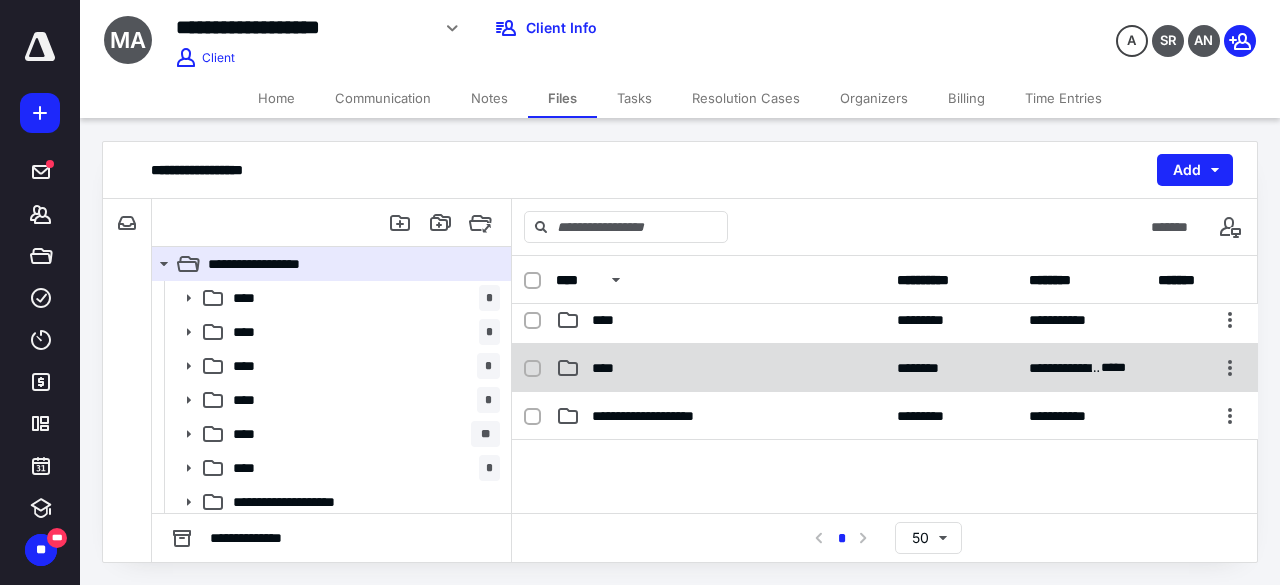 click on "**********" at bounding box center (885, 368) 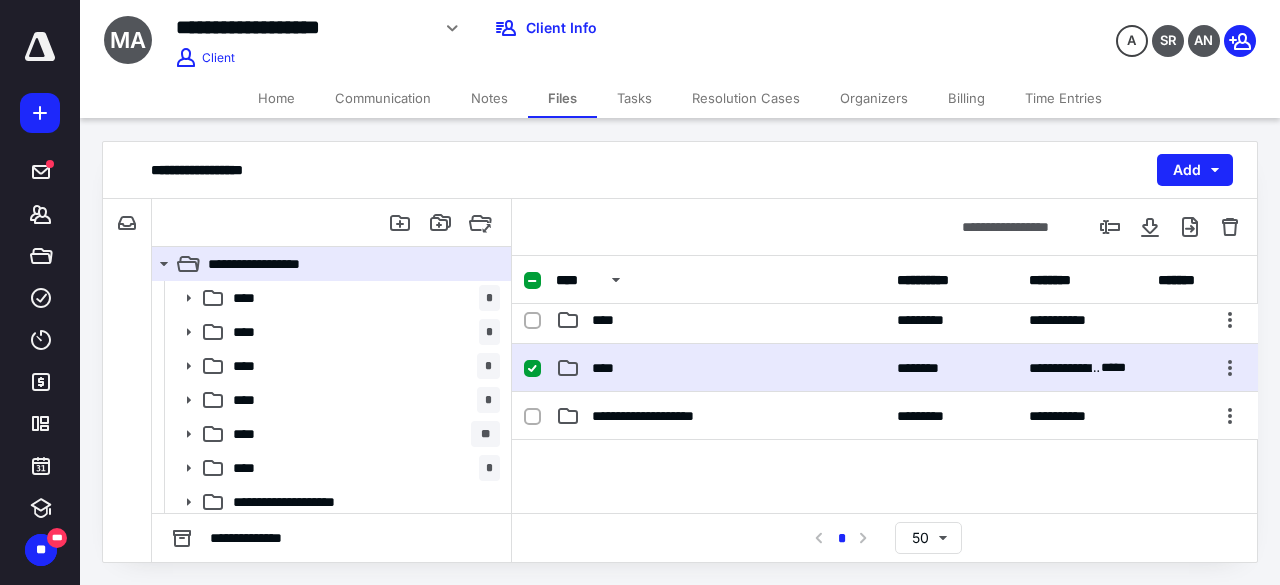 click on "**********" at bounding box center (885, 368) 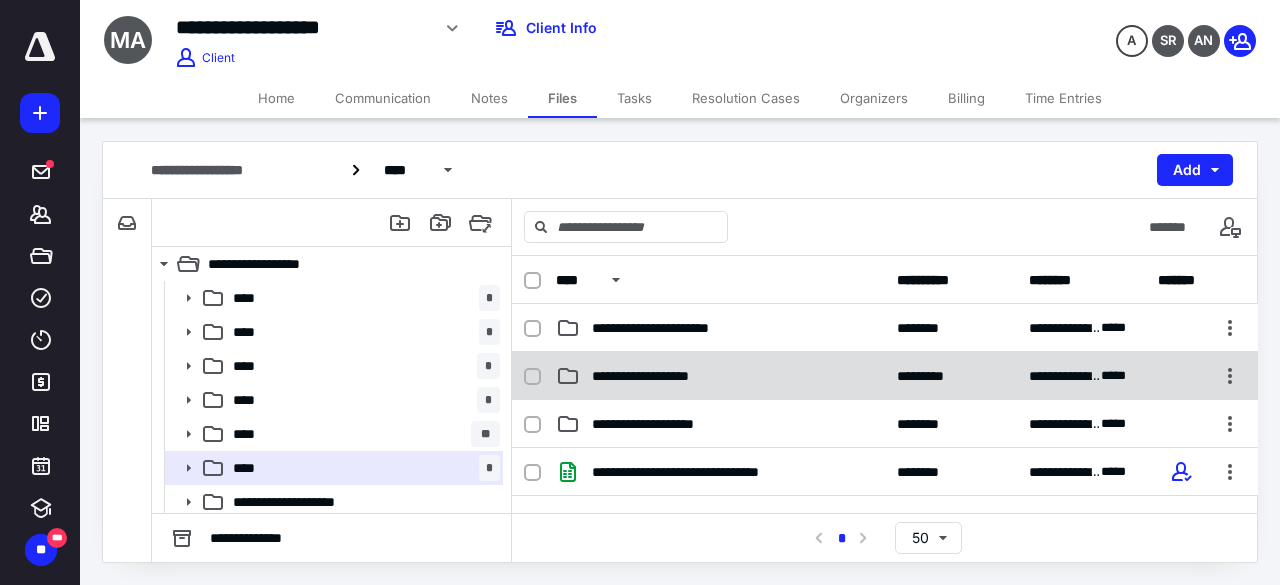 click on "**********" at bounding box center (885, 376) 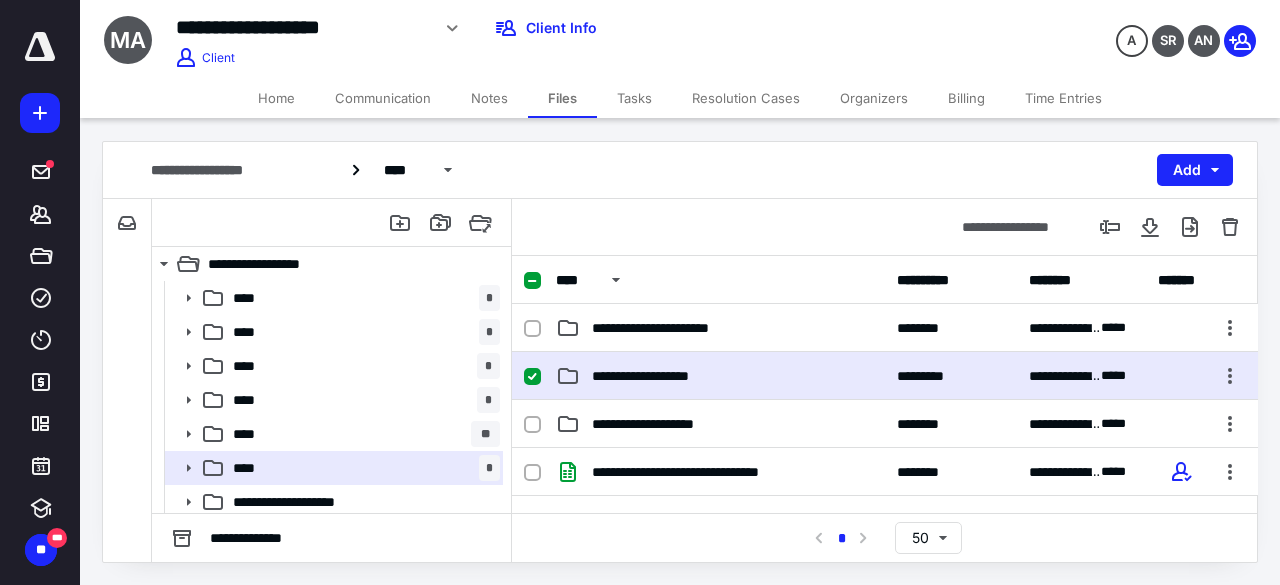 click on "**********" at bounding box center [885, 376] 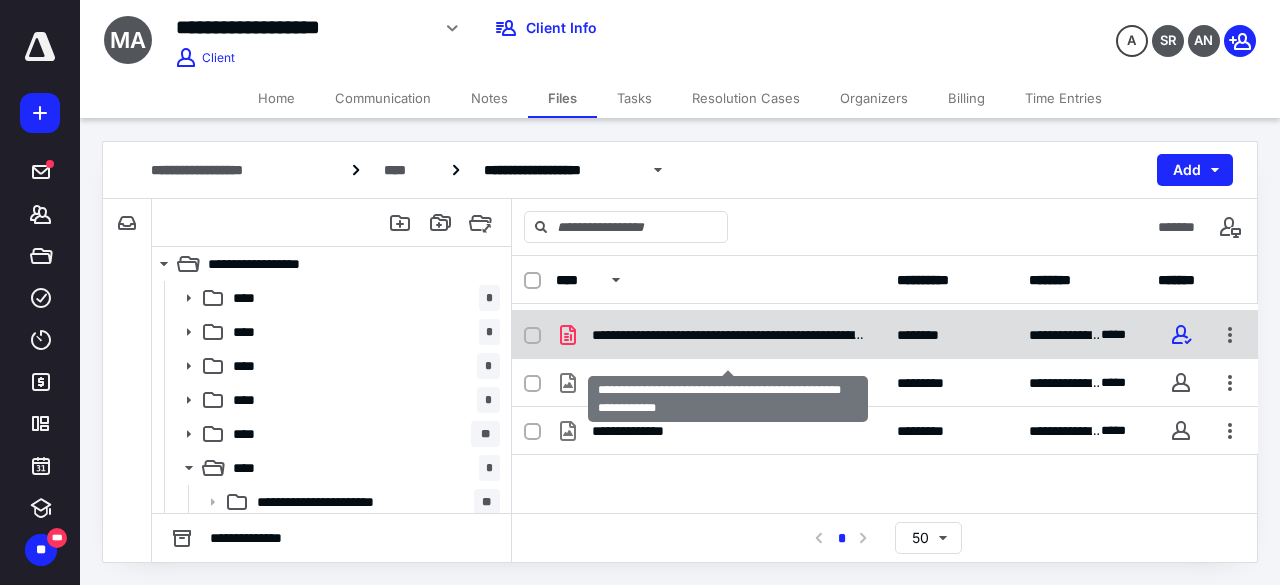scroll, scrollTop: 0, scrollLeft: 0, axis: both 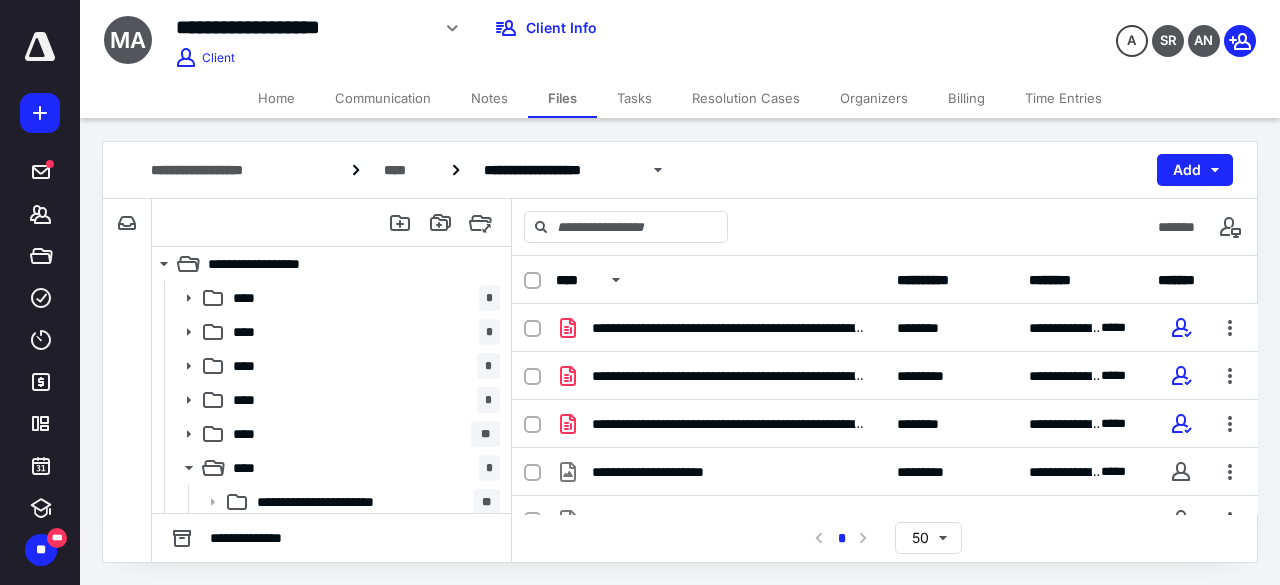 click on "Home" at bounding box center [276, 98] 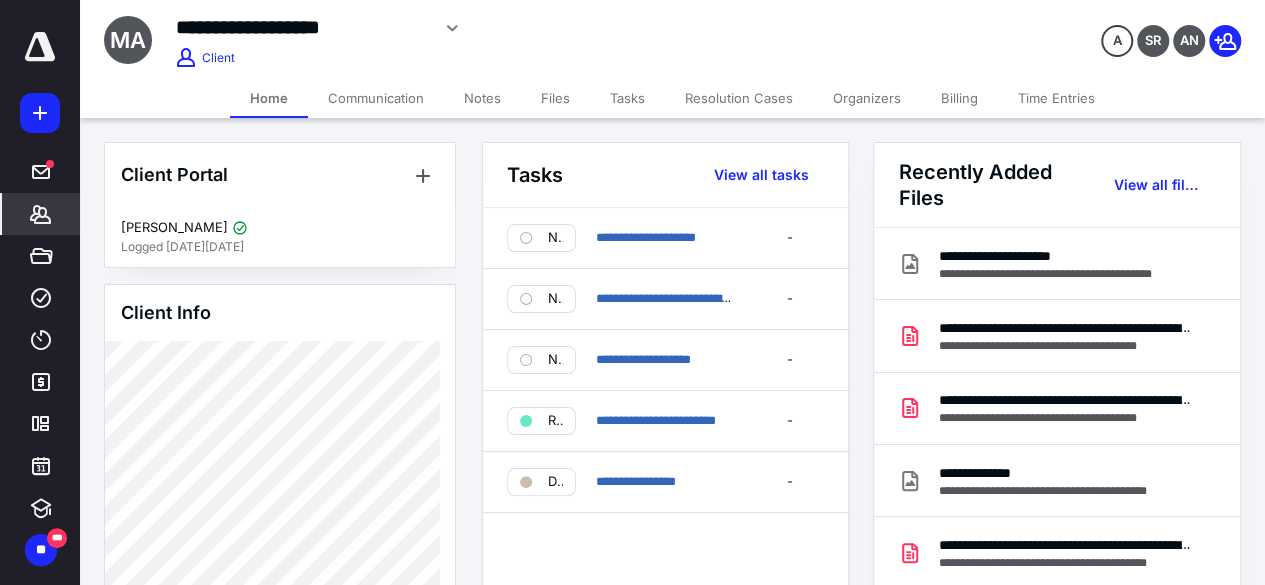 click 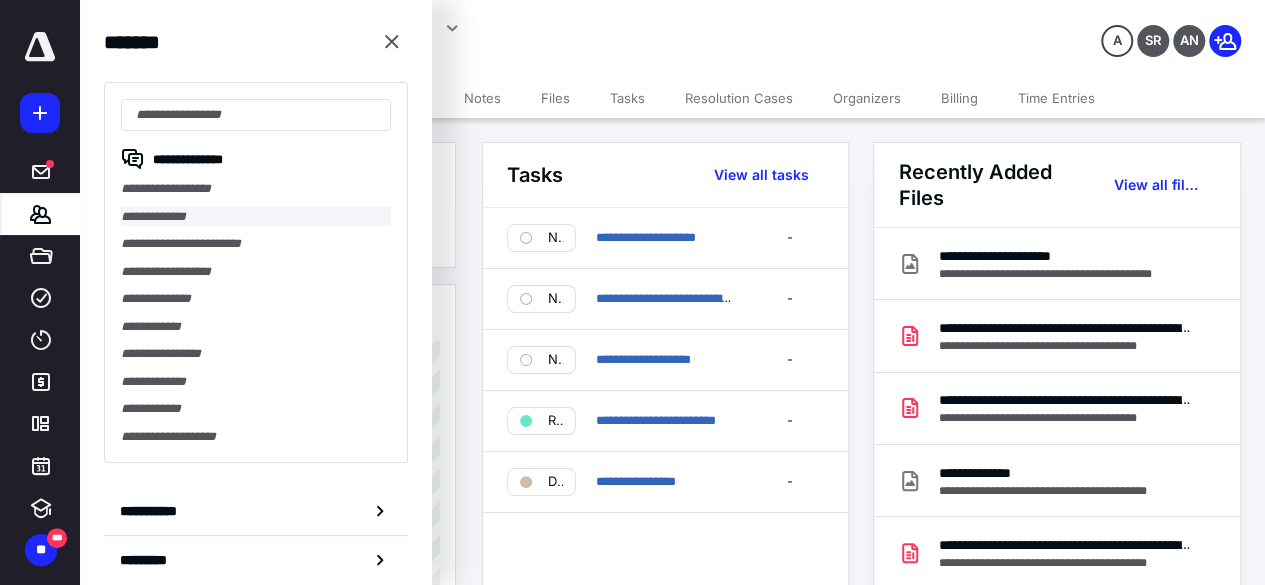 click on "**********" at bounding box center (256, 217) 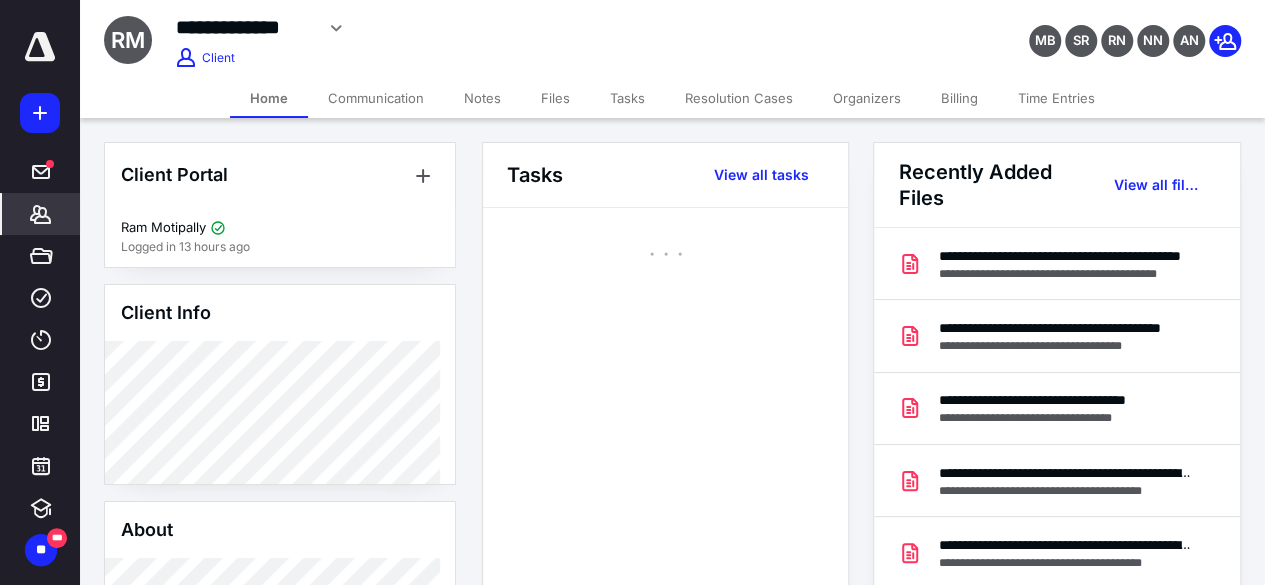 click on "Files" at bounding box center (555, 98) 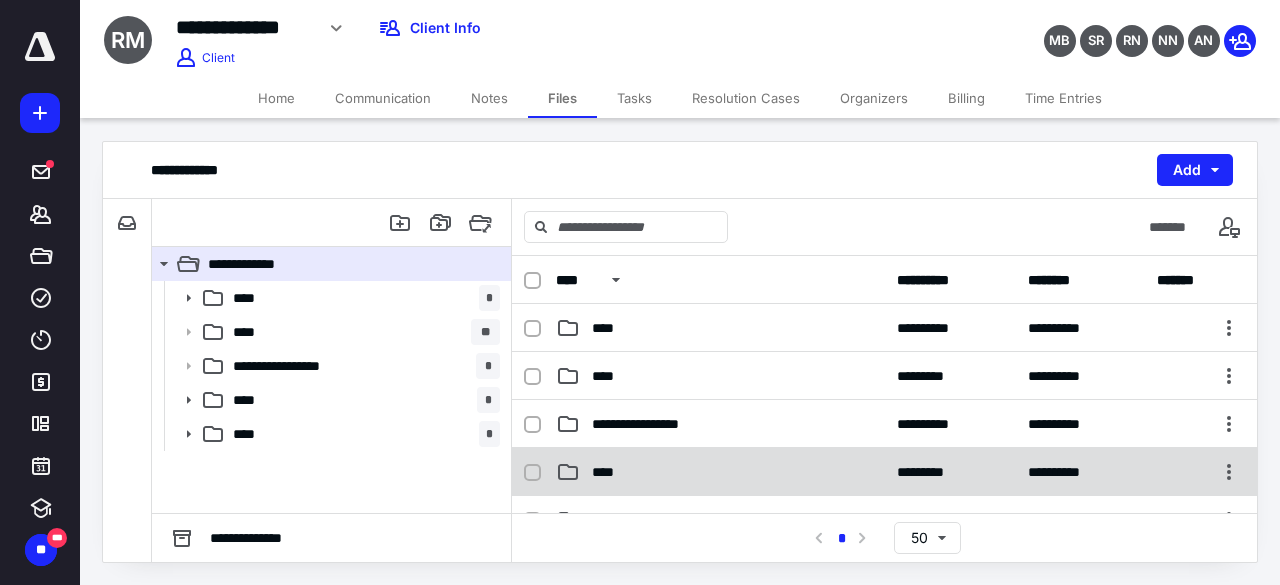 scroll, scrollTop: 100, scrollLeft: 0, axis: vertical 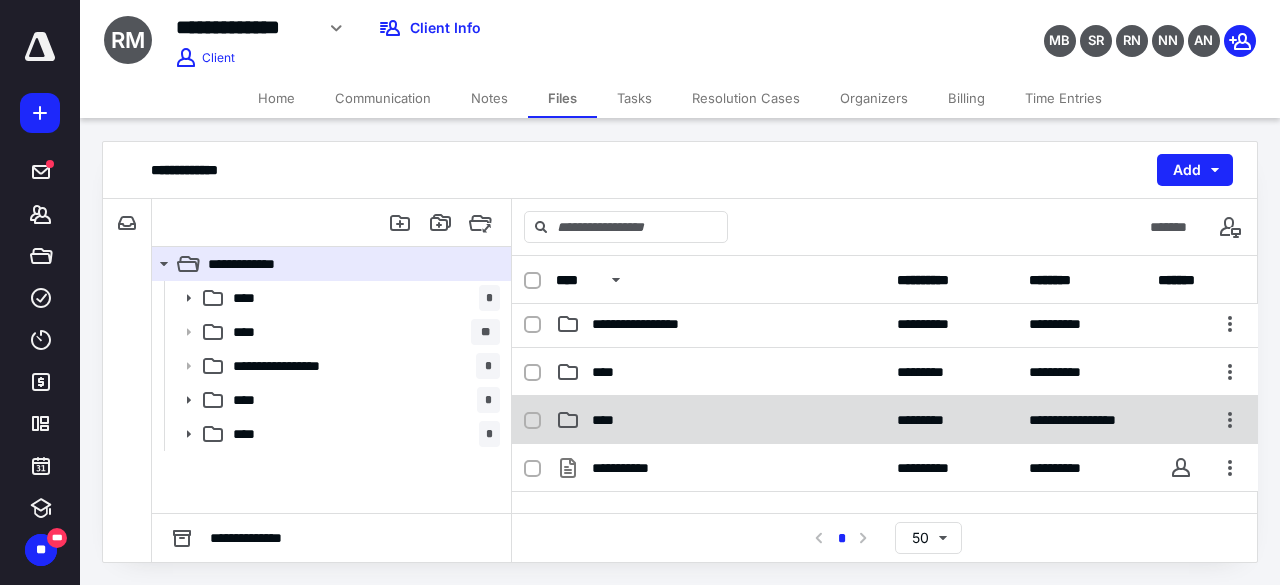 click on "****" at bounding box center (720, 420) 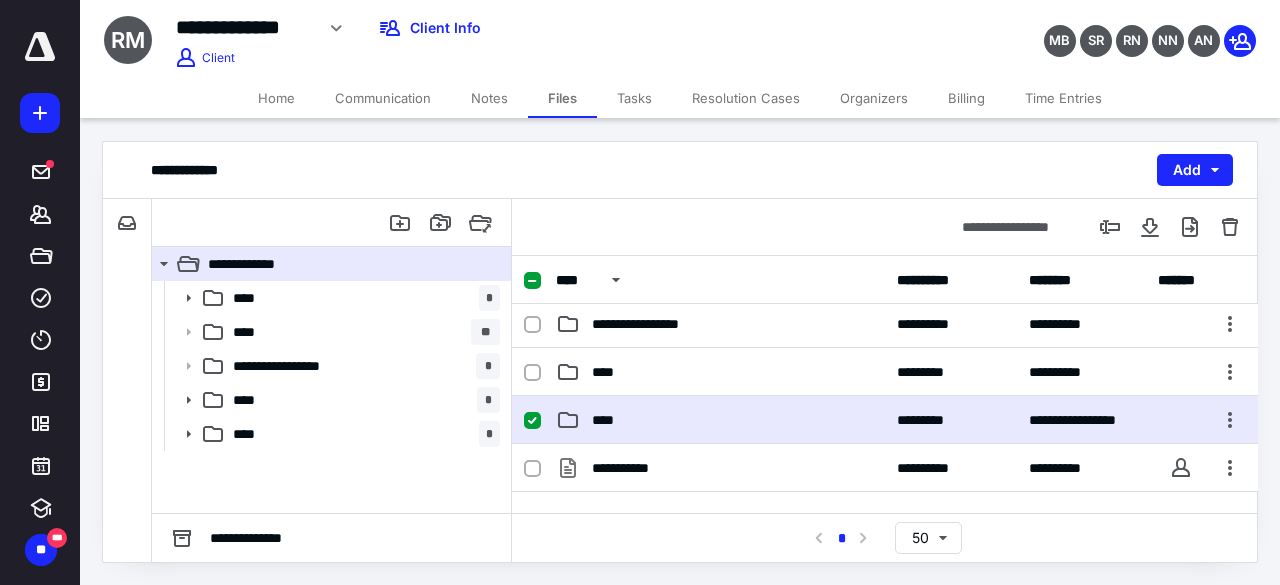 click on "****" at bounding box center (720, 420) 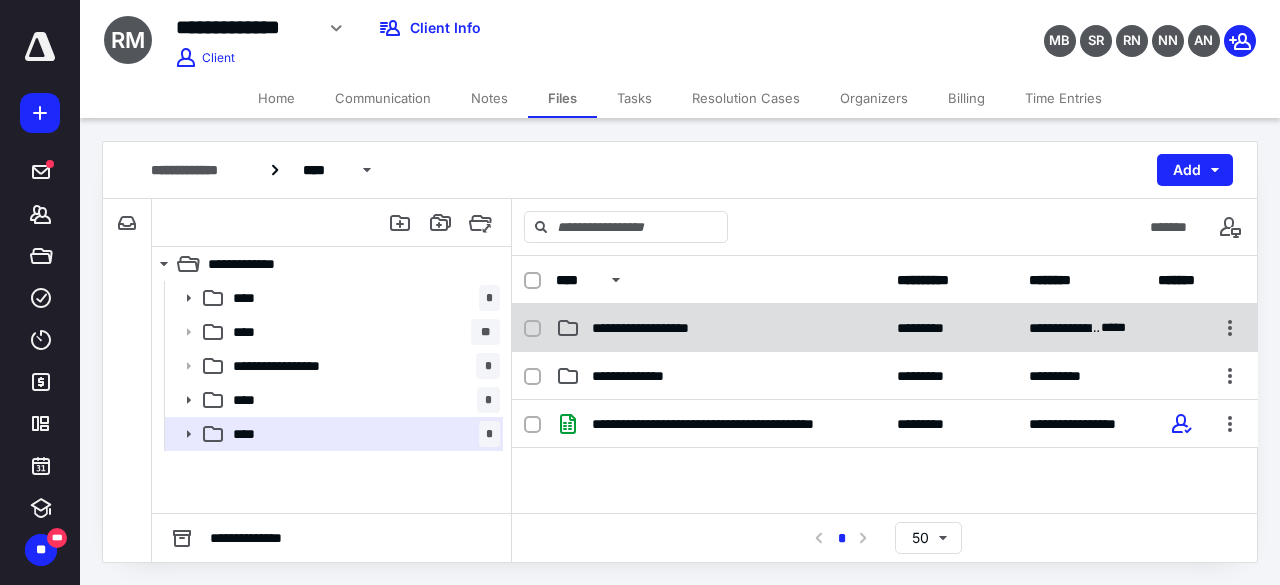 click on "**********" at bounding box center (679, 328) 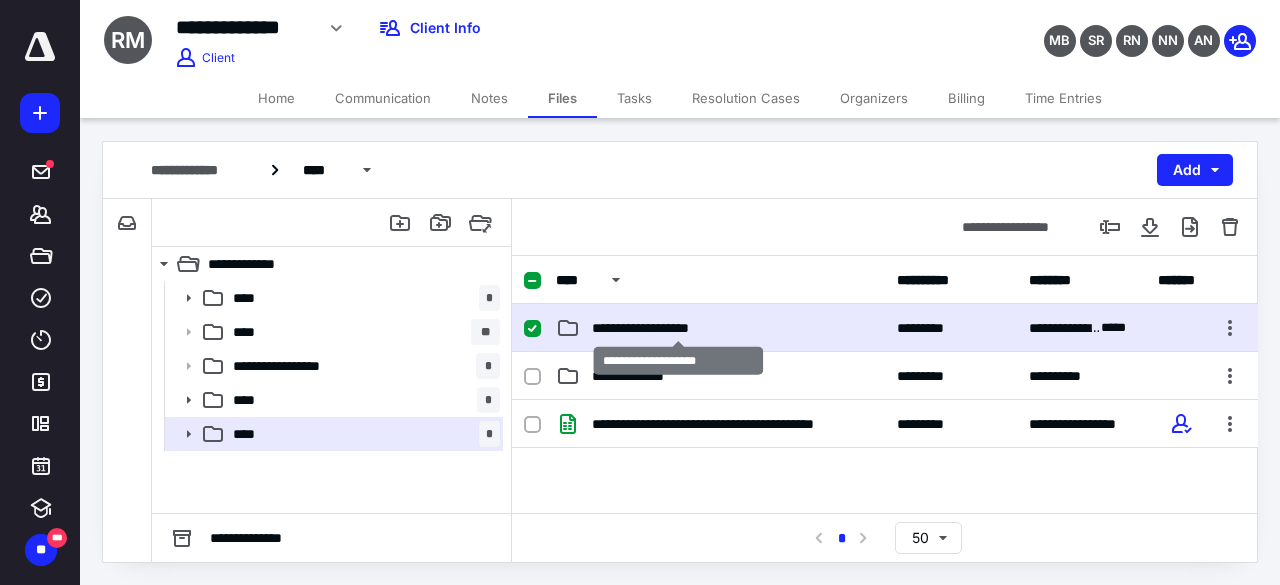 click on "**********" at bounding box center [679, 328] 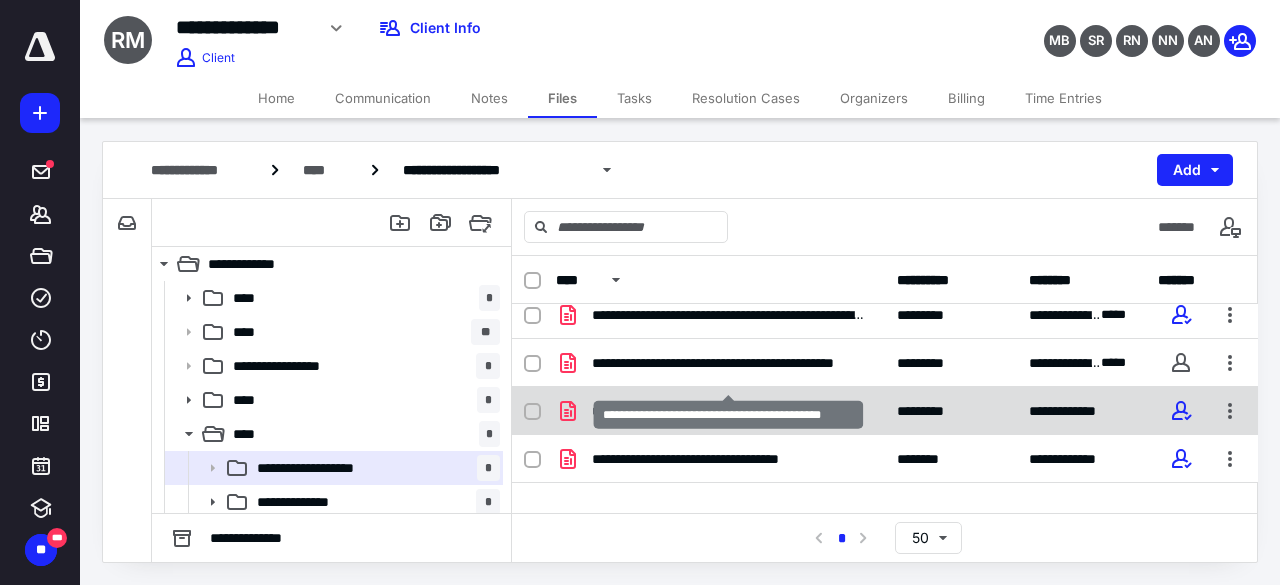 scroll, scrollTop: 89, scrollLeft: 0, axis: vertical 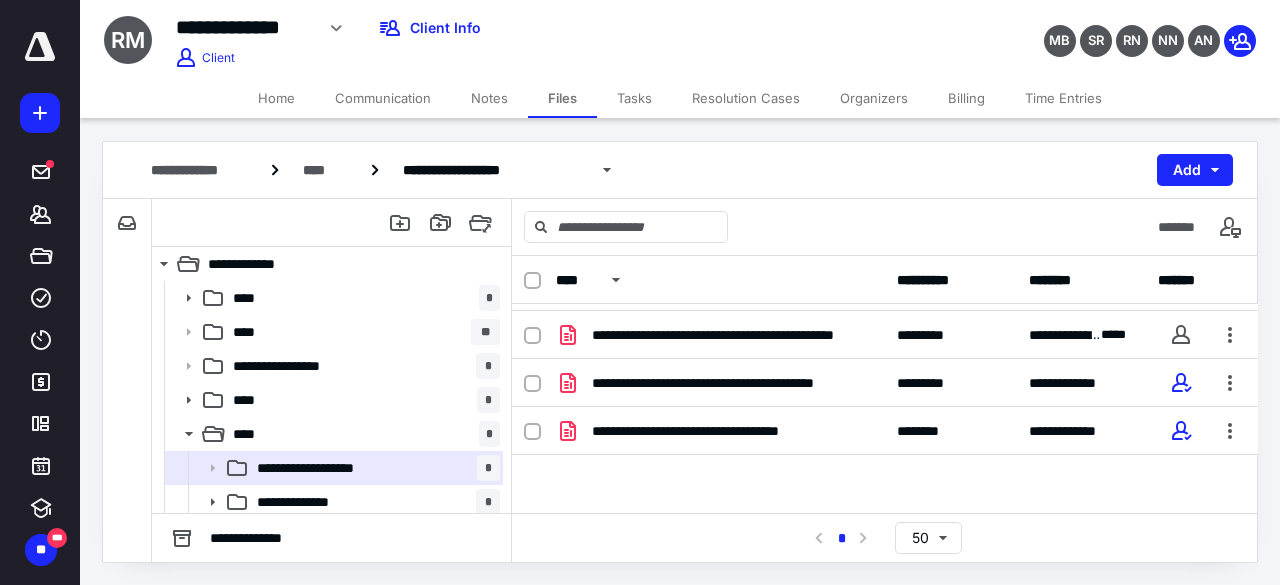 click on "Home" at bounding box center (276, 98) 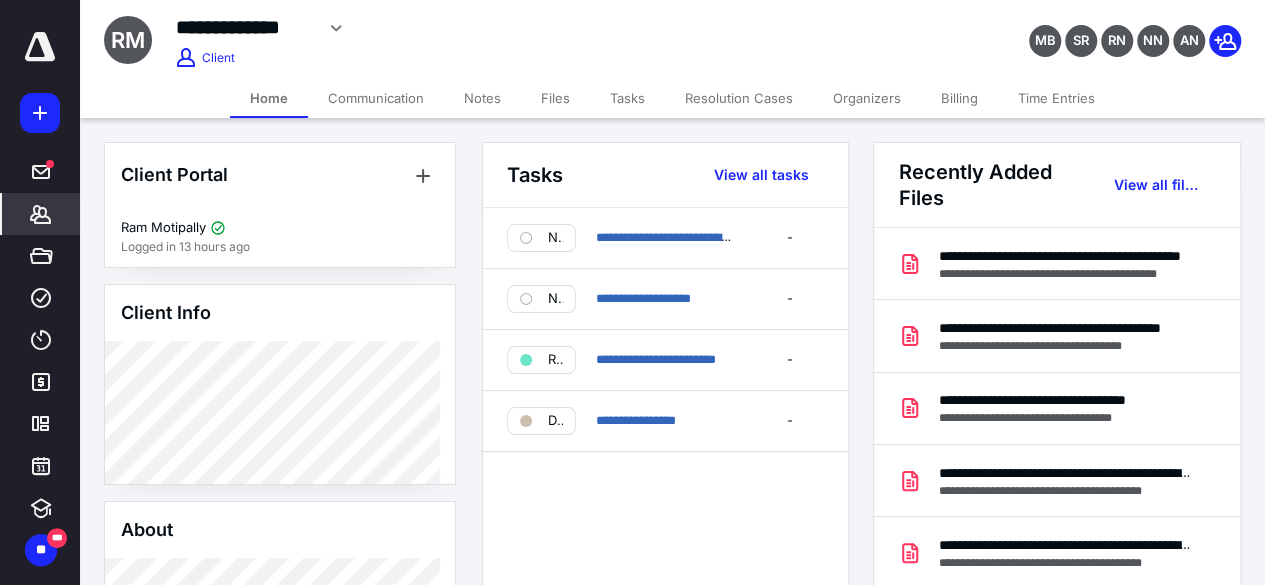click on "Files" at bounding box center [555, 98] 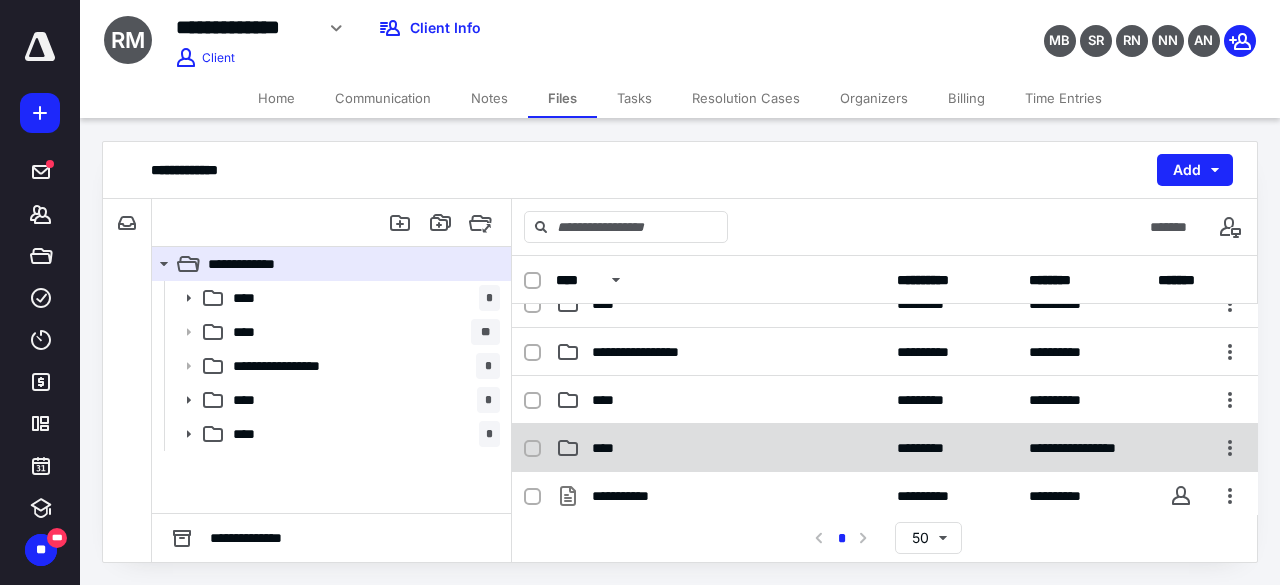 scroll, scrollTop: 100, scrollLeft: 0, axis: vertical 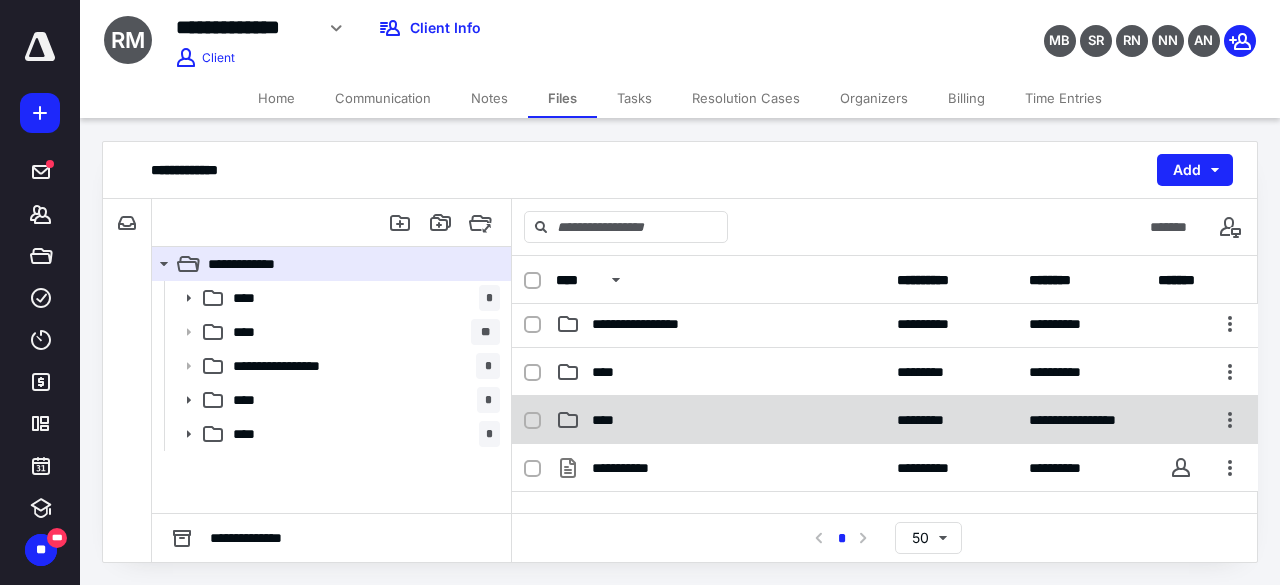 click on "****" at bounding box center [720, 420] 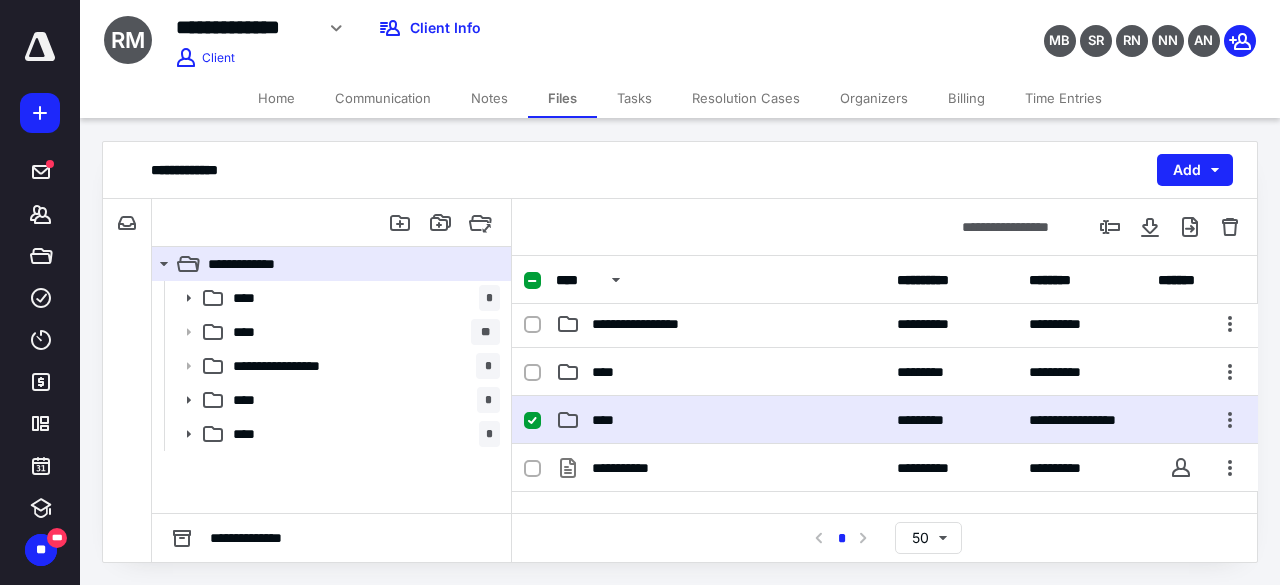 click on "****" at bounding box center (720, 420) 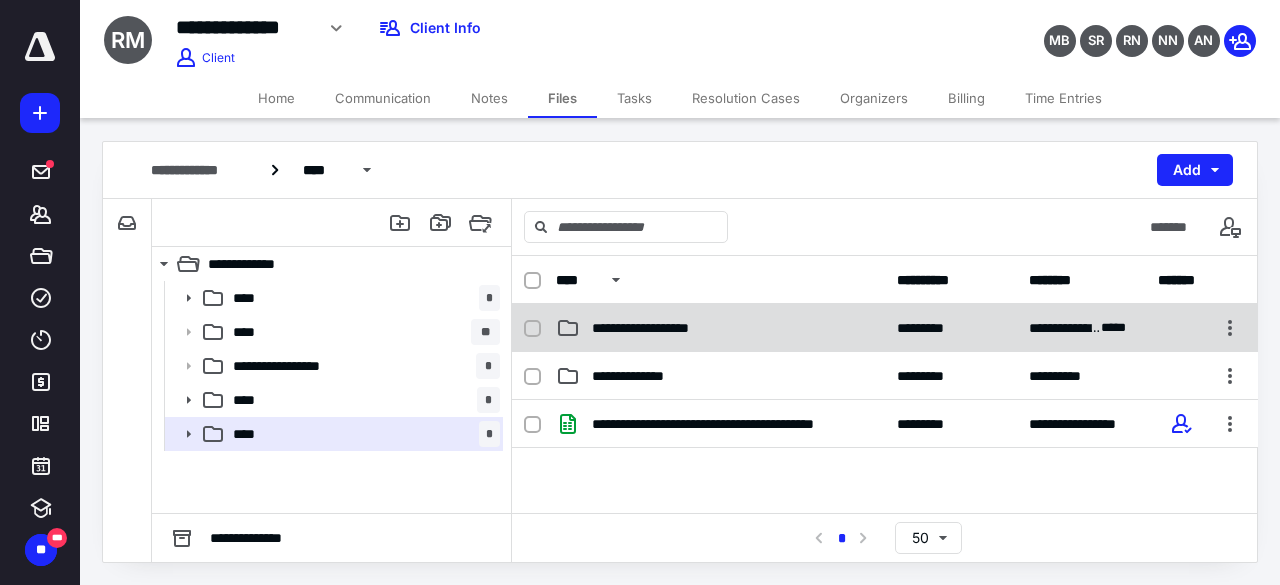 click on "**********" at bounding box center (885, 328) 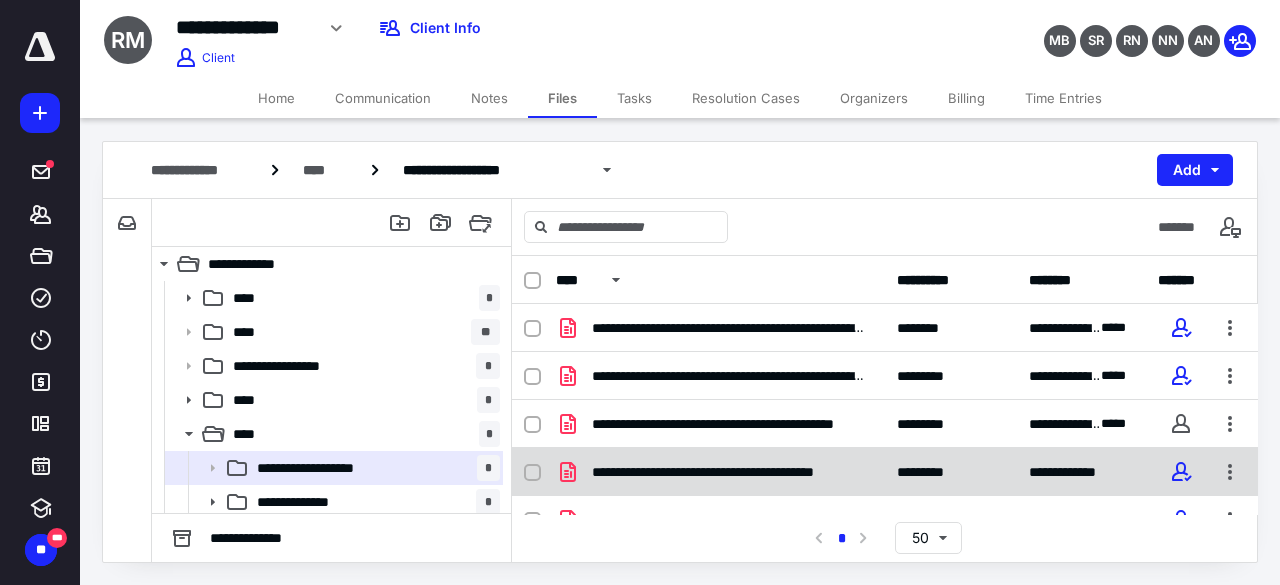 scroll, scrollTop: 89, scrollLeft: 0, axis: vertical 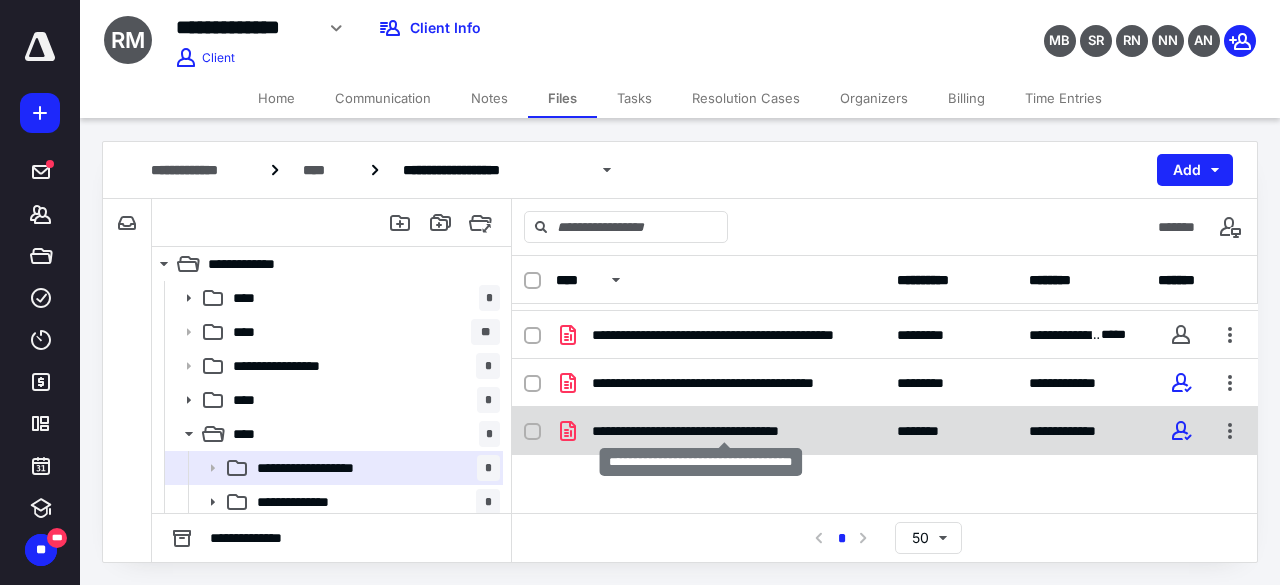 click on "**********" at bounding box center [724, 431] 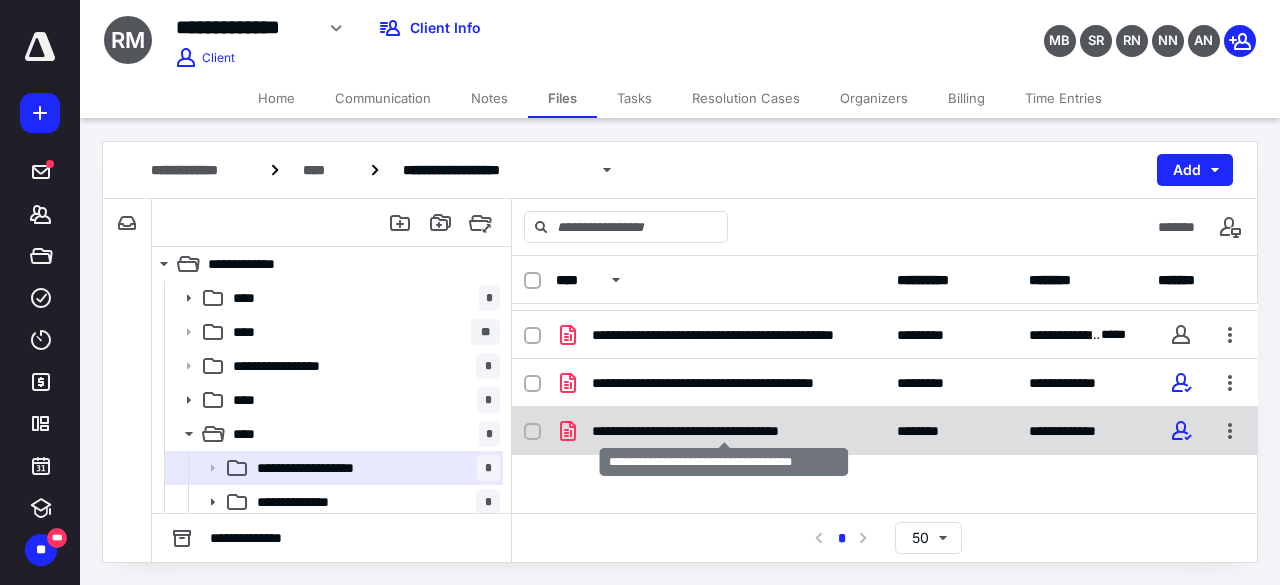click on "**********" at bounding box center (724, 431) 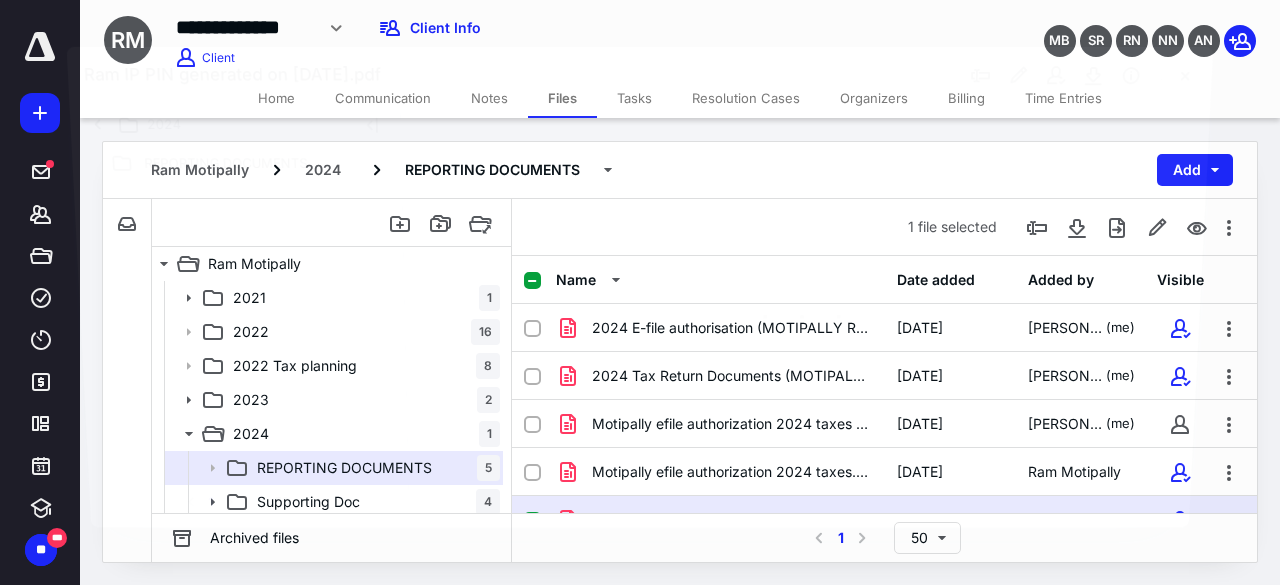 scroll, scrollTop: 89, scrollLeft: 0, axis: vertical 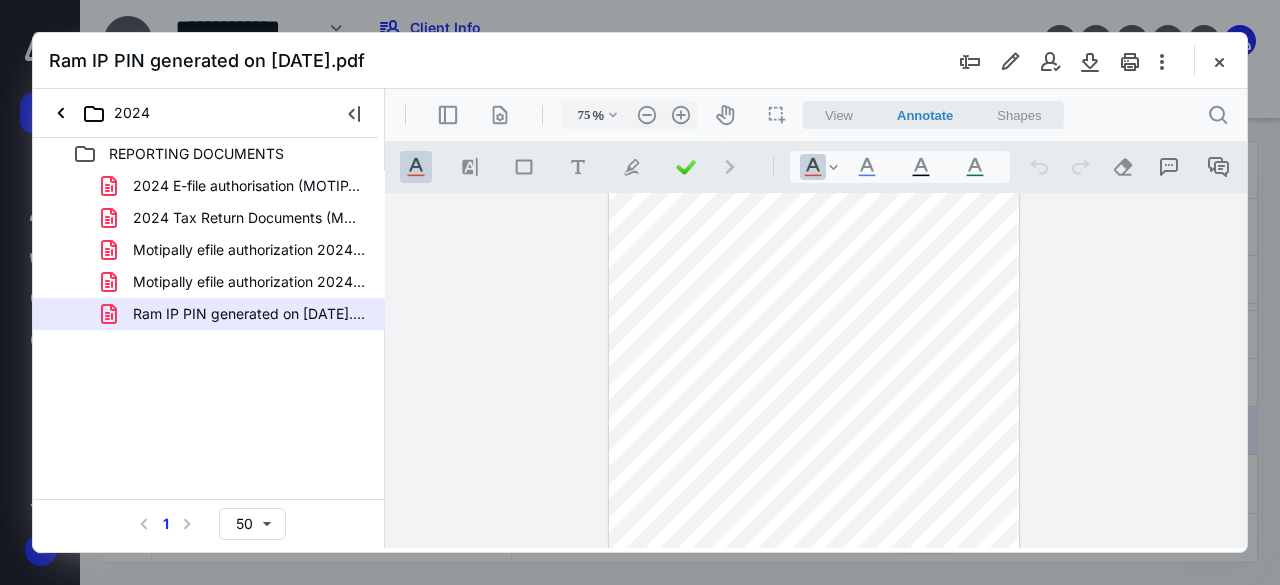 type on "82" 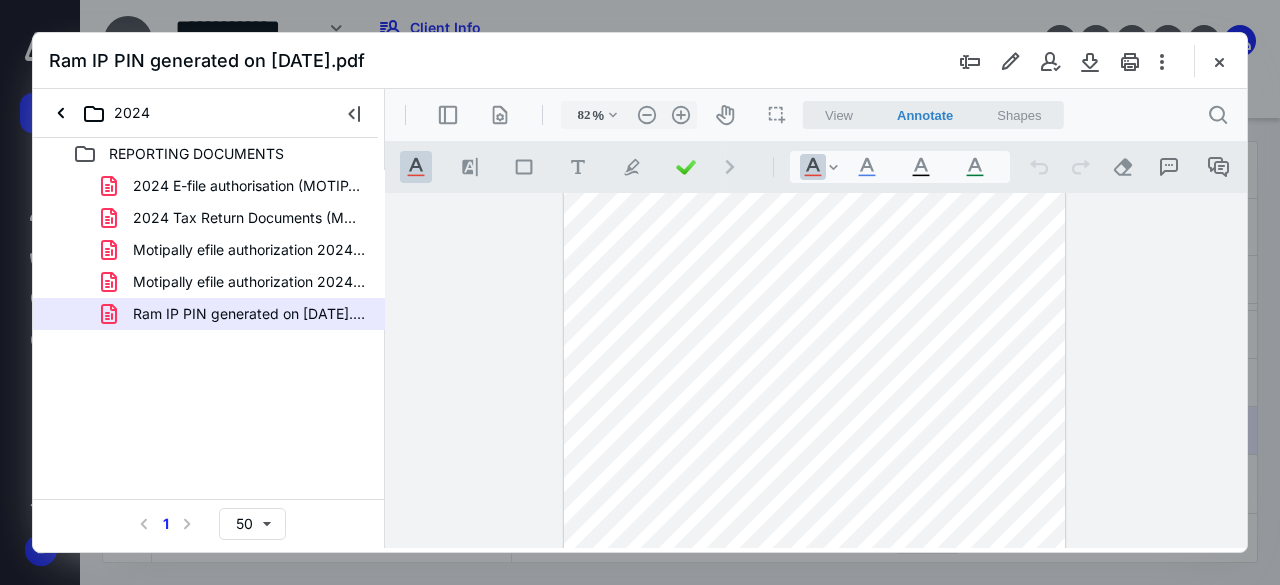 scroll, scrollTop: 0, scrollLeft: 0, axis: both 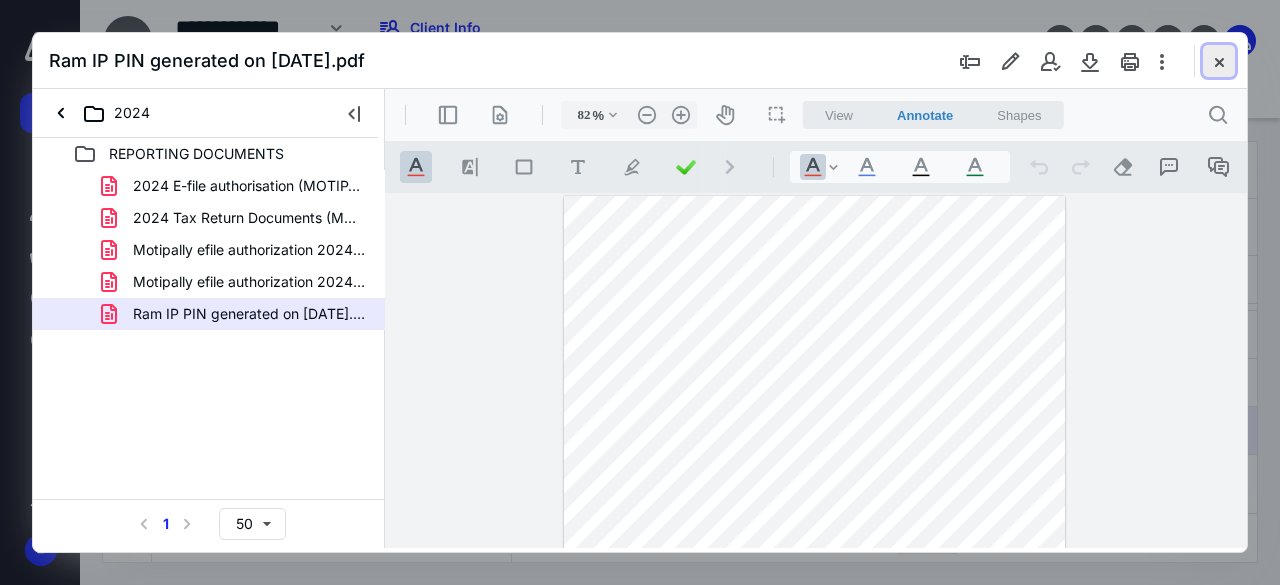 click at bounding box center (1219, 61) 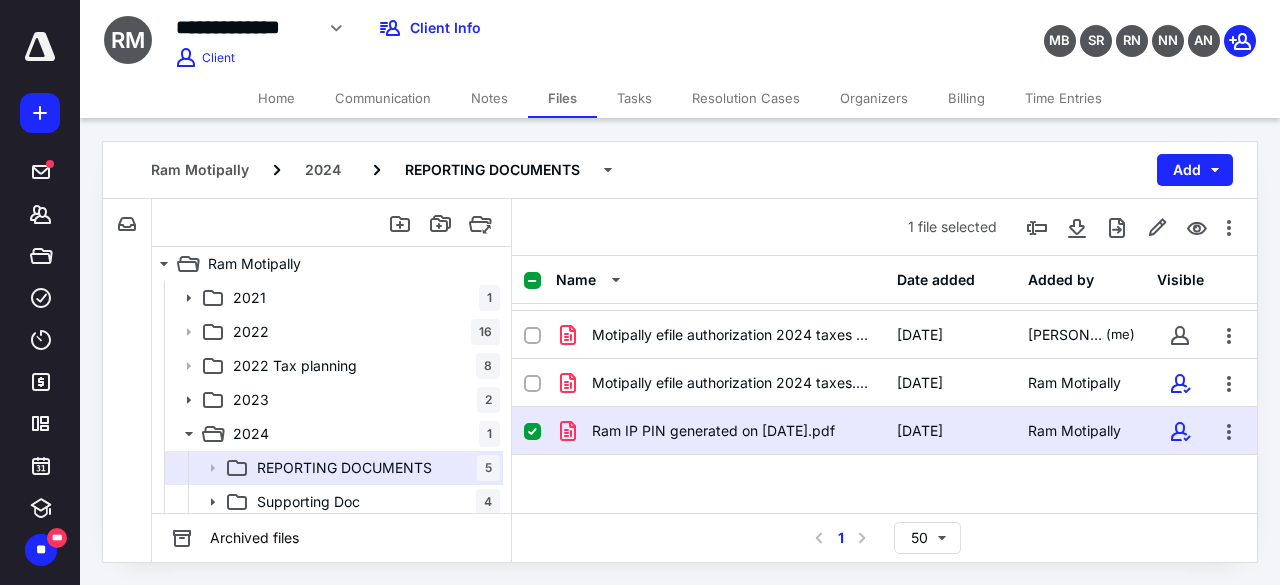 click on "Home" at bounding box center [276, 98] 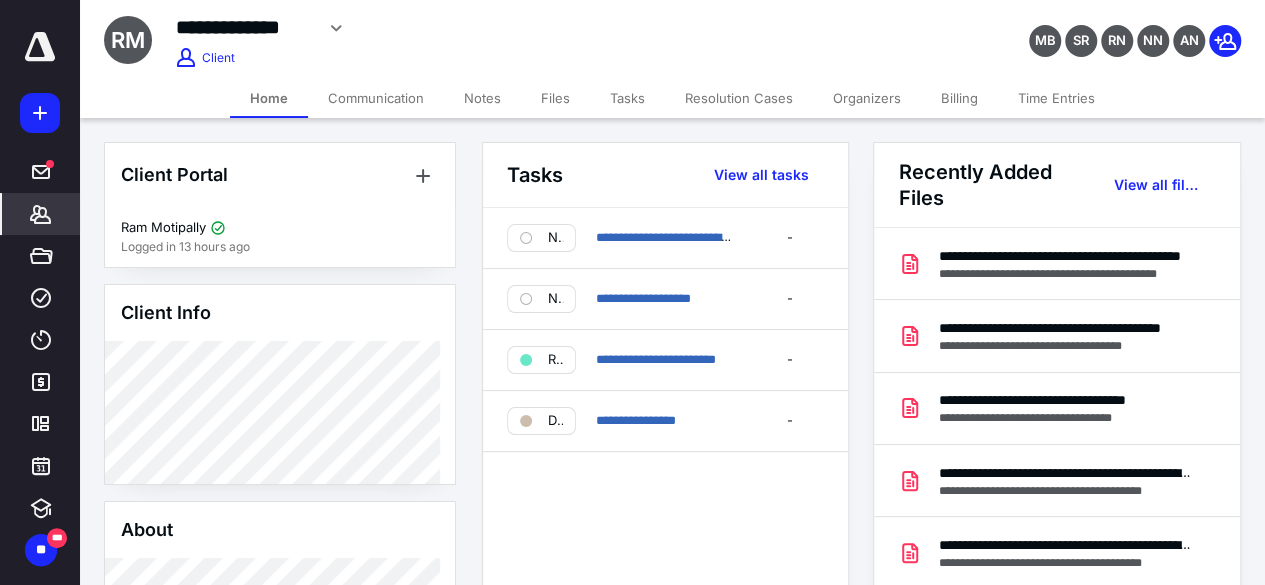 click on "Files" at bounding box center [555, 98] 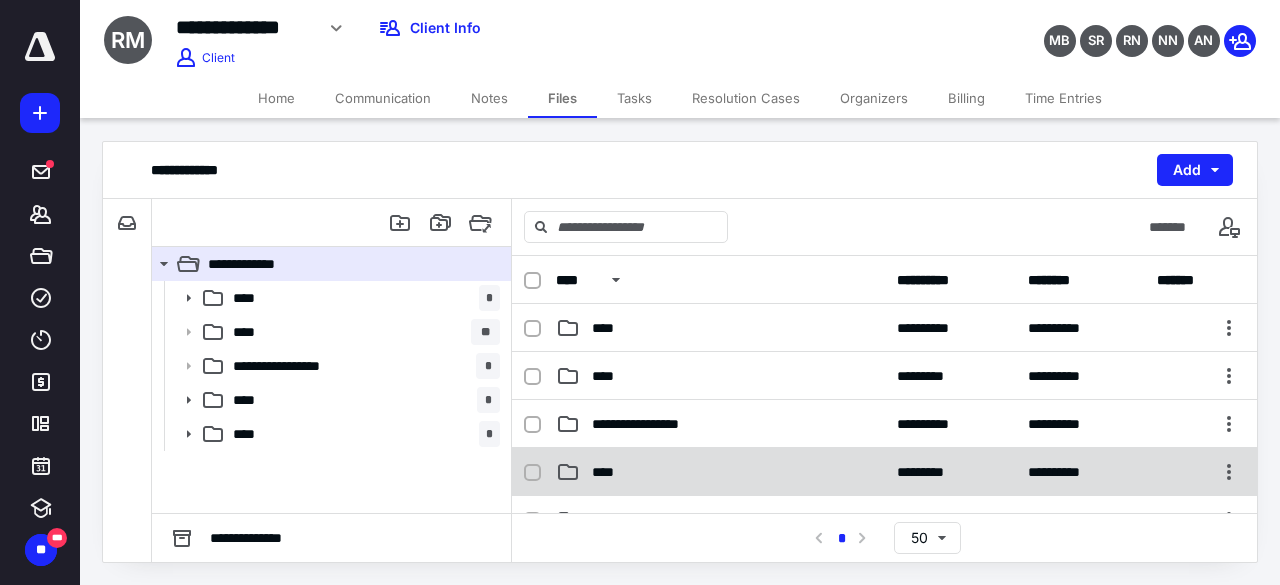 scroll, scrollTop: 100, scrollLeft: 0, axis: vertical 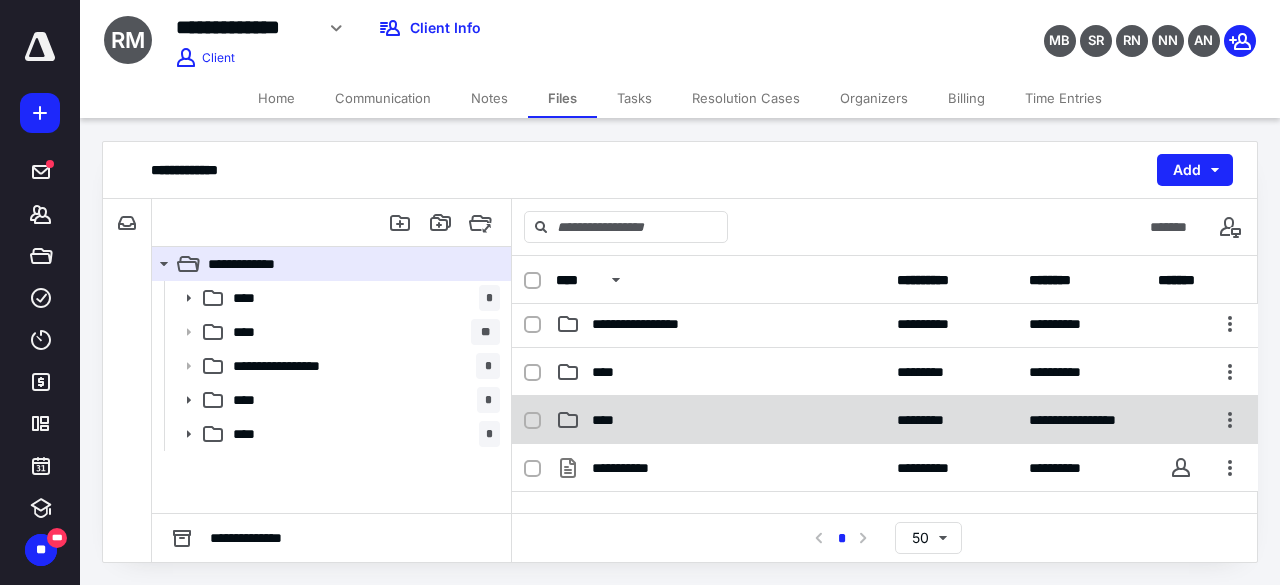 click on "****" at bounding box center [720, 420] 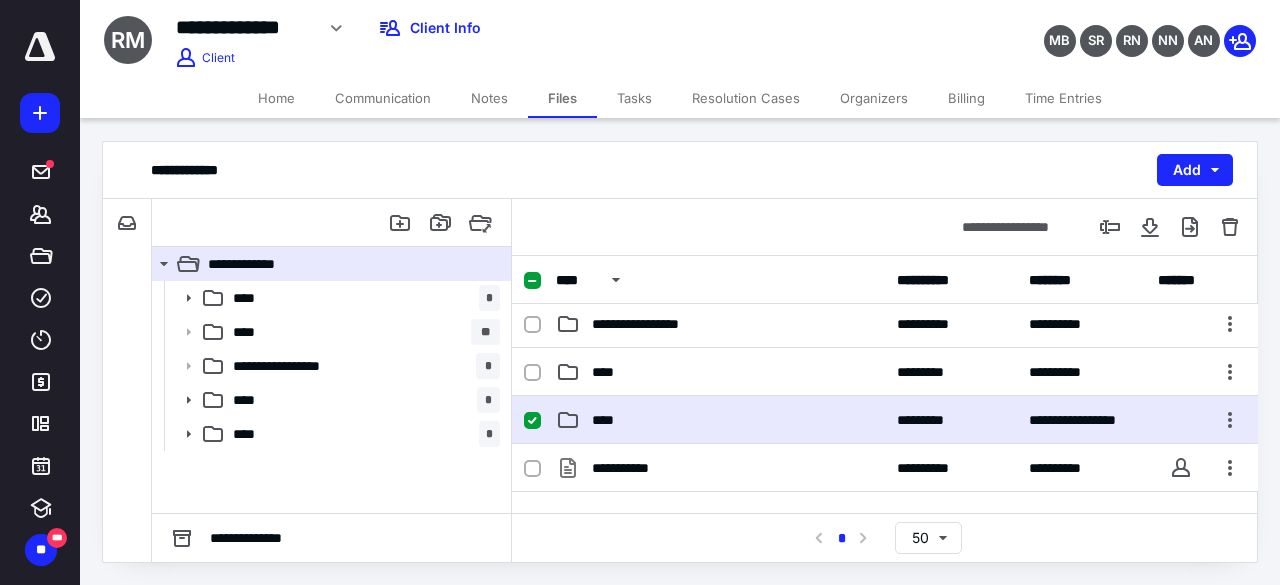 click on "****" at bounding box center (720, 420) 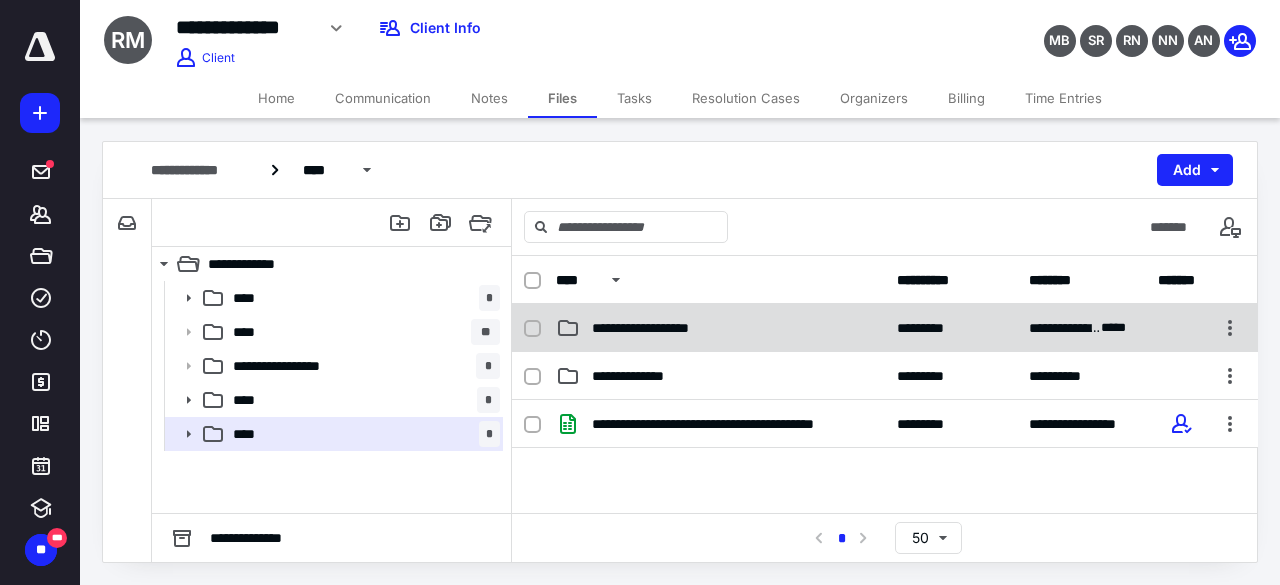 click on "**********" at bounding box center [885, 328] 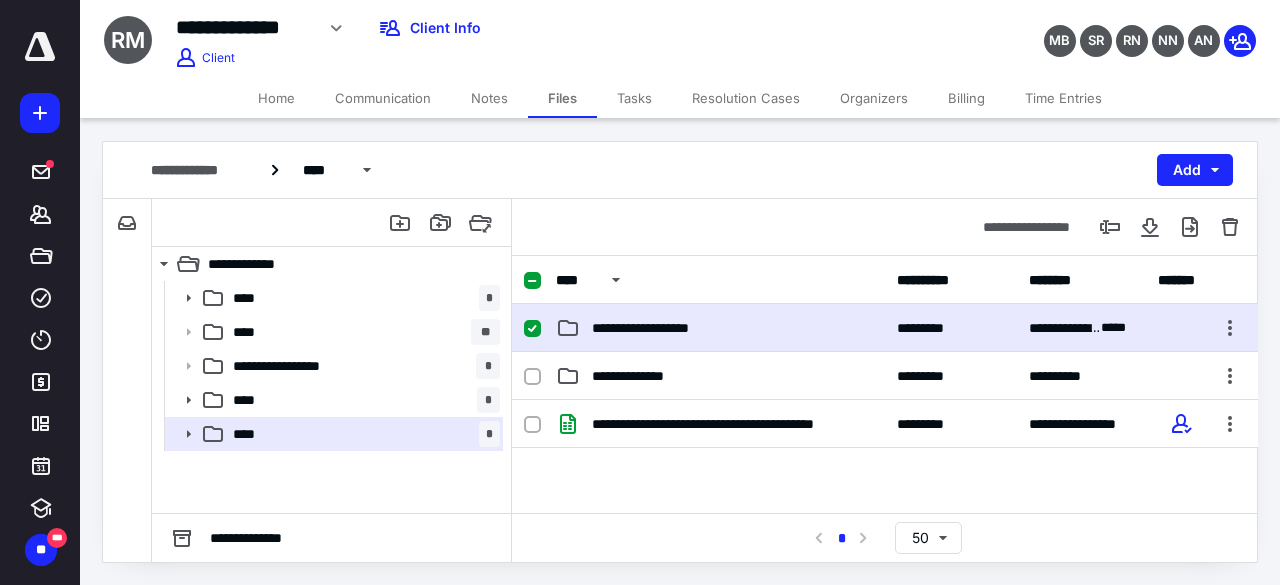 click on "**********" at bounding box center [885, 328] 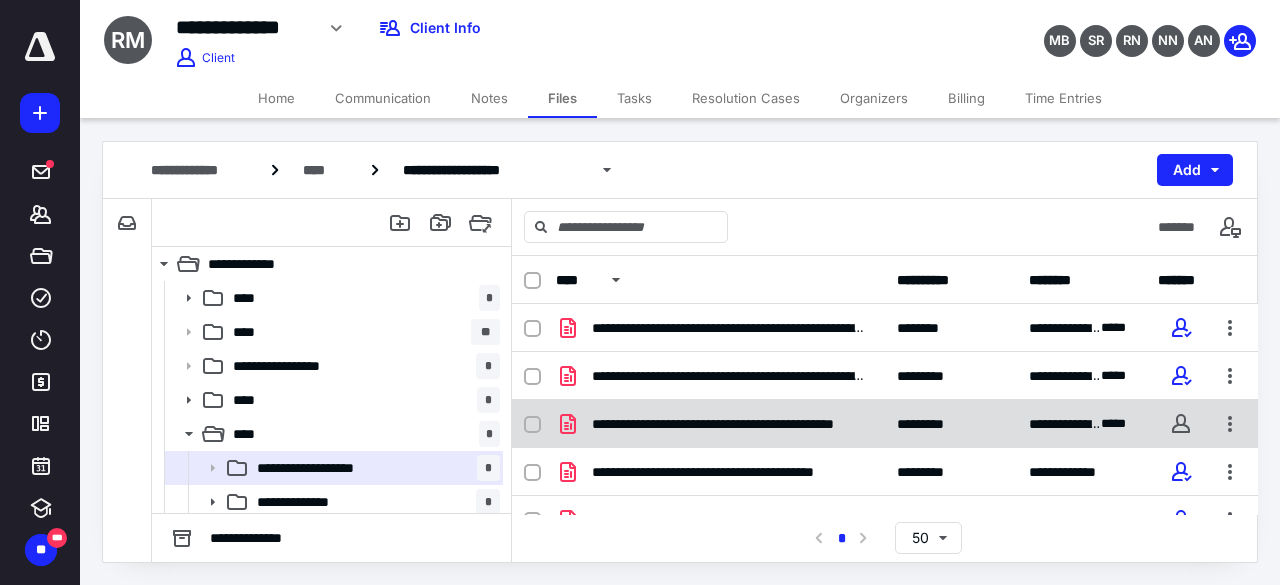 scroll, scrollTop: 89, scrollLeft: 0, axis: vertical 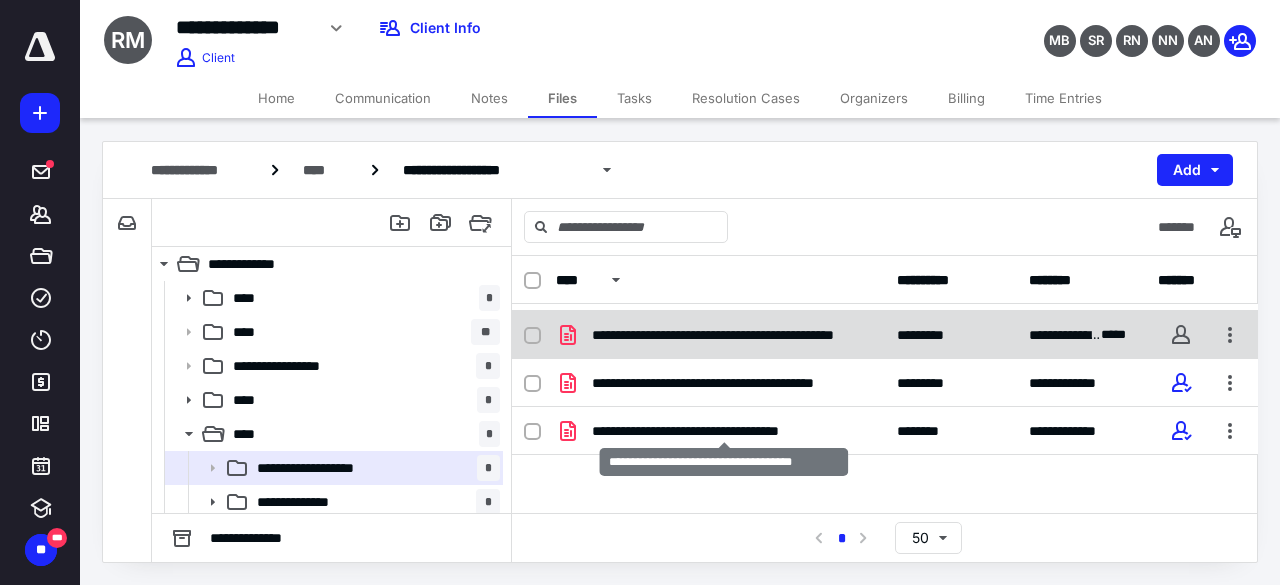 click on "**********" at bounding box center [724, 431] 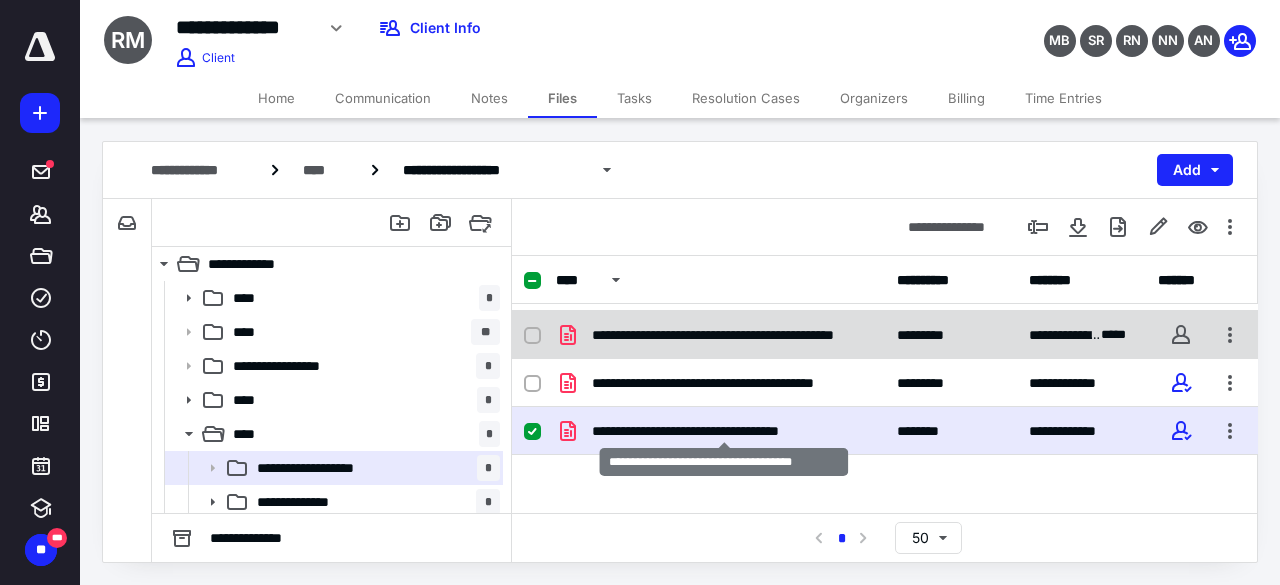 click on "**********" at bounding box center [724, 431] 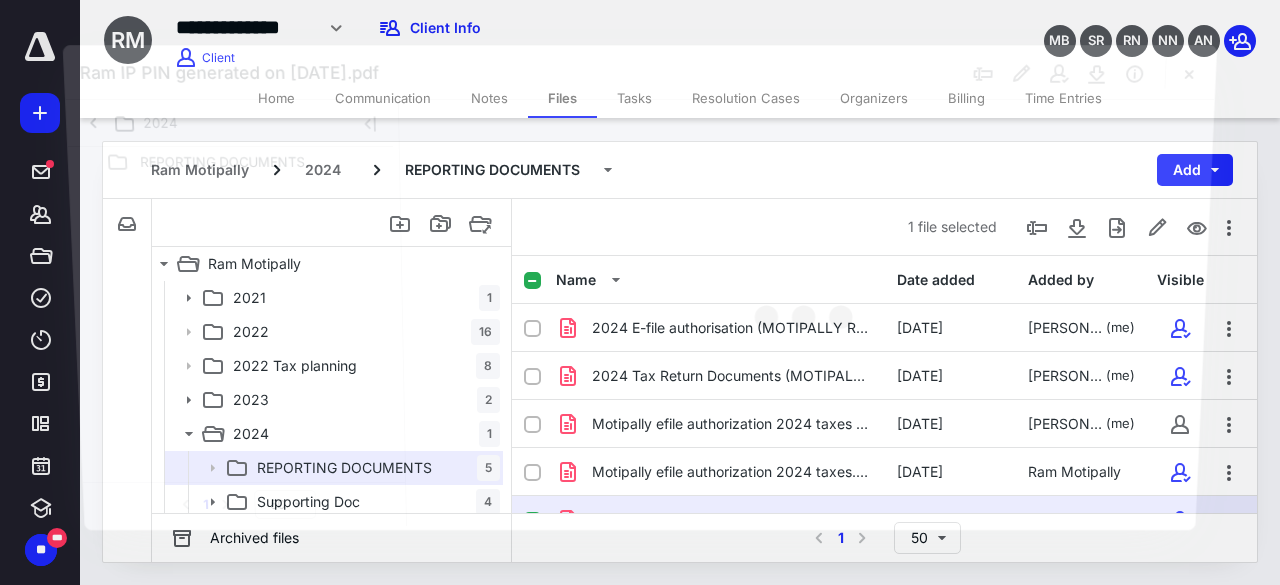 scroll, scrollTop: 89, scrollLeft: 0, axis: vertical 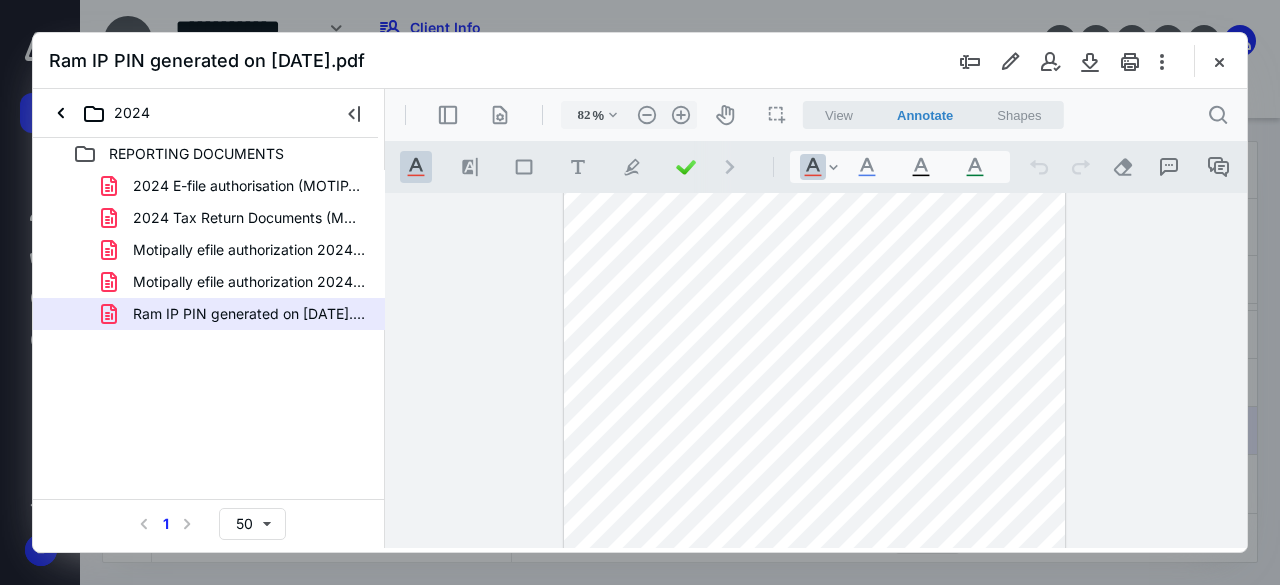 type on "107" 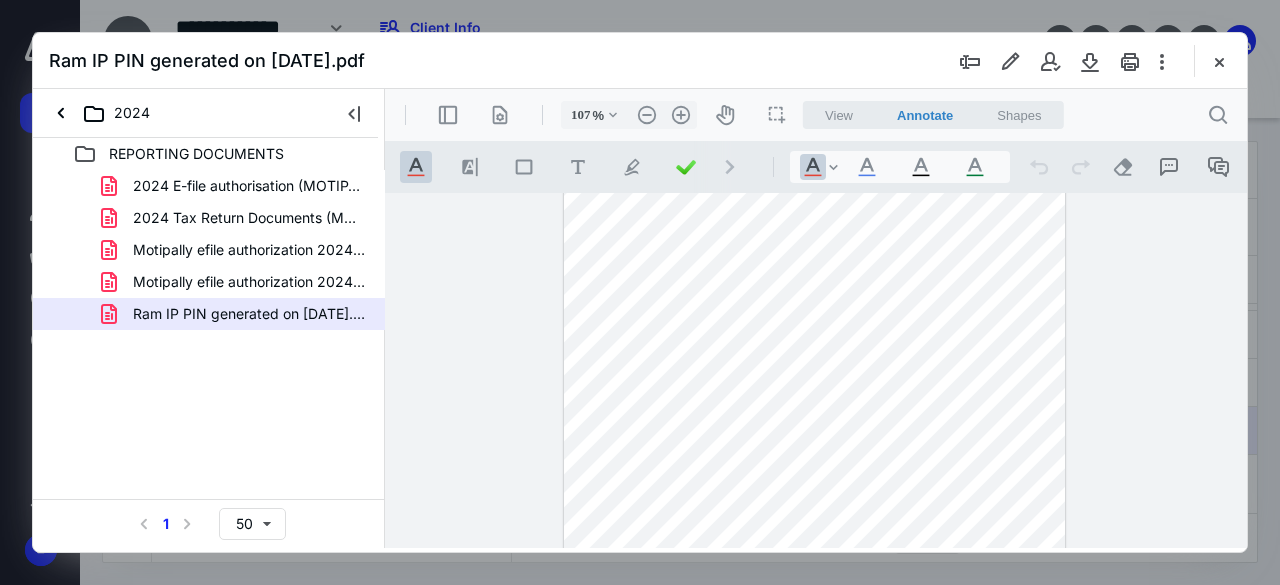 scroll, scrollTop: 198, scrollLeft: 0, axis: vertical 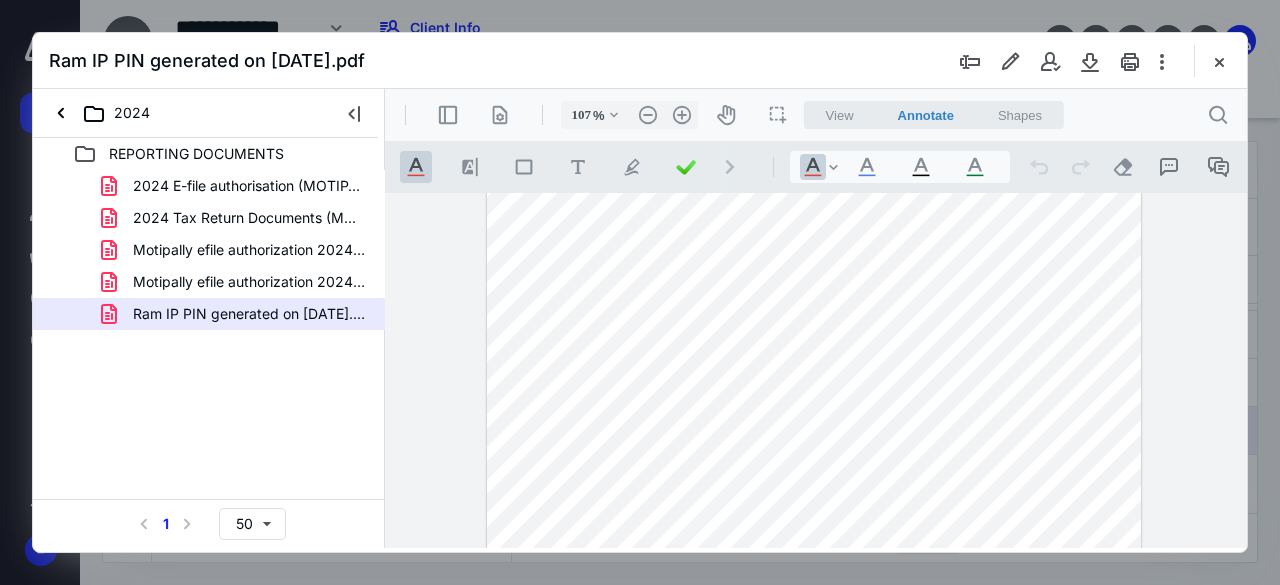 drag, startPoint x: 719, startPoint y: 228, endPoint x: 769, endPoint y: 234, distance: 50.358715 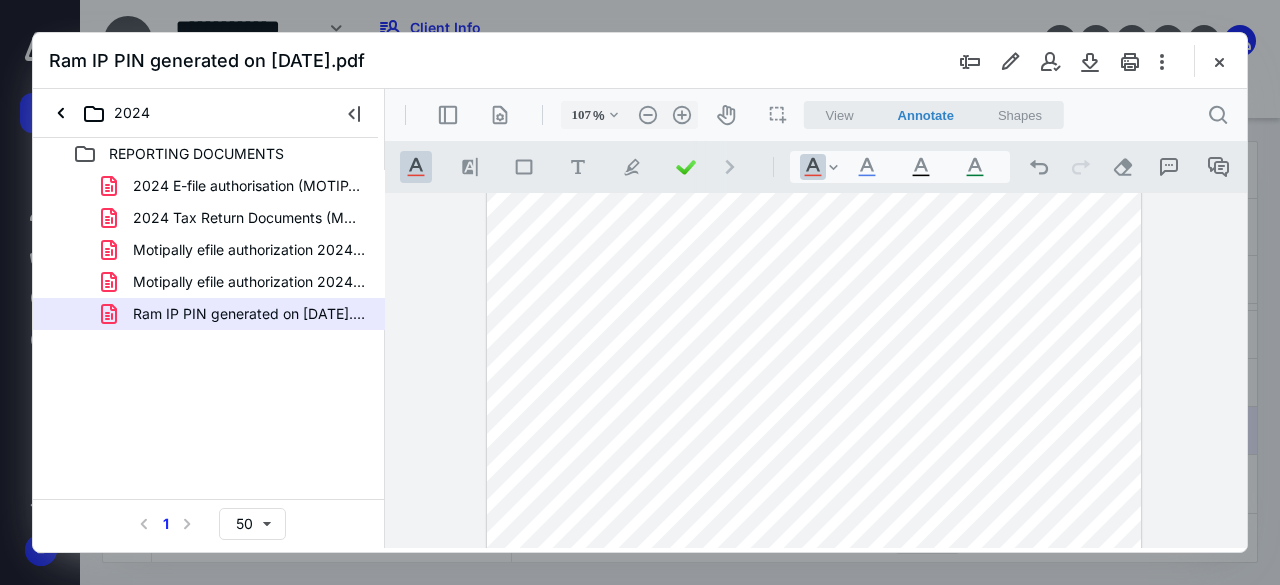 scroll, scrollTop: 199, scrollLeft: 0, axis: vertical 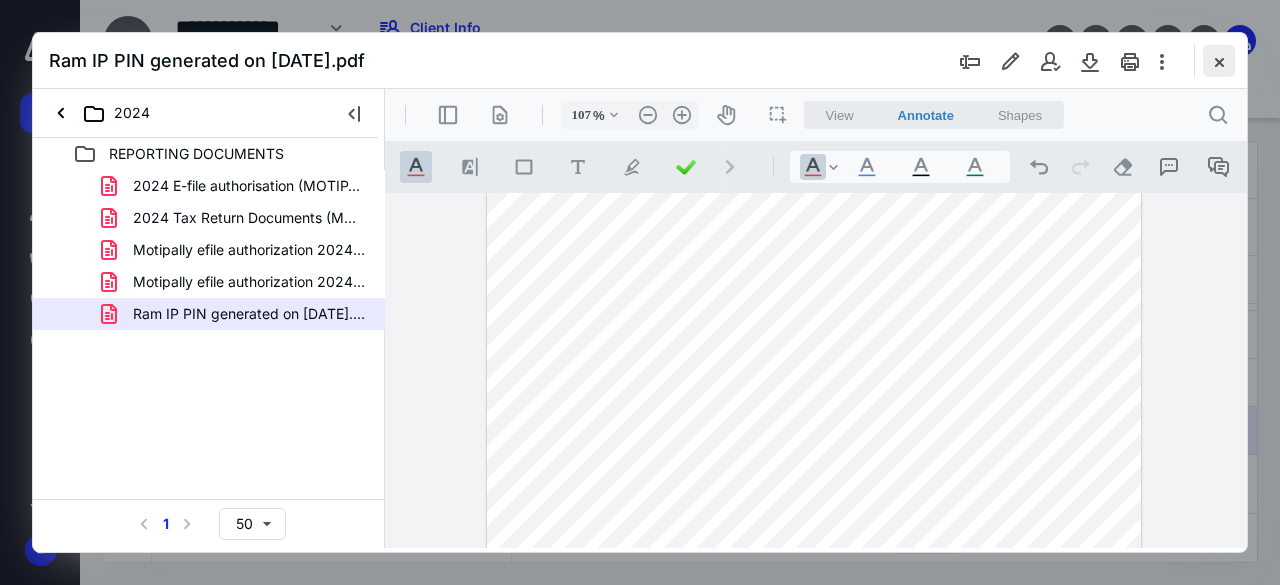 click at bounding box center (1219, 61) 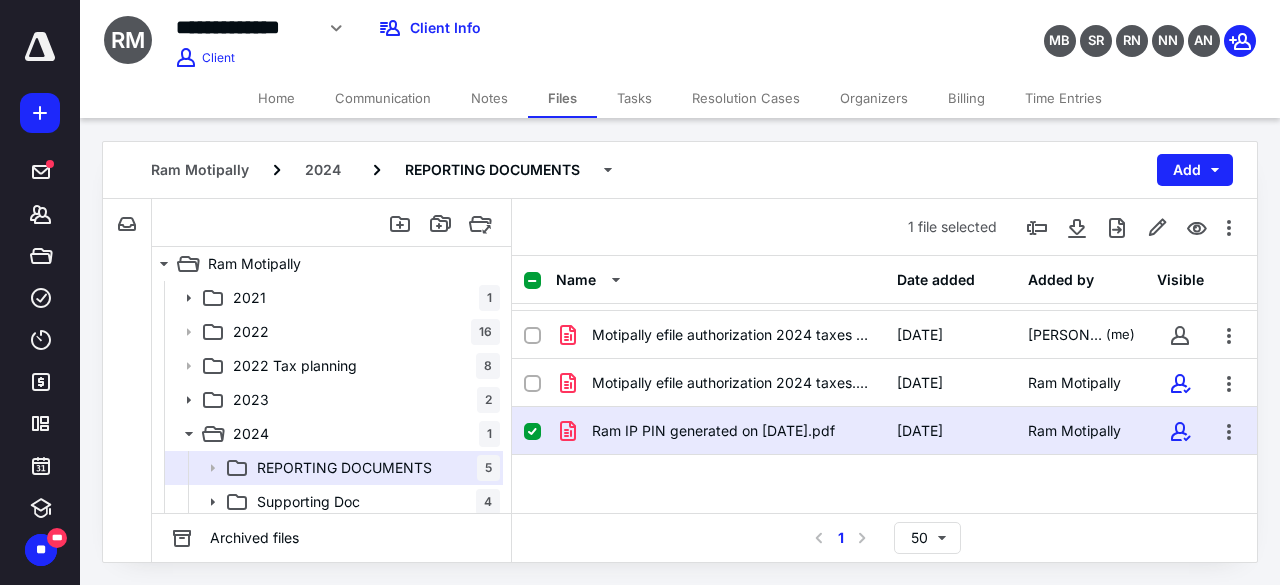 click on "Home" at bounding box center [276, 98] 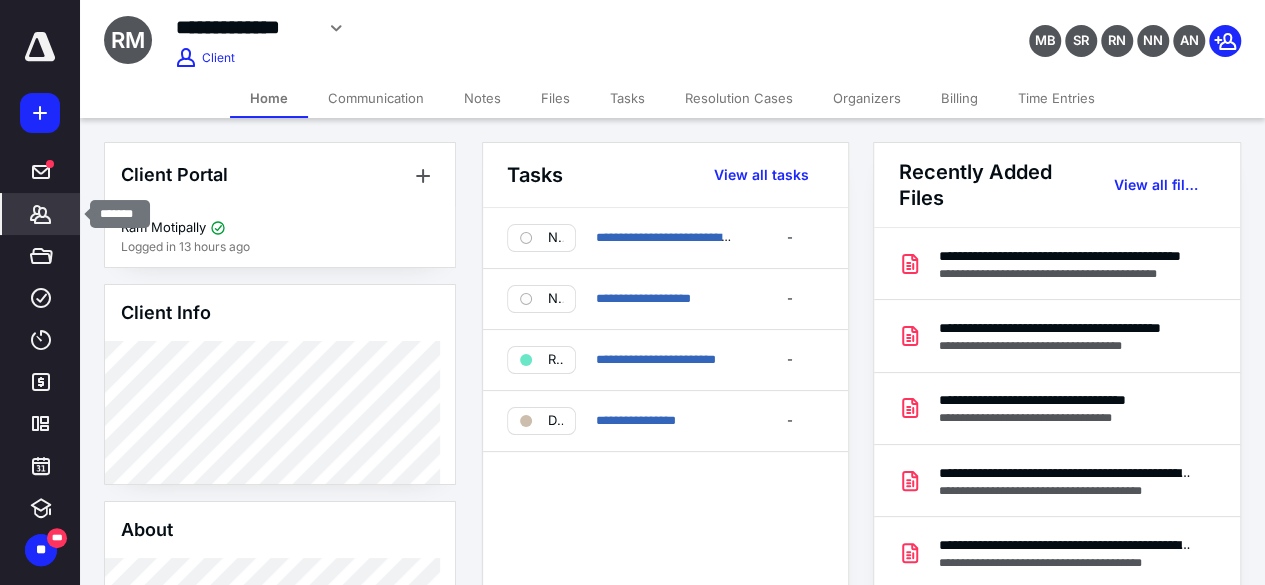 click on "*******" at bounding box center [41, 214] 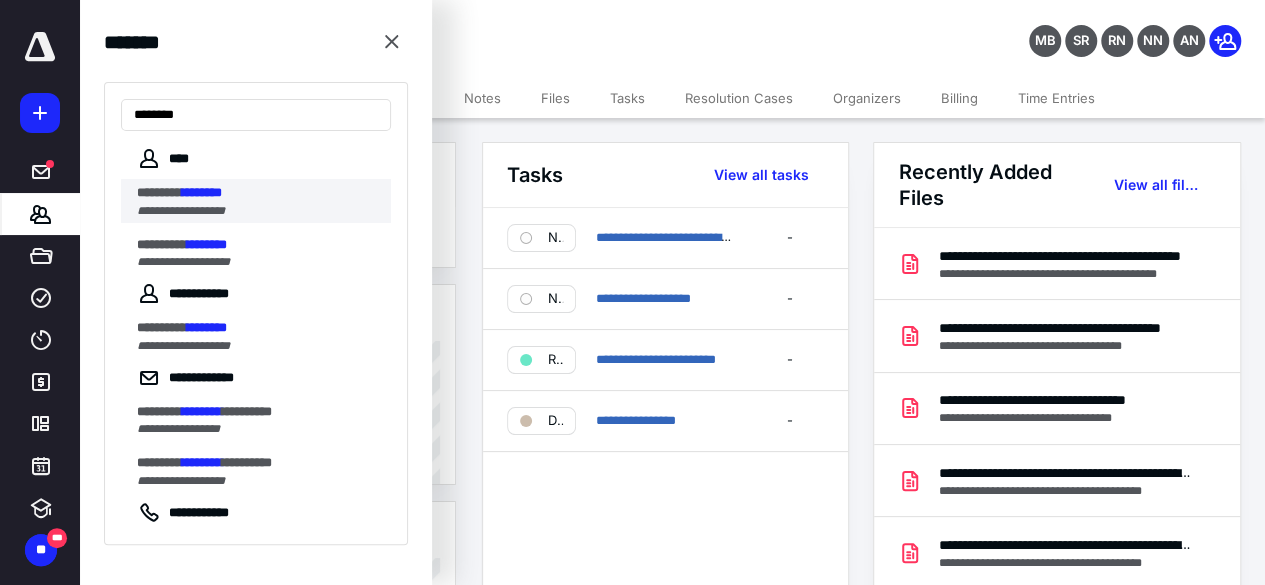 type on "********" 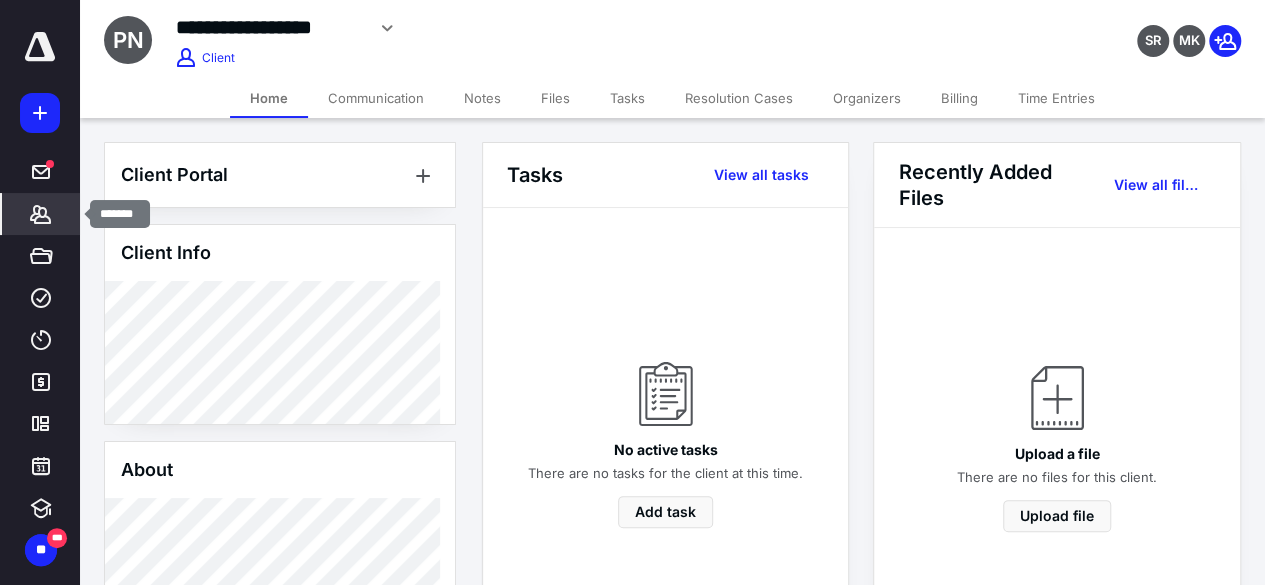 click 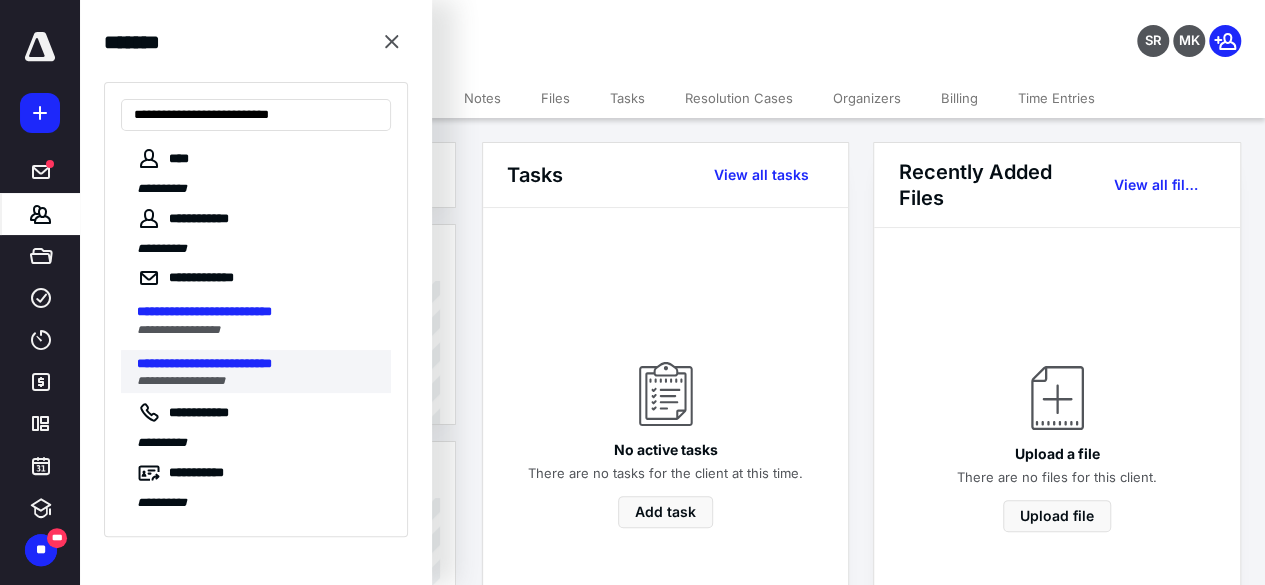 type on "**********" 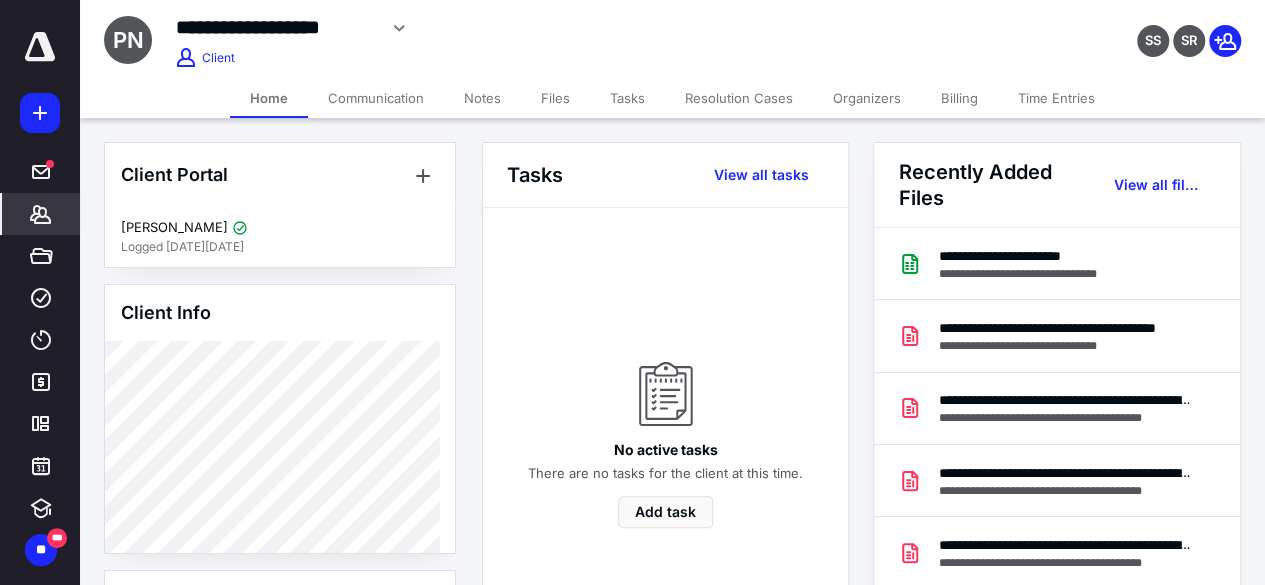 click on "Files" at bounding box center [555, 98] 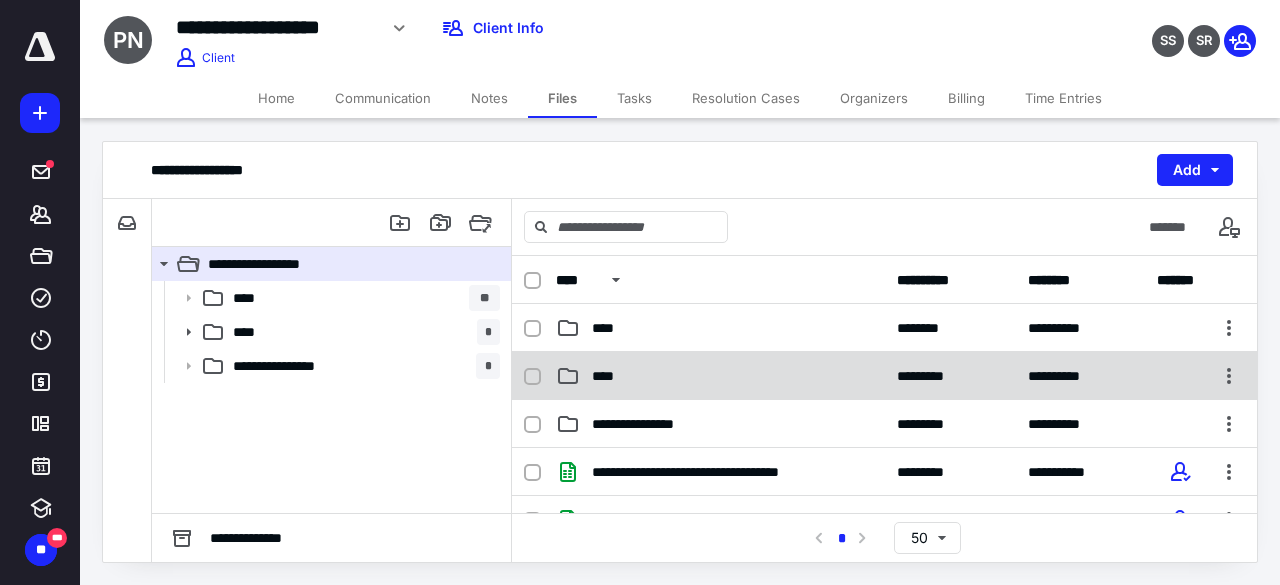 click on "****" at bounding box center [720, 376] 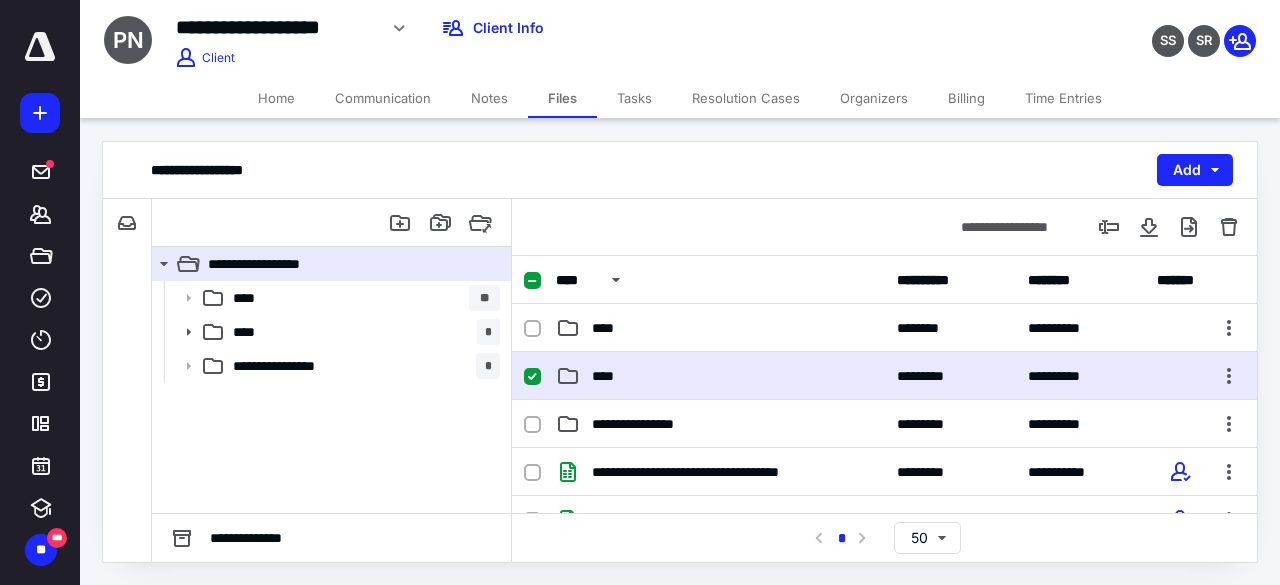 click on "****" at bounding box center [720, 376] 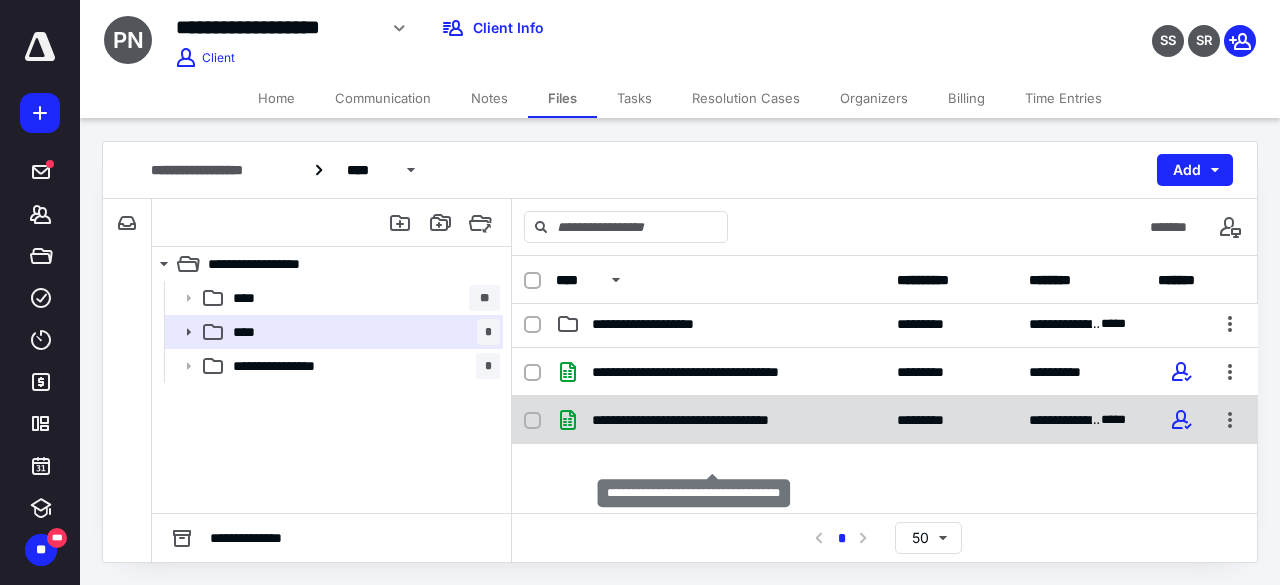 scroll, scrollTop: 0, scrollLeft: 0, axis: both 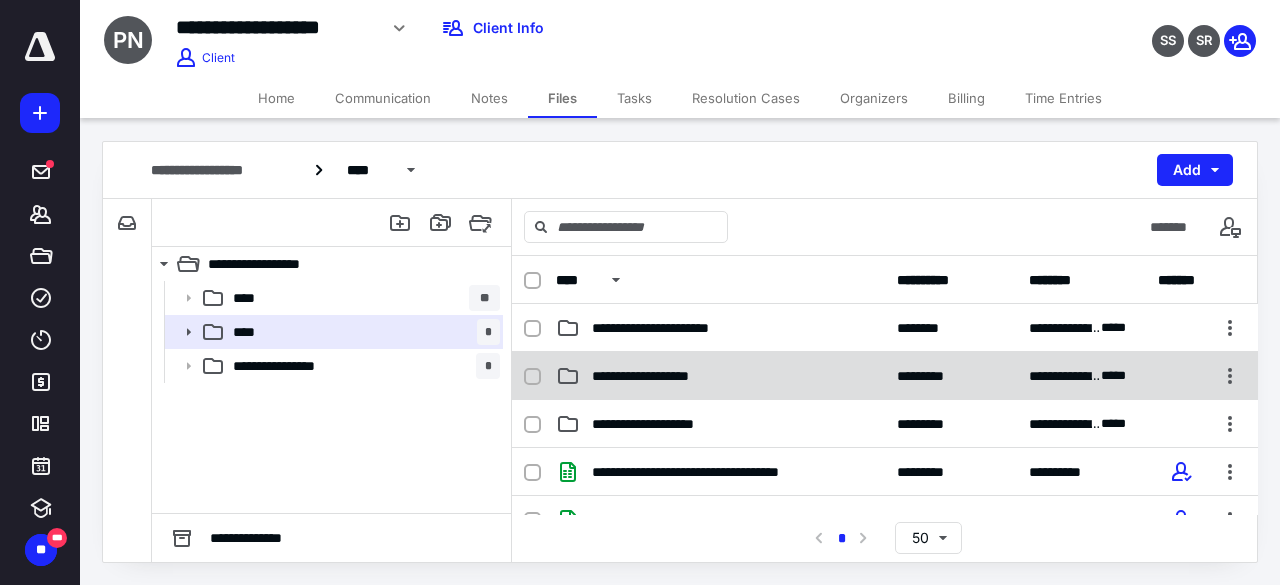 click on "**********" at bounding box center [720, 376] 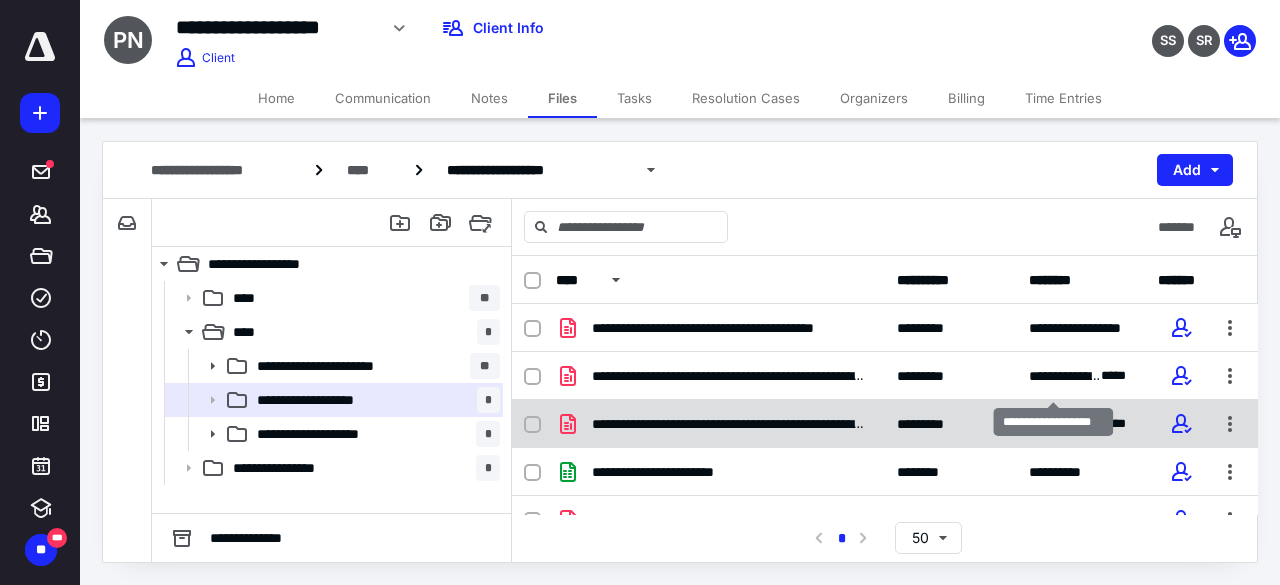 scroll, scrollTop: 89, scrollLeft: 0, axis: vertical 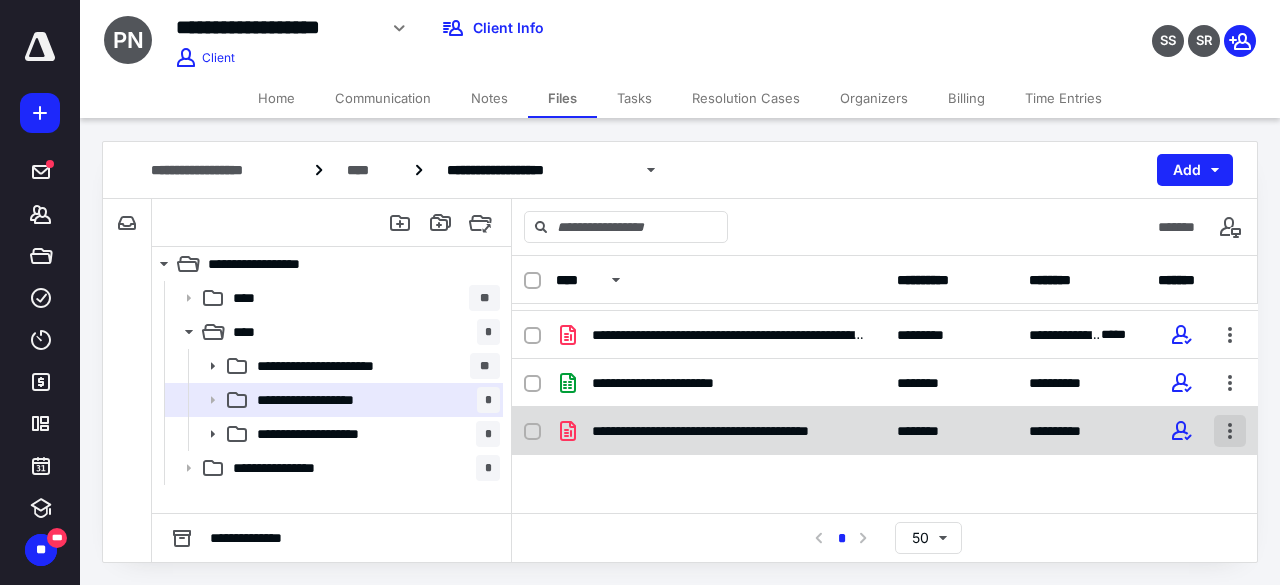 click at bounding box center (1230, 431) 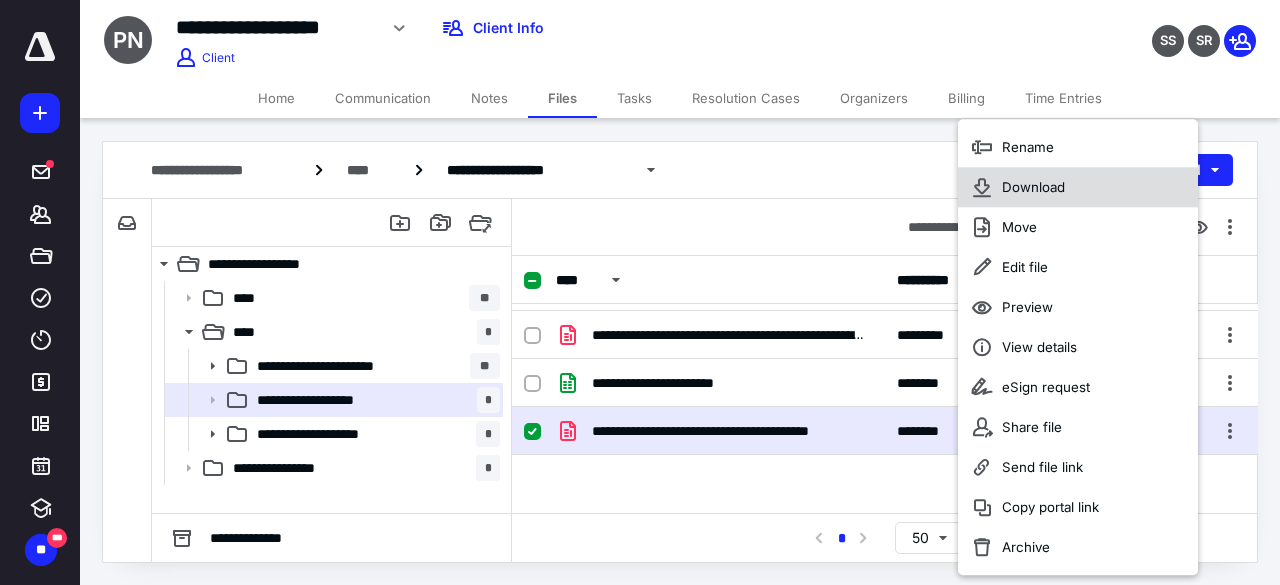 click on "Download" at bounding box center (1078, 187) 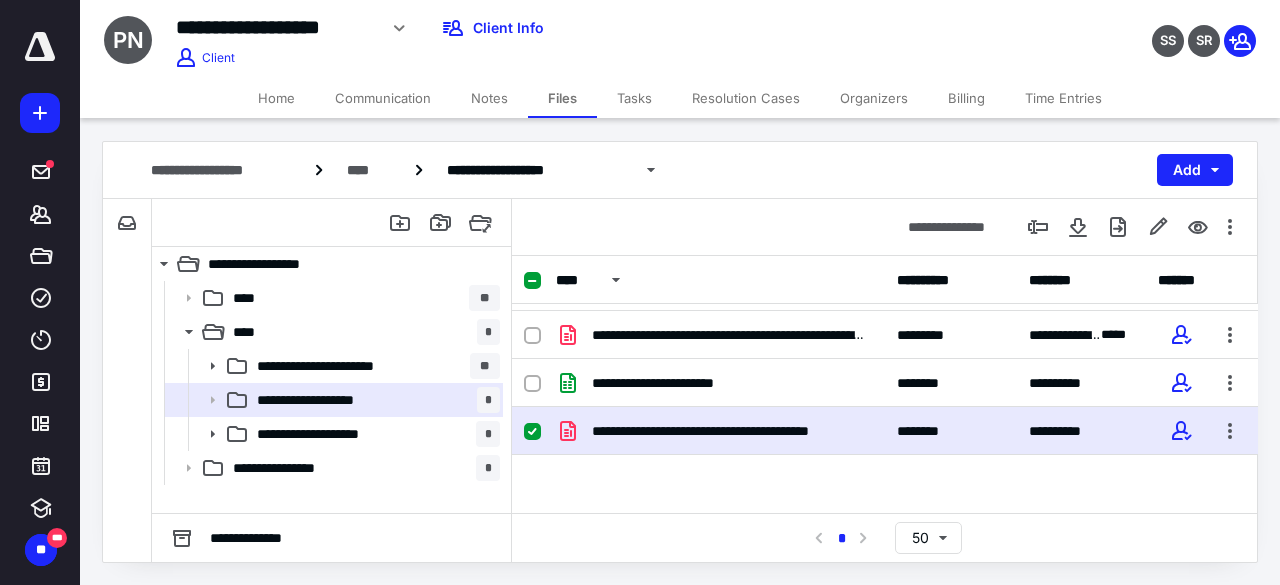 click on "Home" at bounding box center [276, 98] 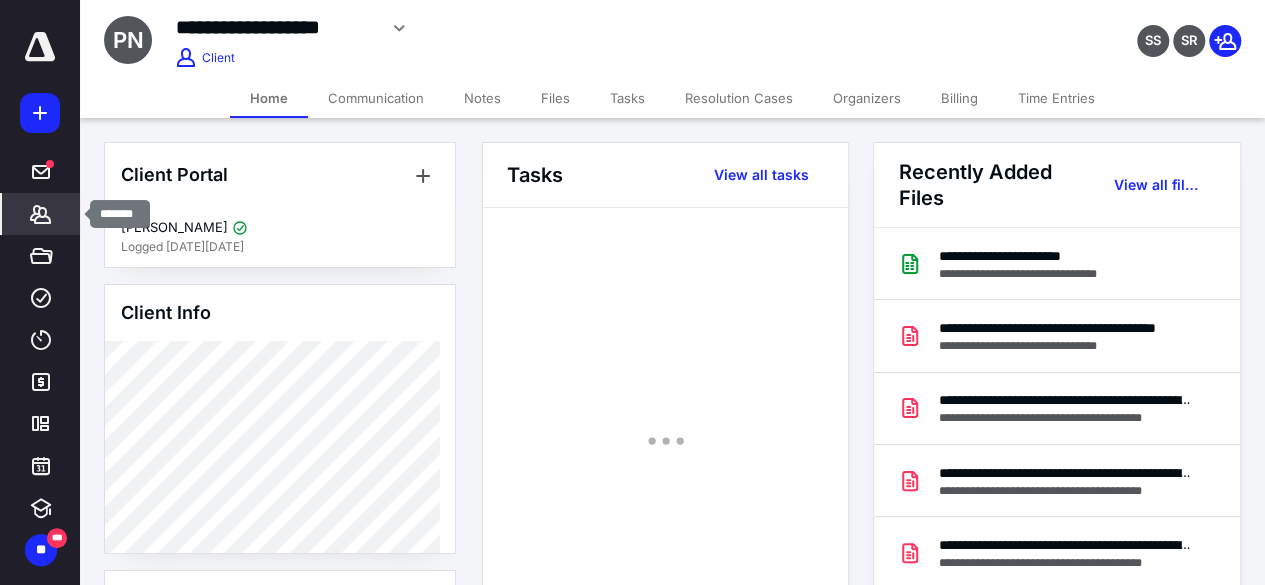 drag, startPoint x: 66, startPoint y: 216, endPoint x: 178, endPoint y: 204, distance: 112.64102 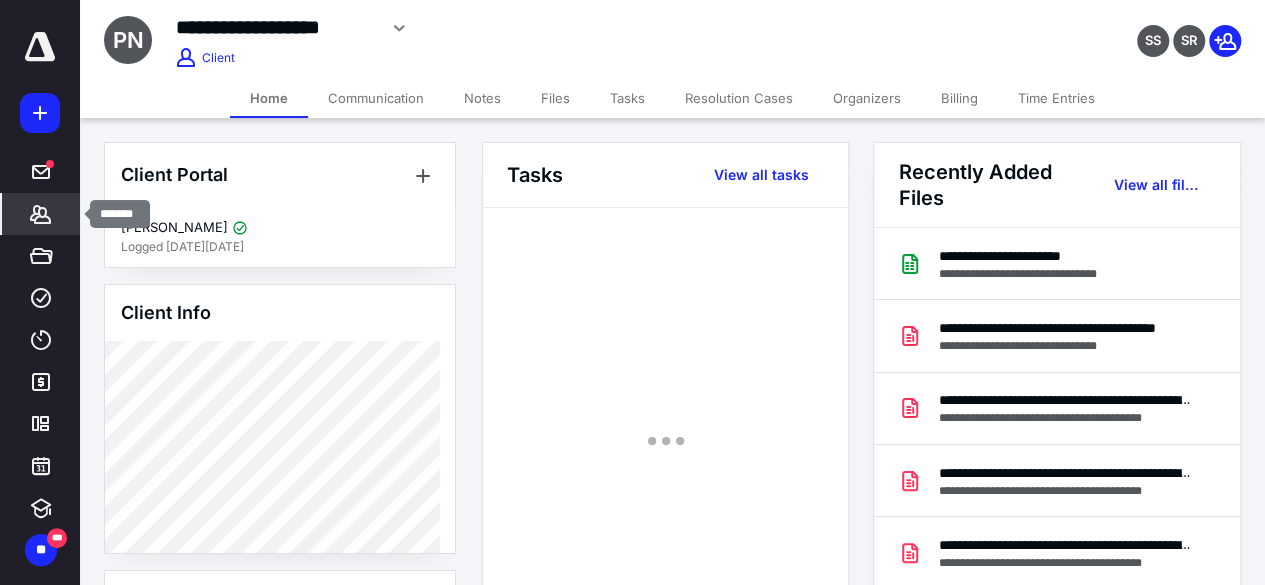 click on "*******" at bounding box center [41, 214] 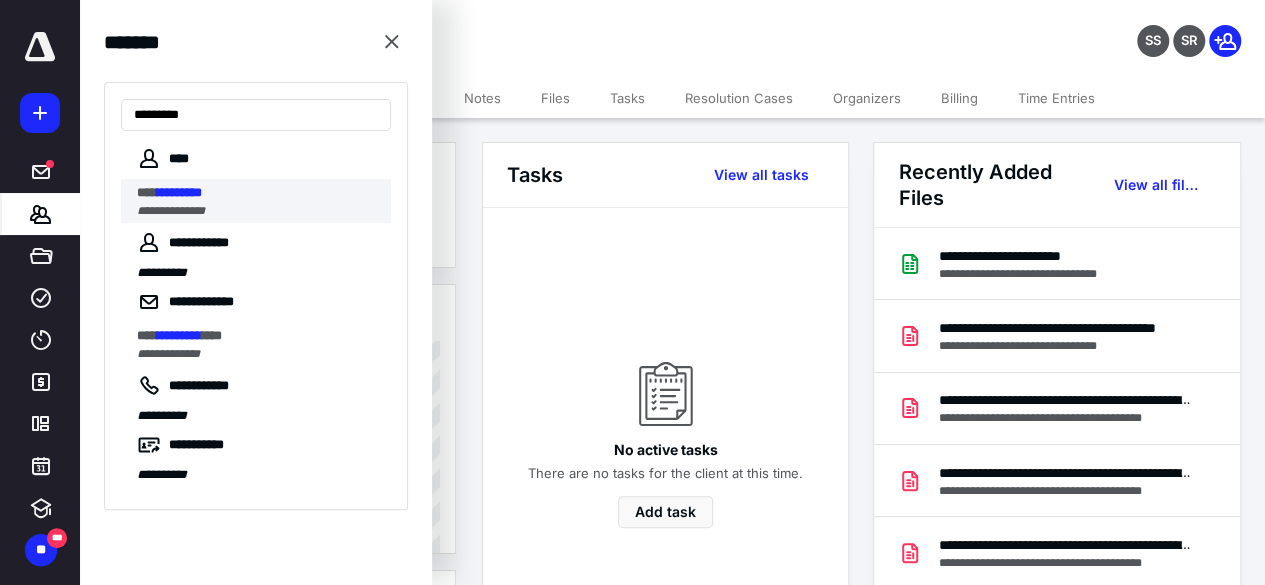 type on "*********" 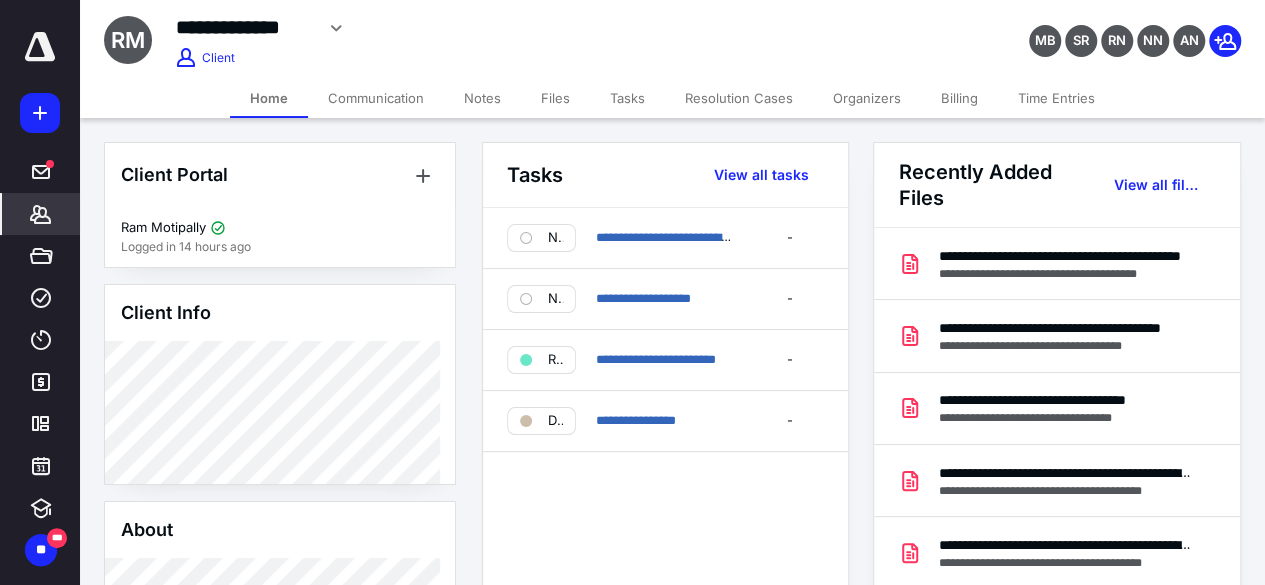 click on "Files" at bounding box center [555, 98] 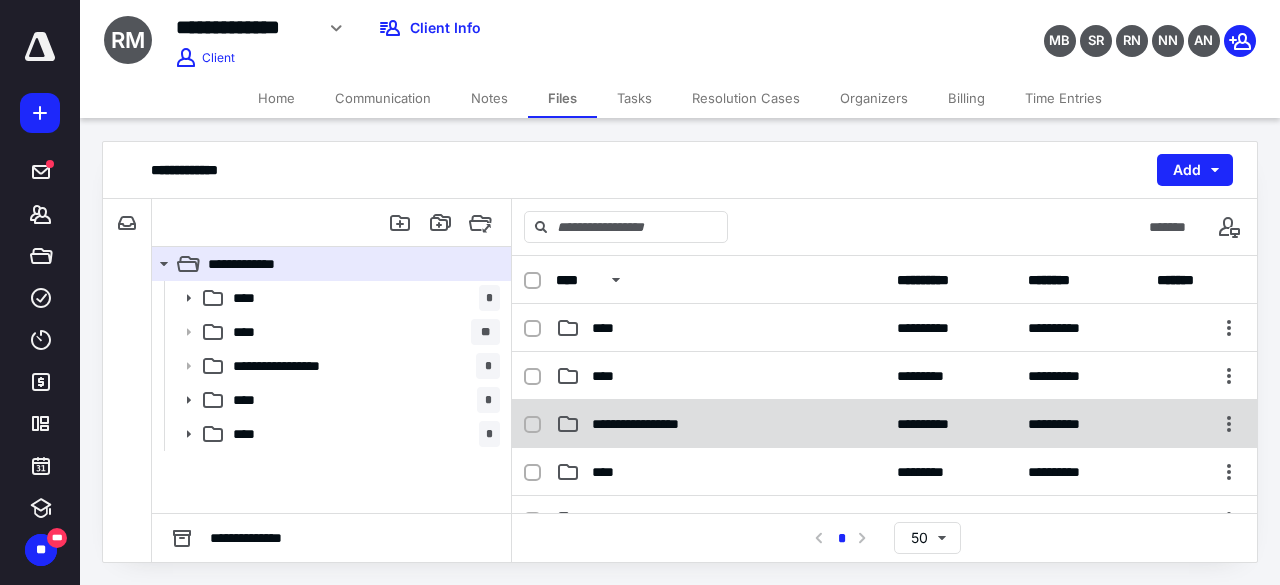 scroll, scrollTop: 100, scrollLeft: 0, axis: vertical 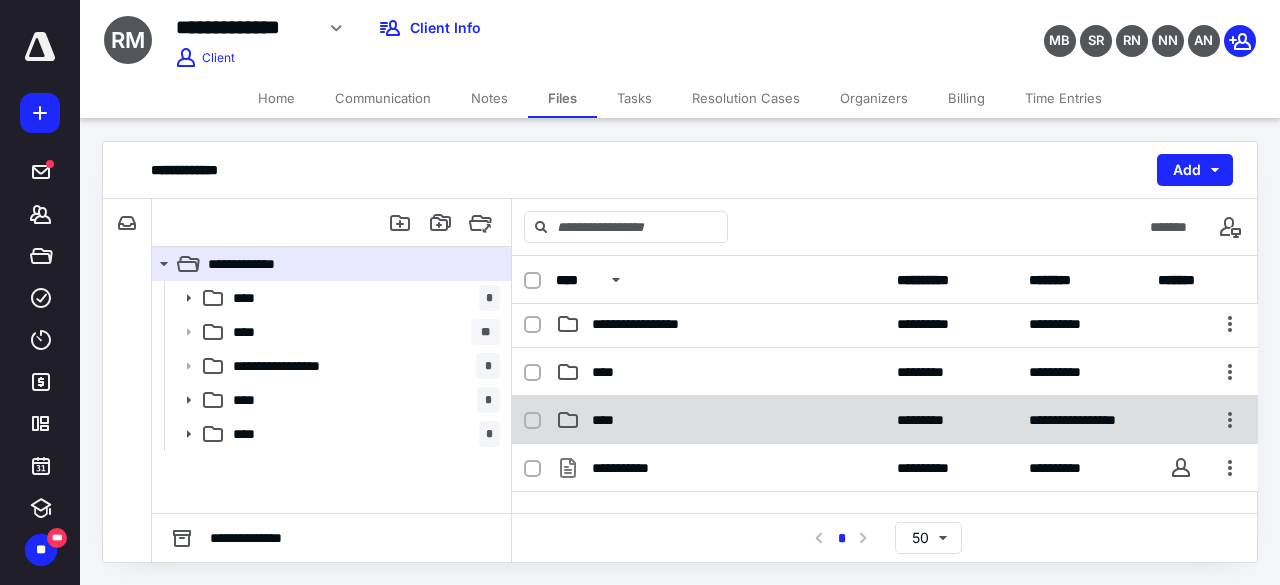 click on "**********" at bounding box center [885, 420] 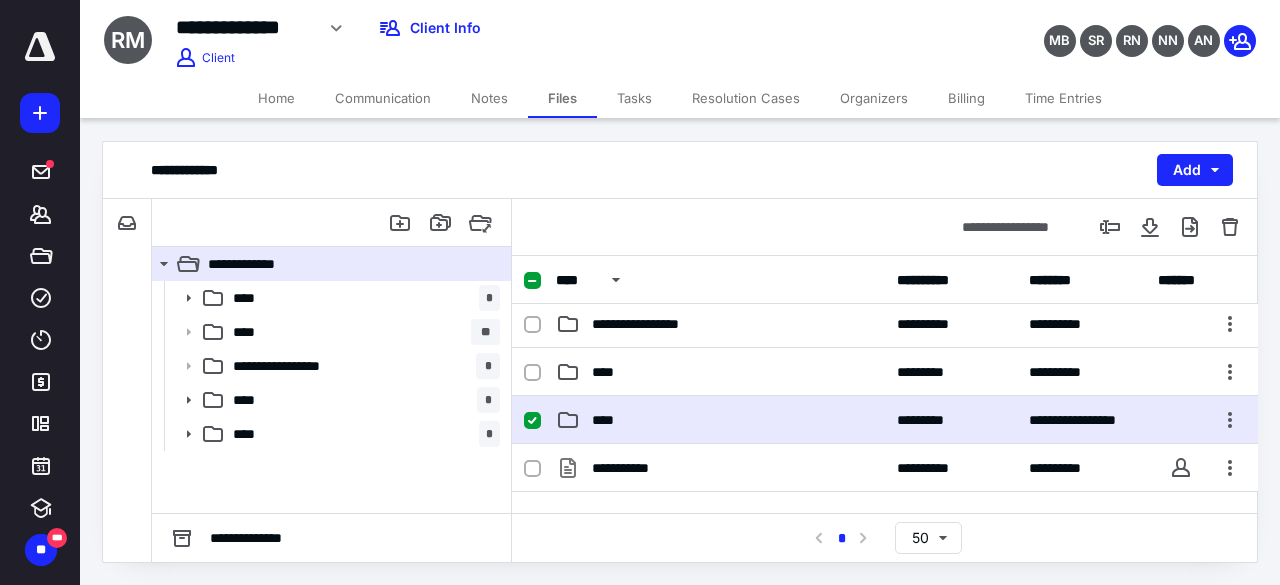 click on "**********" at bounding box center (885, 420) 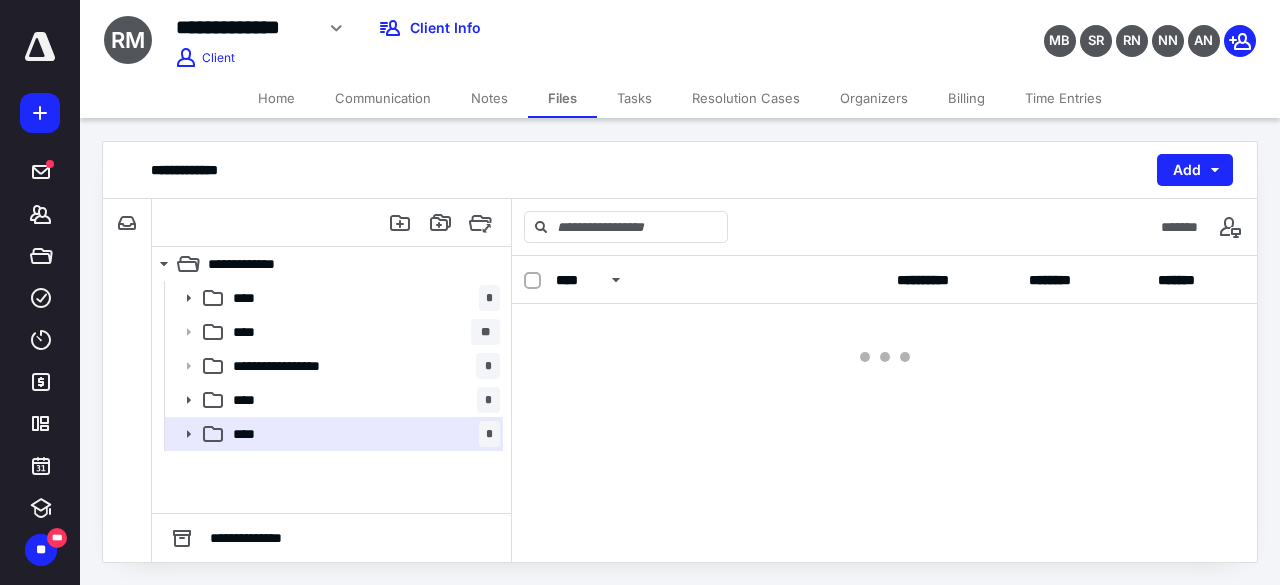 scroll, scrollTop: 0, scrollLeft: 0, axis: both 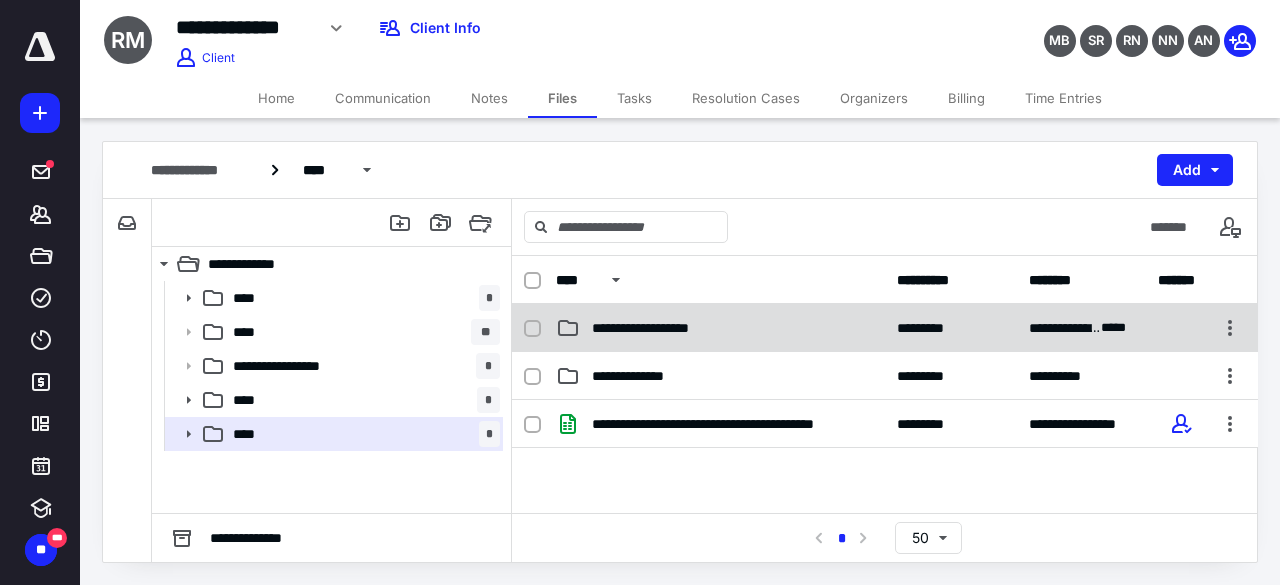 click on "**********" at bounding box center [885, 328] 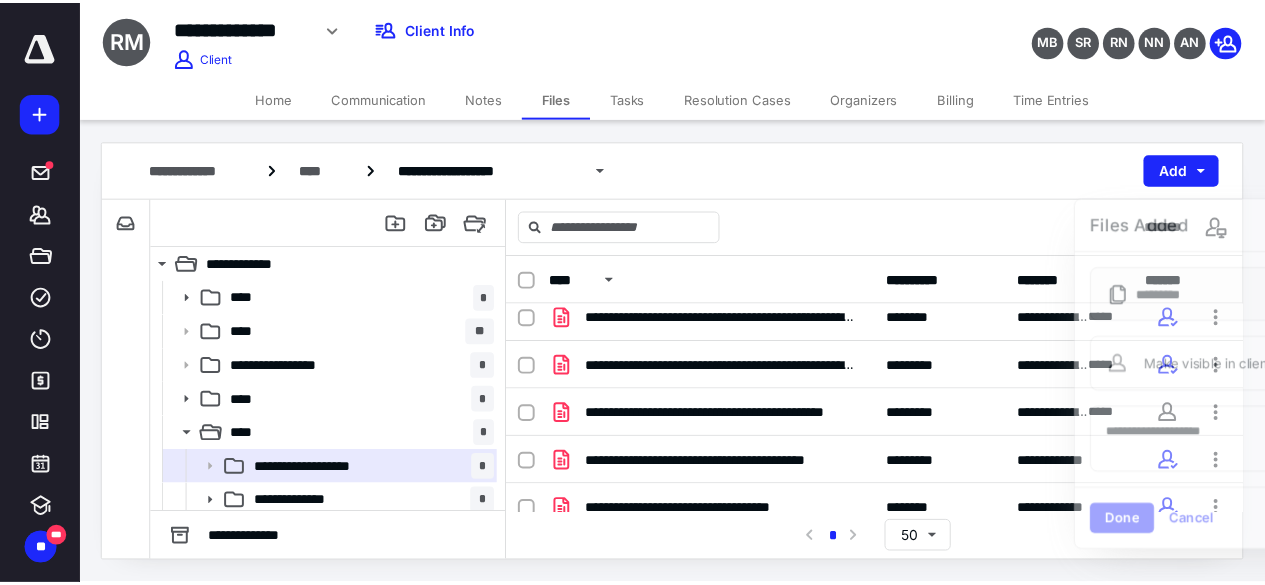 scroll, scrollTop: 89, scrollLeft: 0, axis: vertical 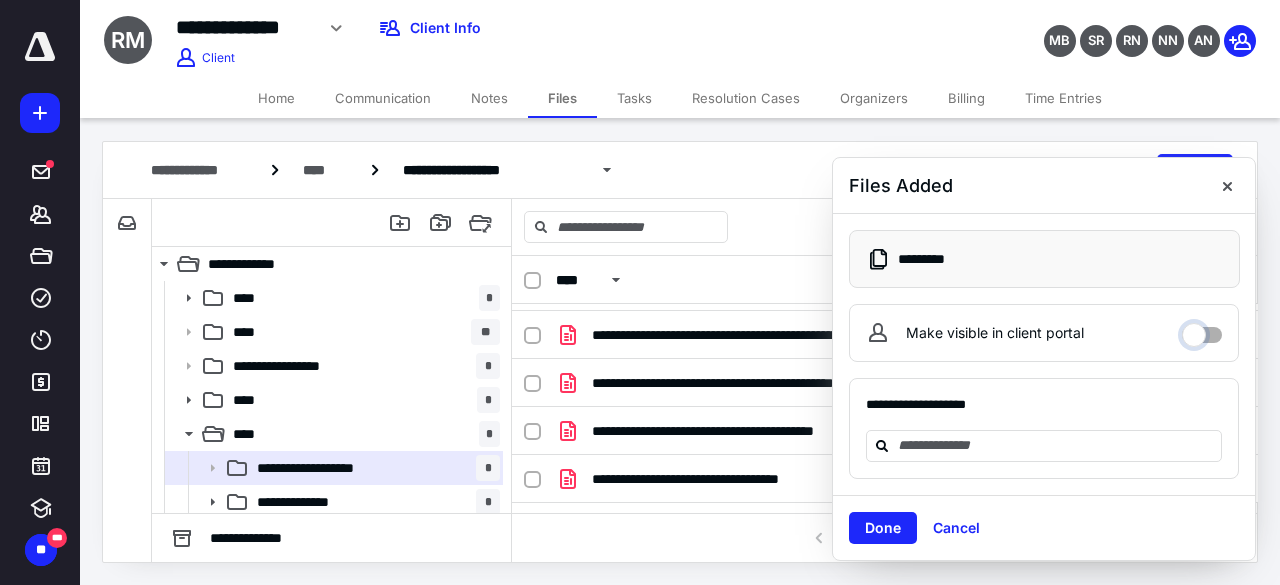click on "Make visible in client portal" at bounding box center [1202, 330] 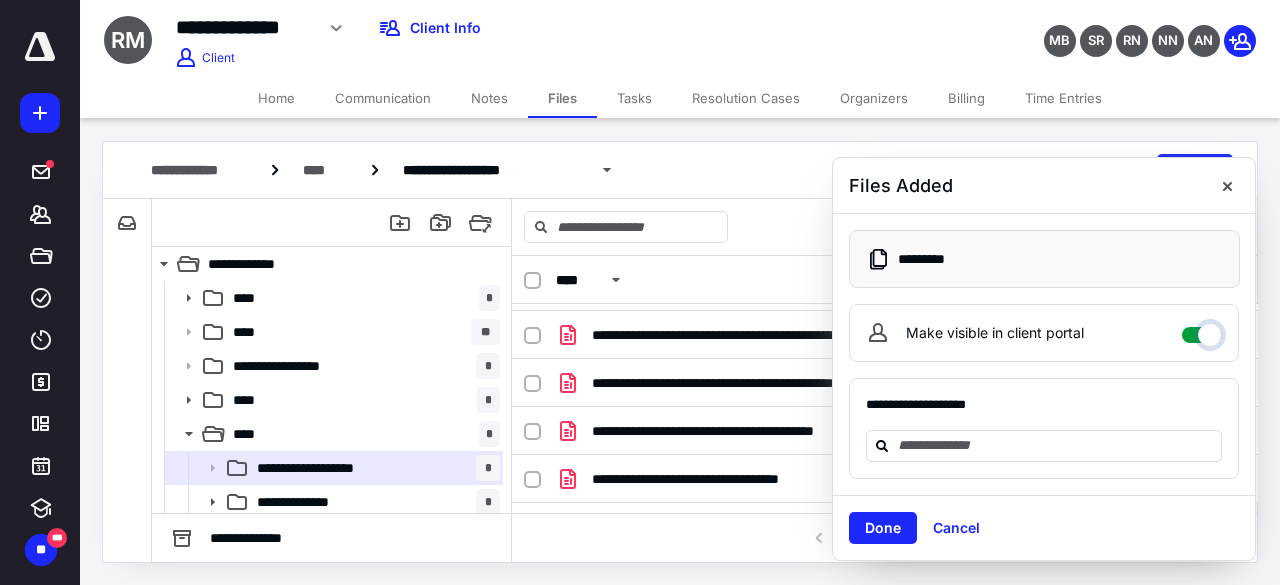 checkbox on "****" 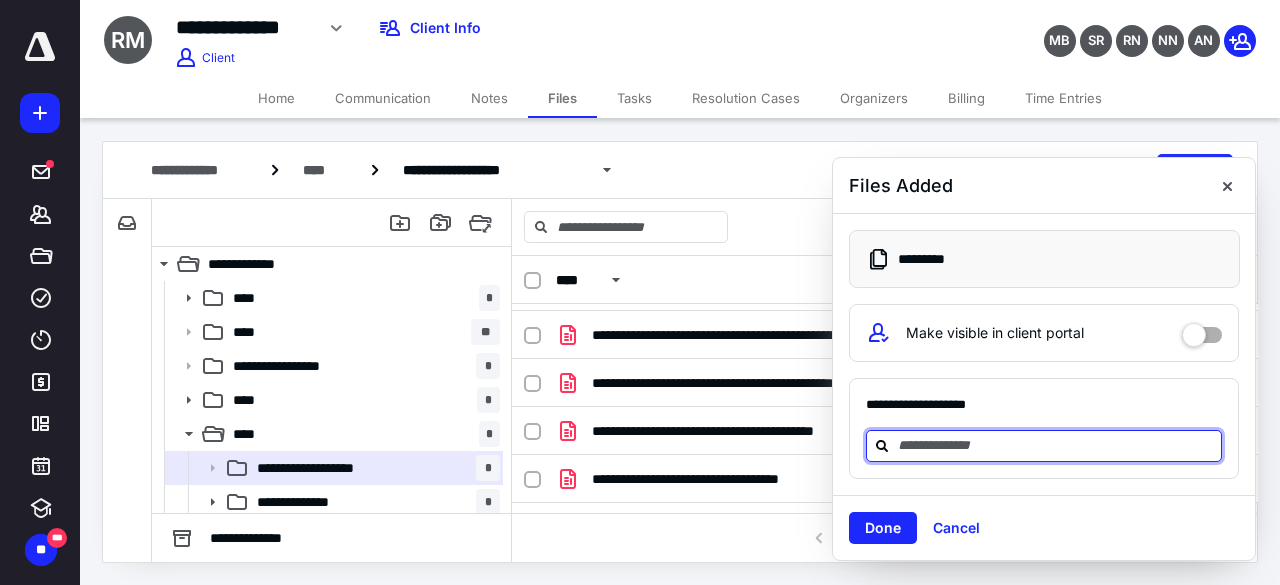 click at bounding box center [1056, 445] 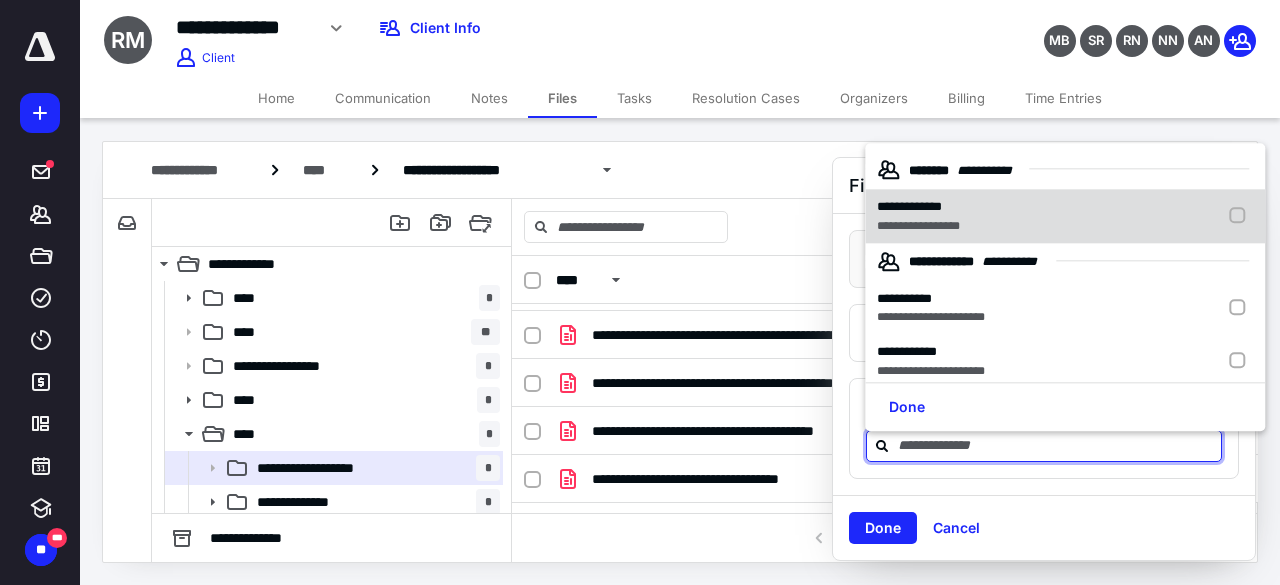 click on "**********" at bounding box center [918, 226] 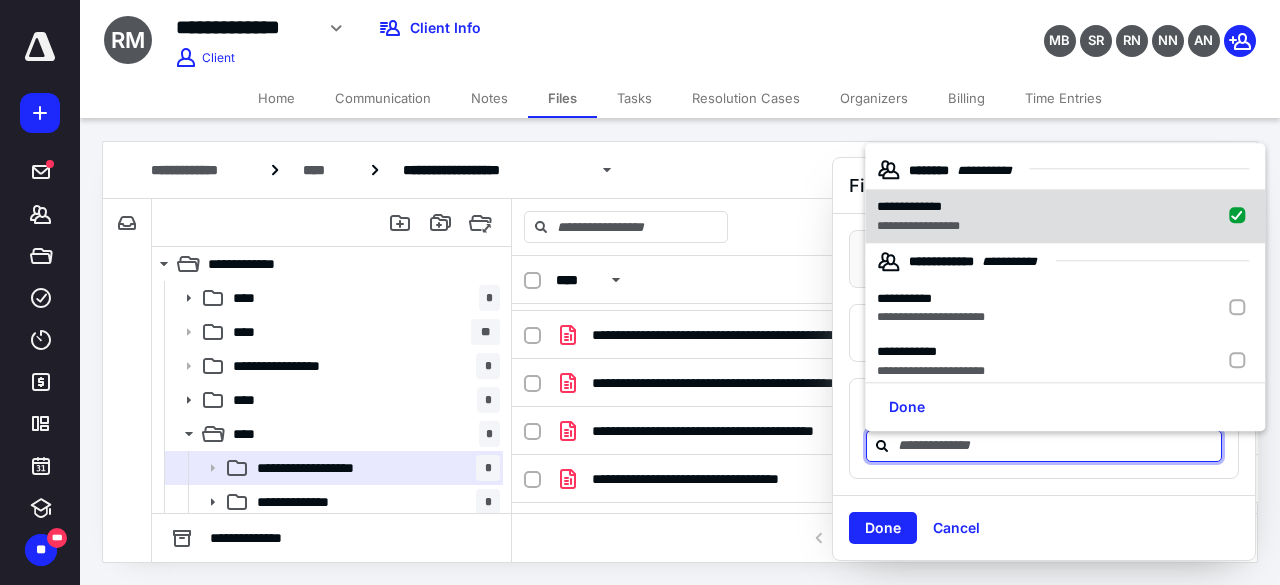 checkbox on "true" 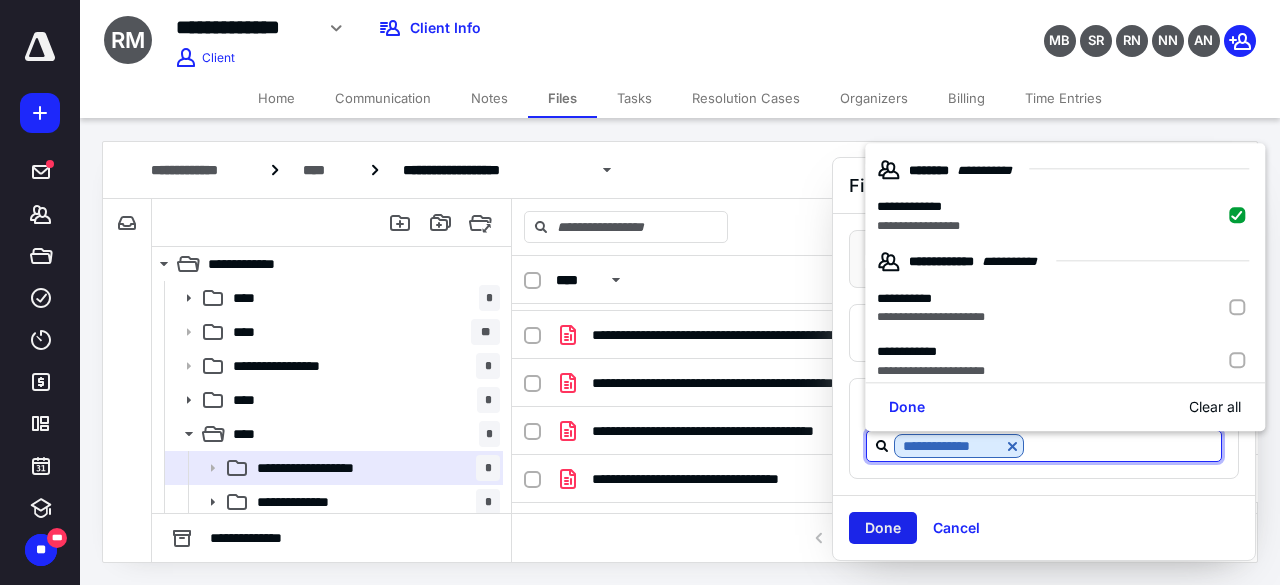 click on "Done" at bounding box center [883, 528] 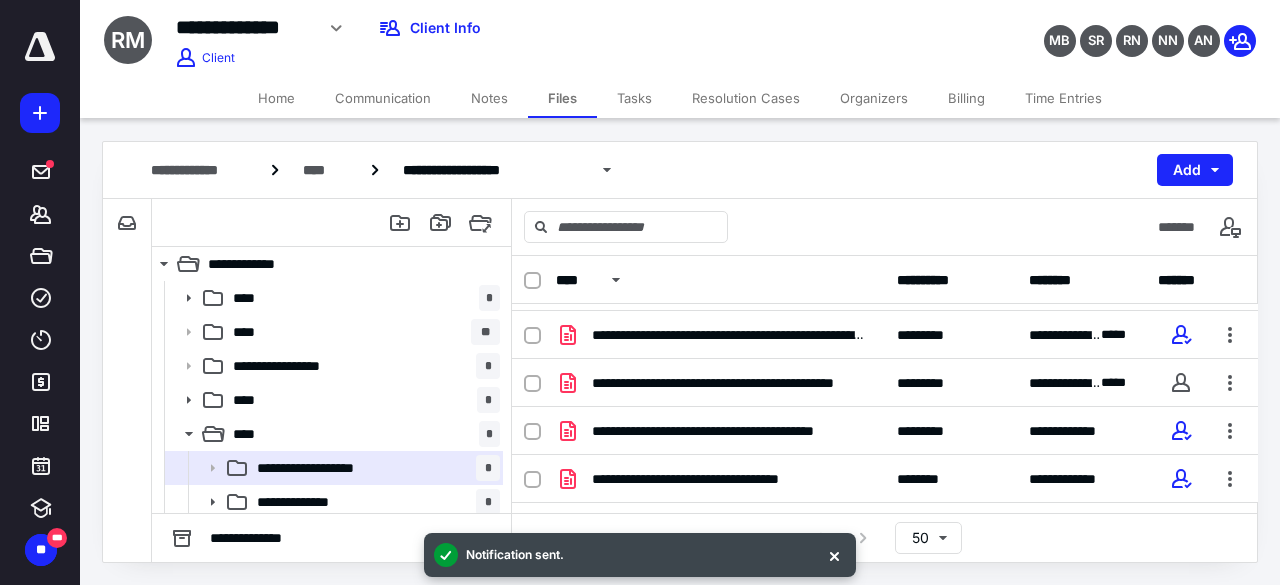 click on "Home" at bounding box center [276, 98] 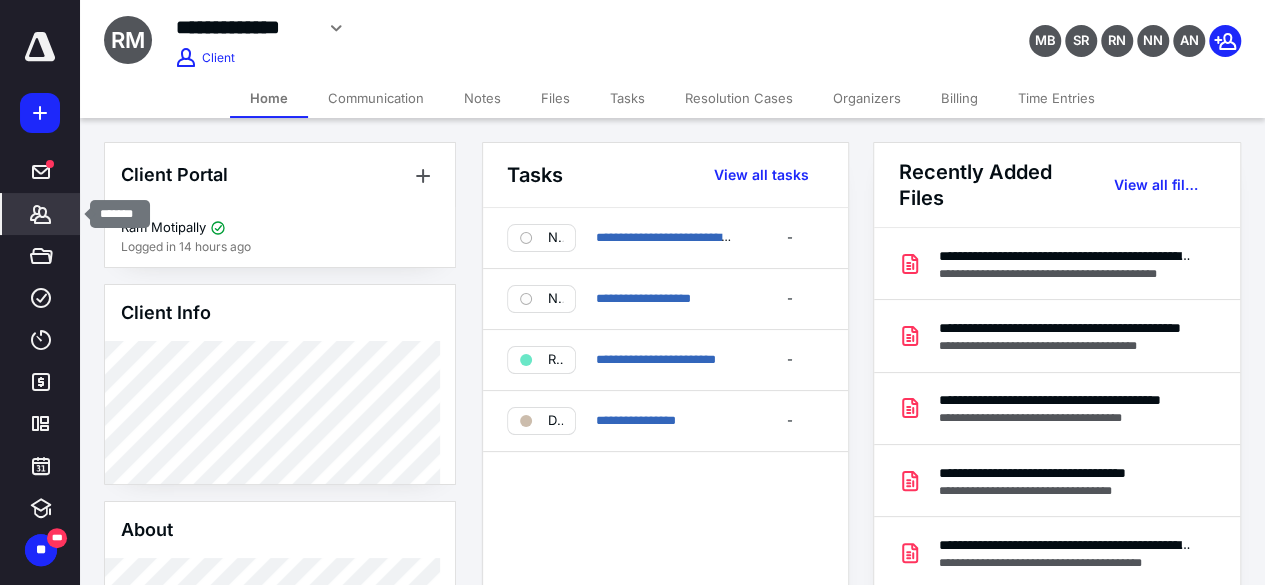 click 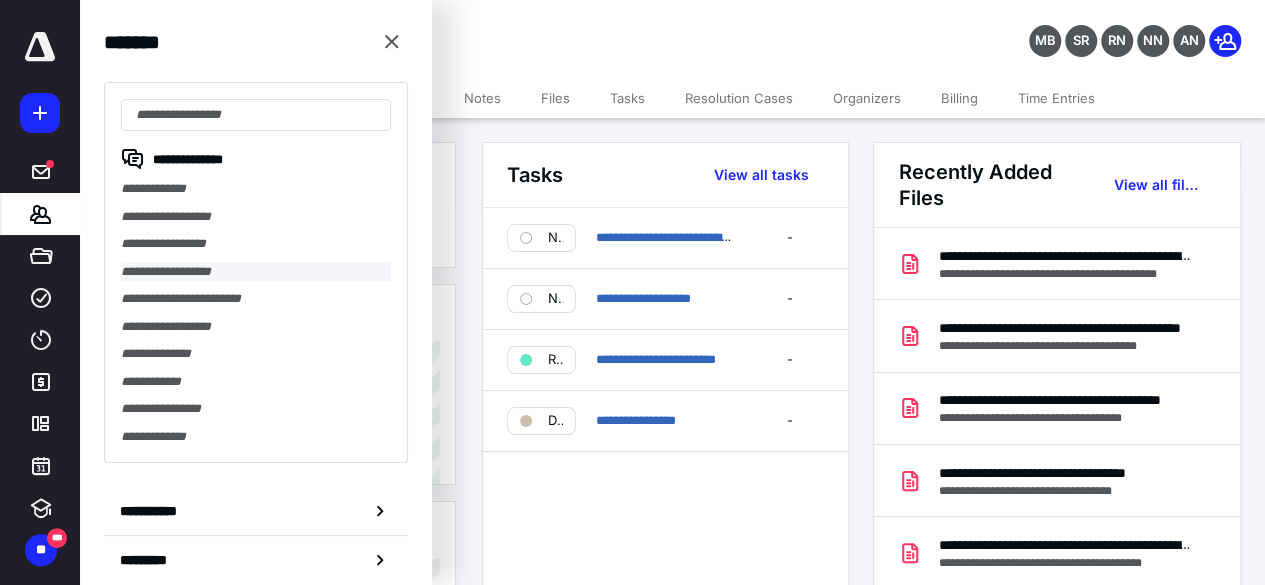 click on "**********" at bounding box center [256, 272] 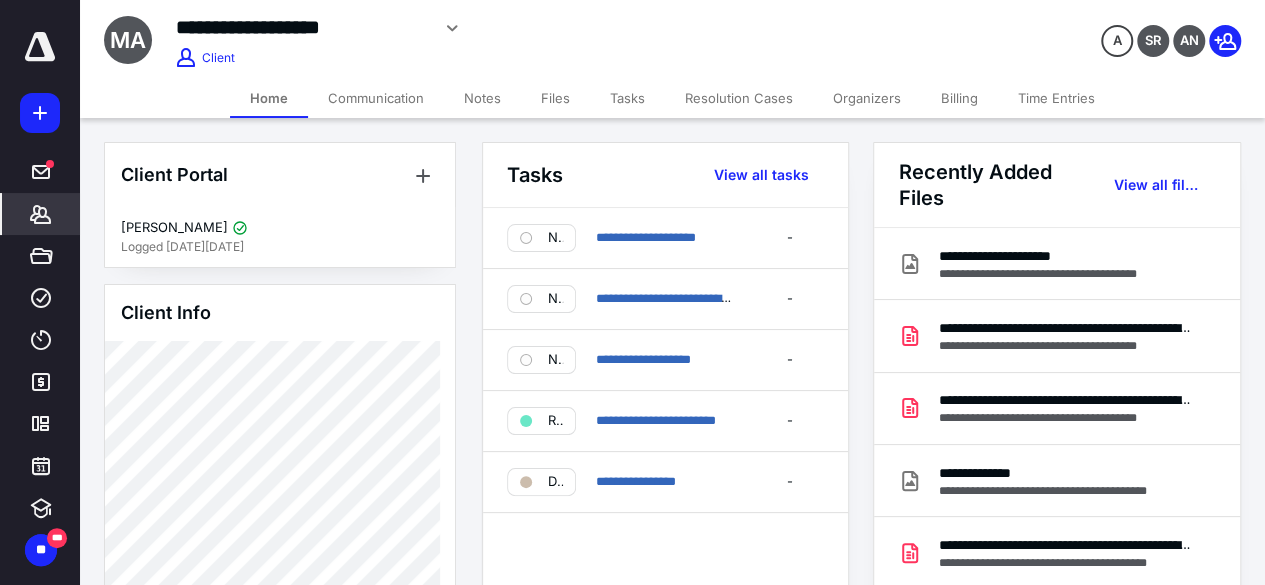 click on "Billing" at bounding box center (959, 98) 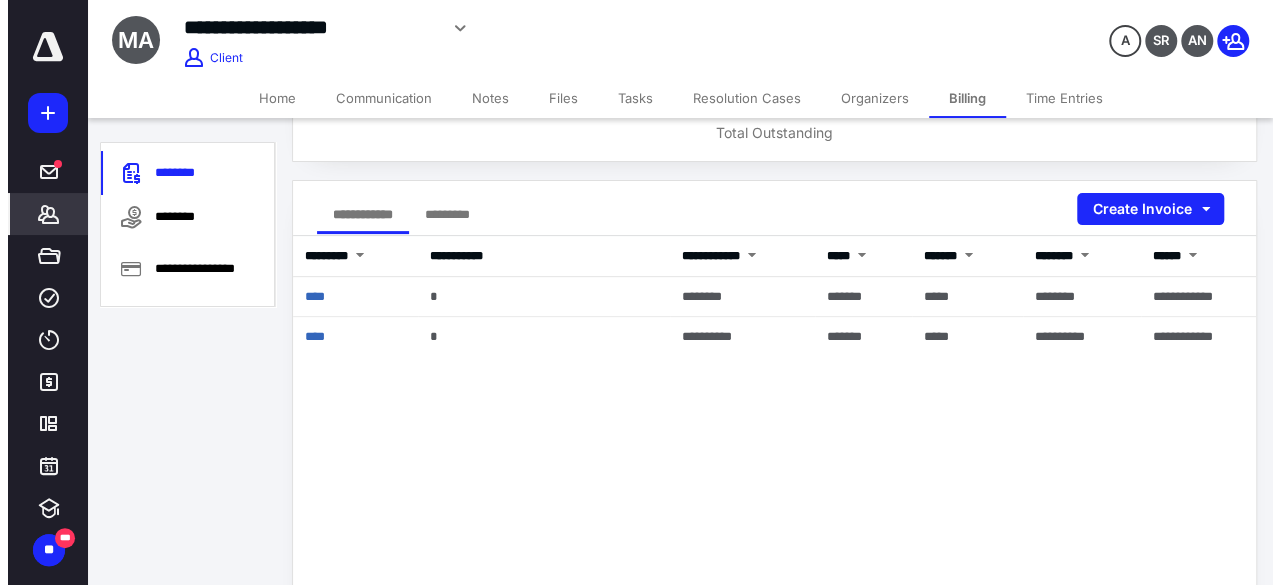 scroll, scrollTop: 0, scrollLeft: 0, axis: both 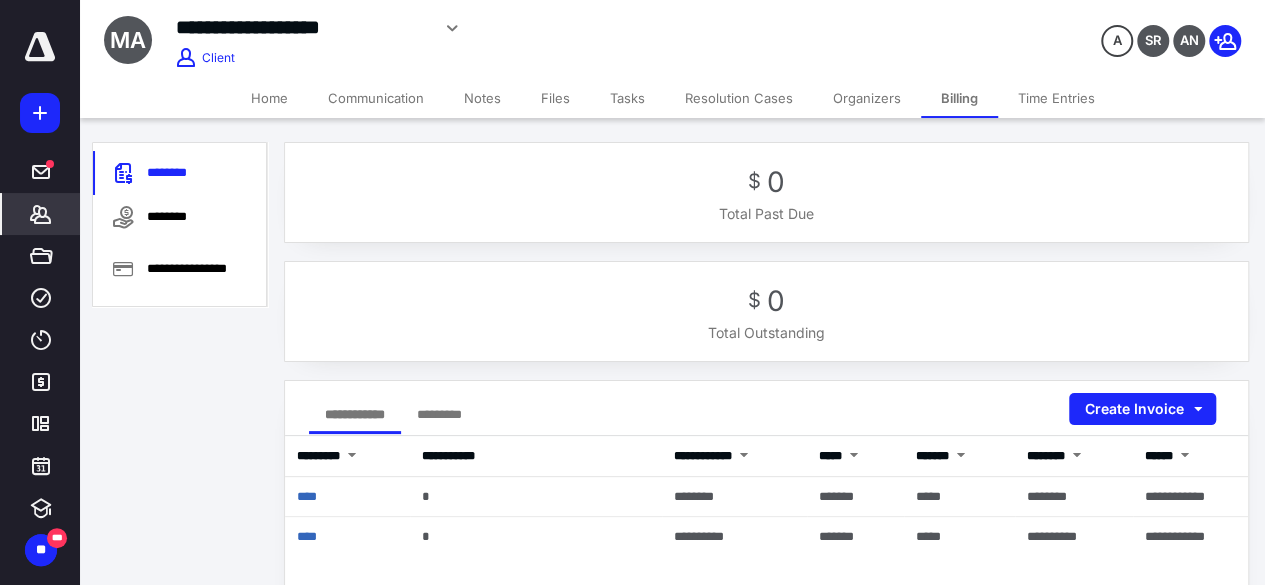 click on "Files" at bounding box center (555, 98) 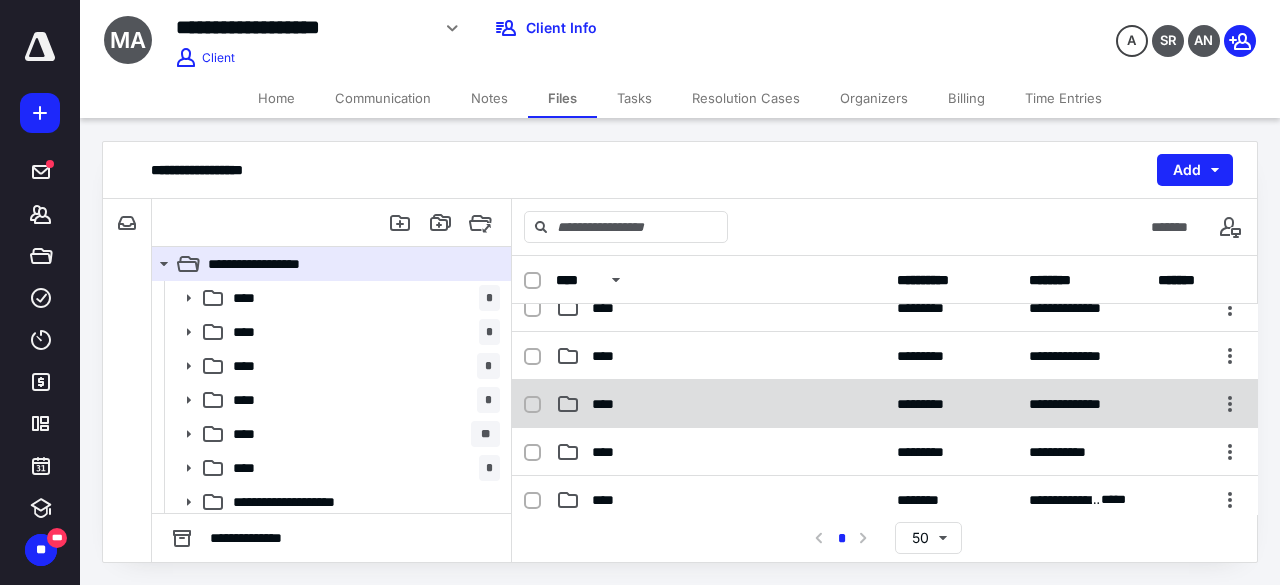 scroll, scrollTop: 100, scrollLeft: 0, axis: vertical 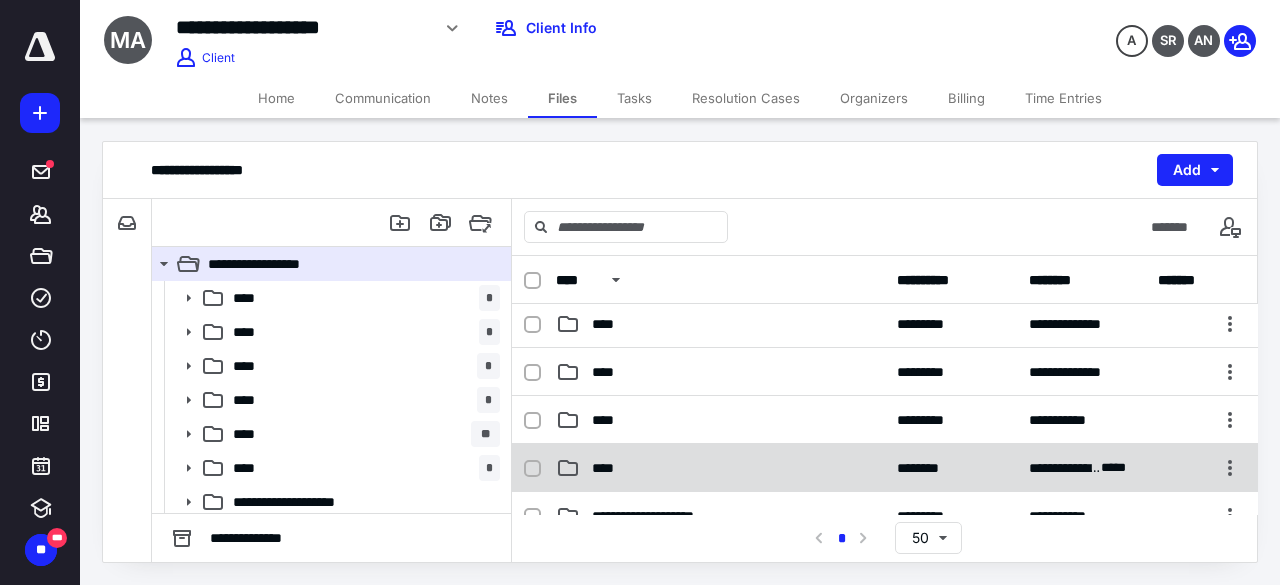 click on "****" at bounding box center [720, 468] 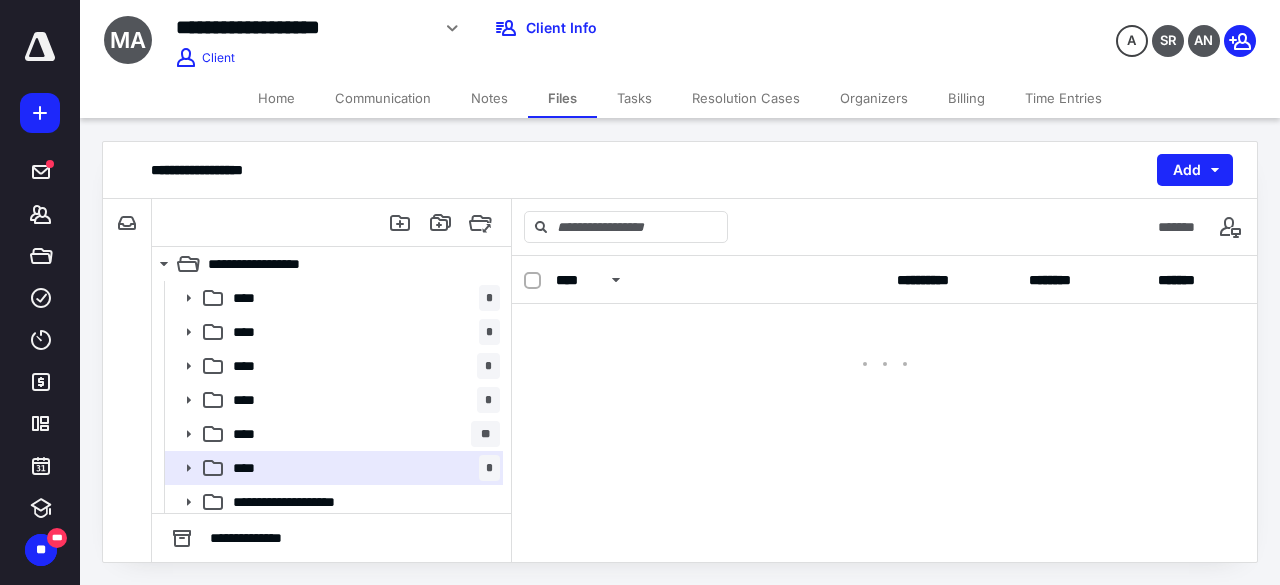 scroll, scrollTop: 0, scrollLeft: 0, axis: both 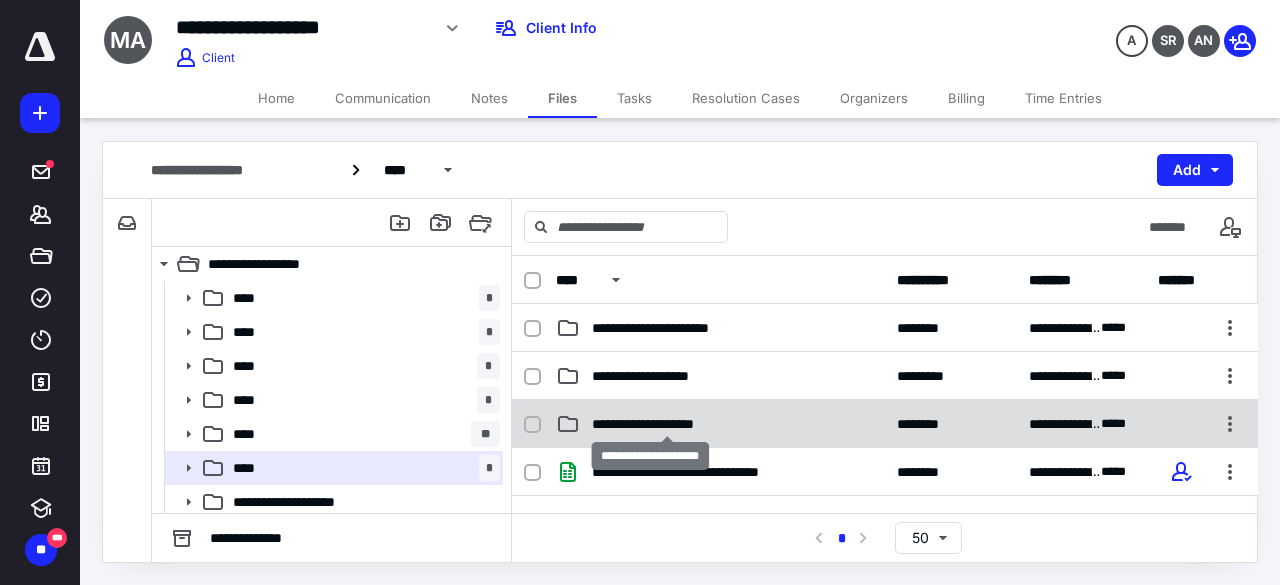 click on "**********" at bounding box center (667, 424) 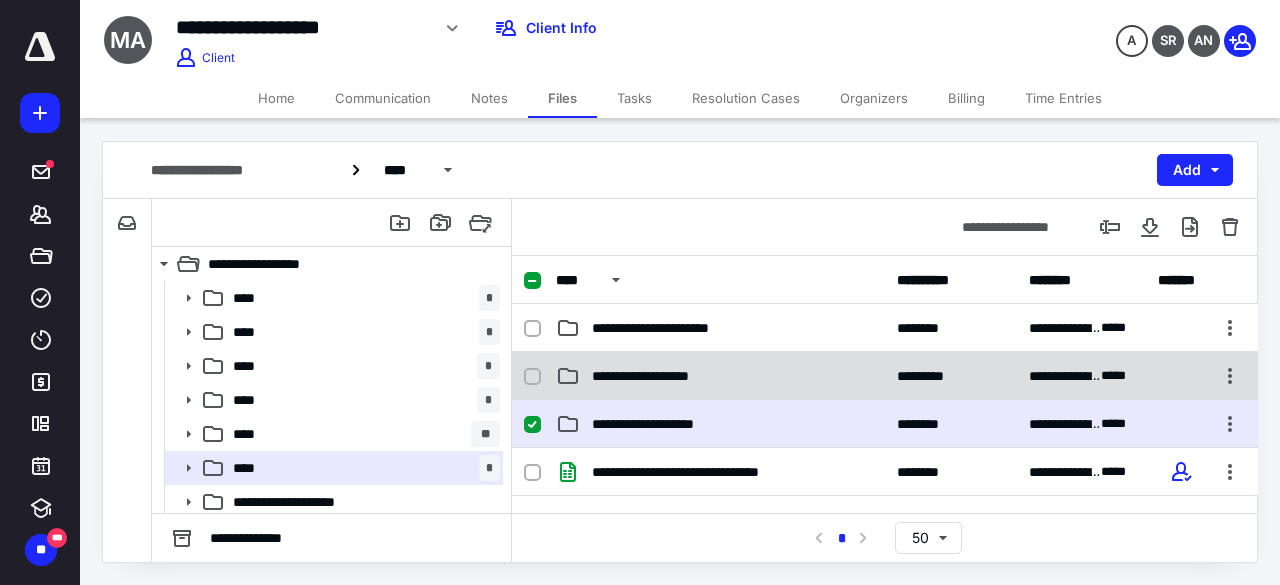 click on "**********" at bounding box center [663, 376] 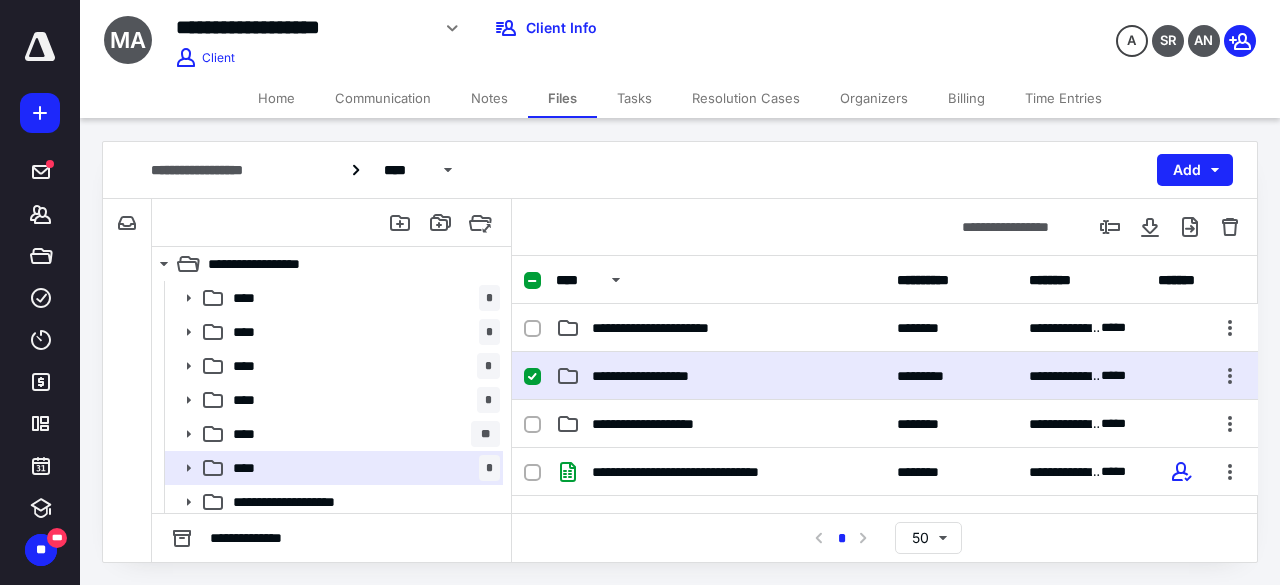 click on "**********" at bounding box center (663, 376) 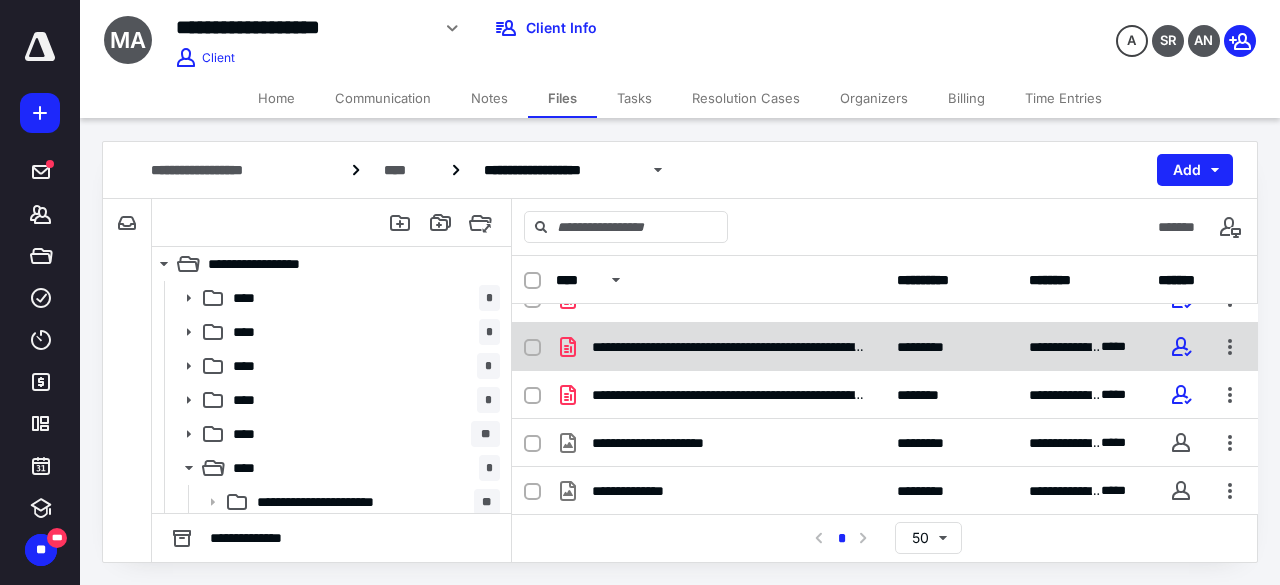 scroll, scrollTop: 0, scrollLeft: 0, axis: both 